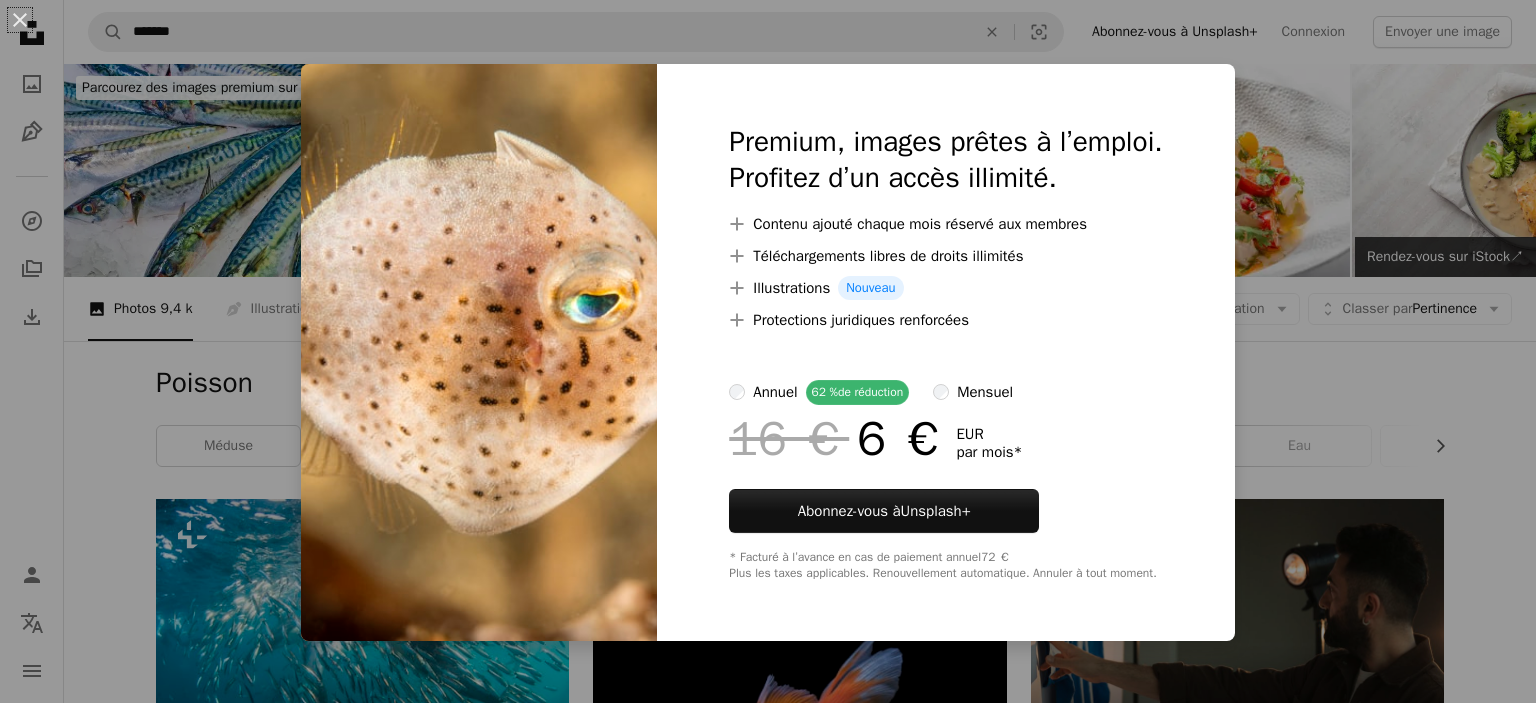 scroll, scrollTop: 9641, scrollLeft: 0, axis: vertical 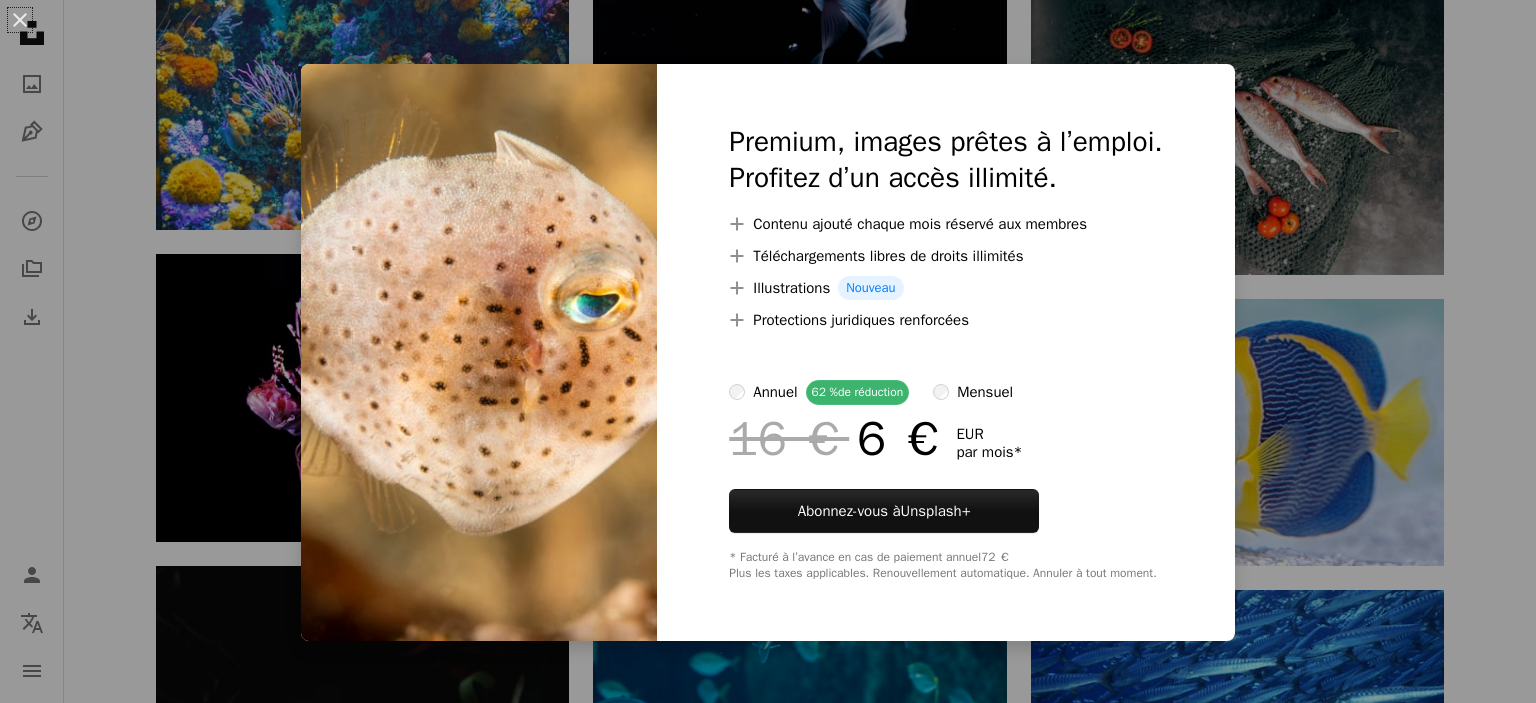 click on "An X shape Premium, images prêtes à l’emploi. Profitez d’un accès illimité. A plus sign Contenu ajouté chaque mois réservé aux membres A plus sign Téléchargements libres de droits illimités A plus sign Illustrations  Nouveau A plus sign Protections juridiques renforcées annuel 62 %  de réduction mensuel 16 €   6 € EUR par mois * Abonnez-vous à  Unsplash+ * Facturé à l’avance en cas de paiement annuel  72 € Plus les taxes applicables. Renouvellement automatique. Annuler à tout moment." at bounding box center (768, 351) 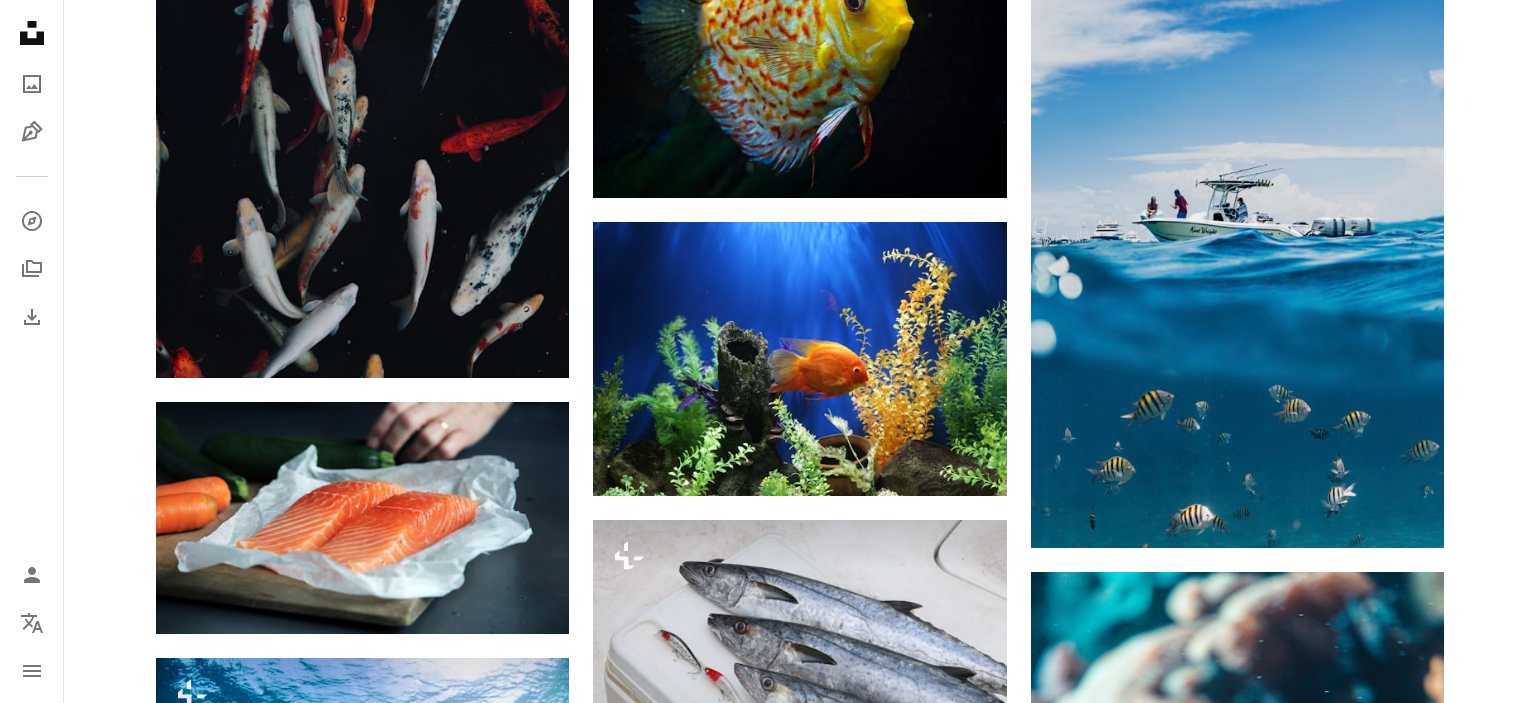 scroll, scrollTop: 15946, scrollLeft: 0, axis: vertical 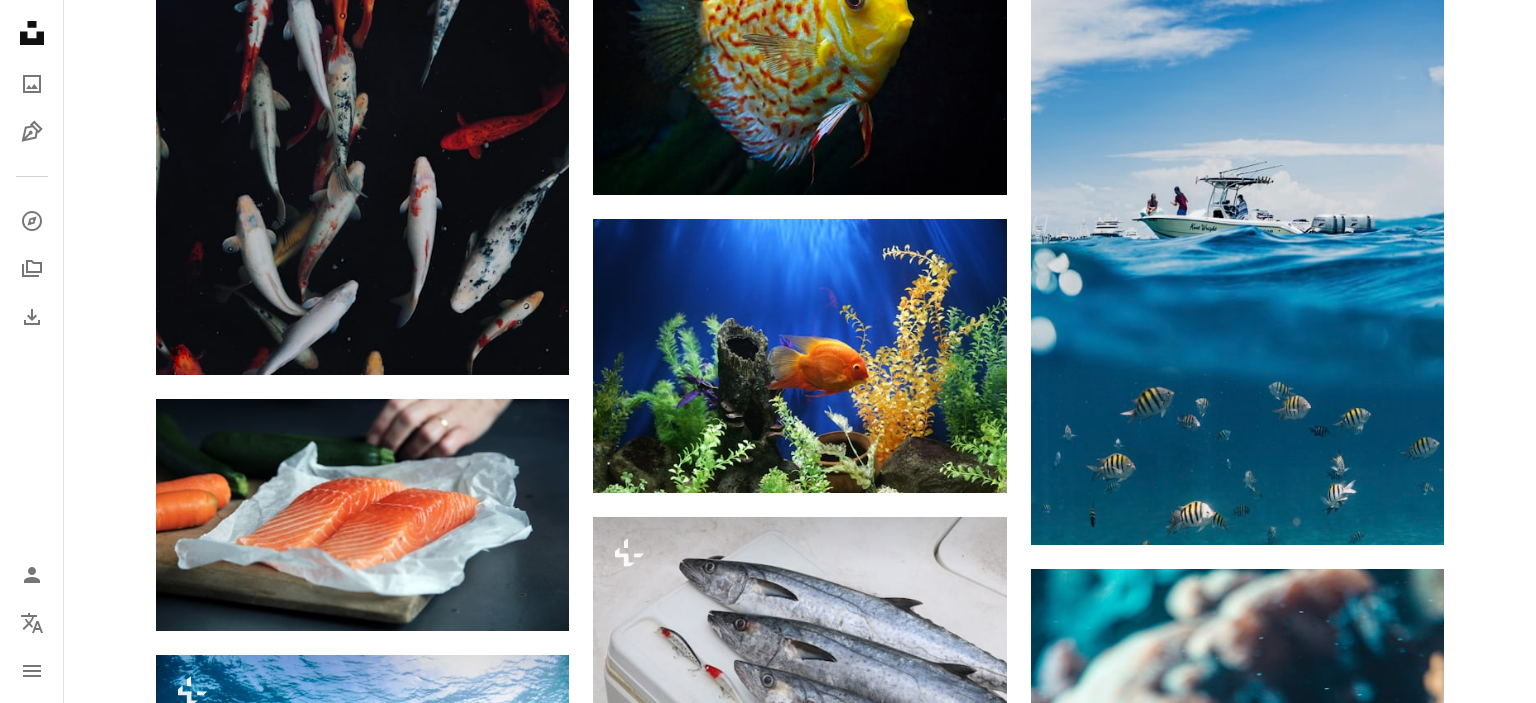 click on "Arrow pointing down" 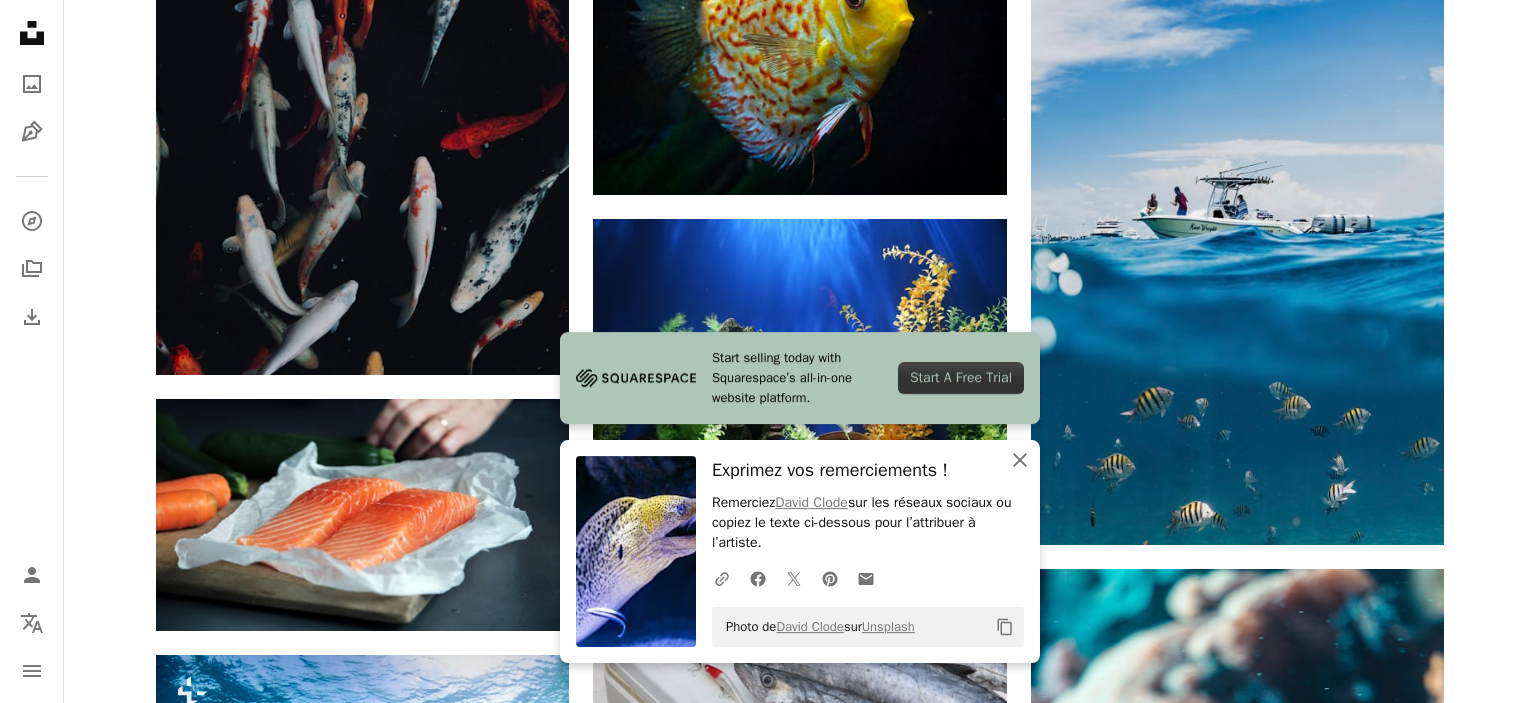 click 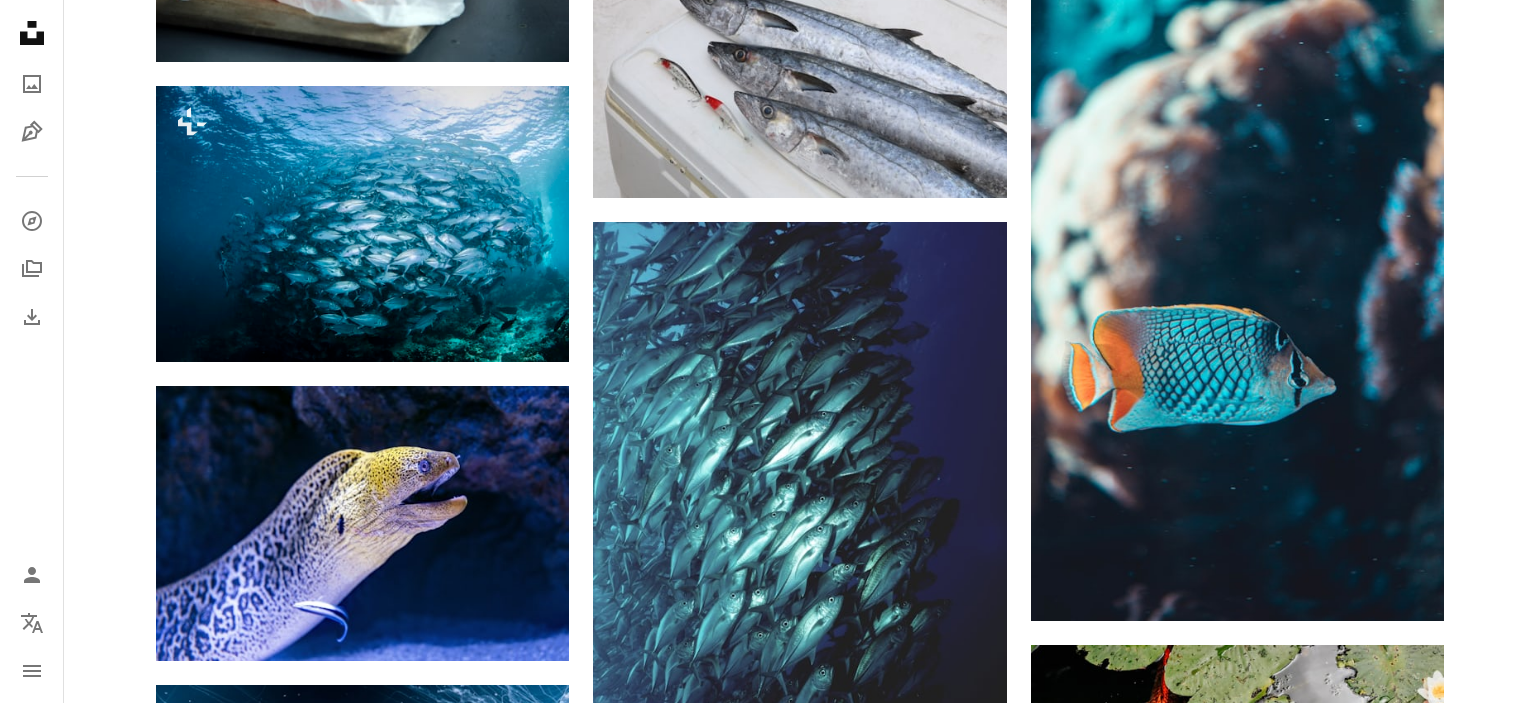 scroll, scrollTop: 16763, scrollLeft: 0, axis: vertical 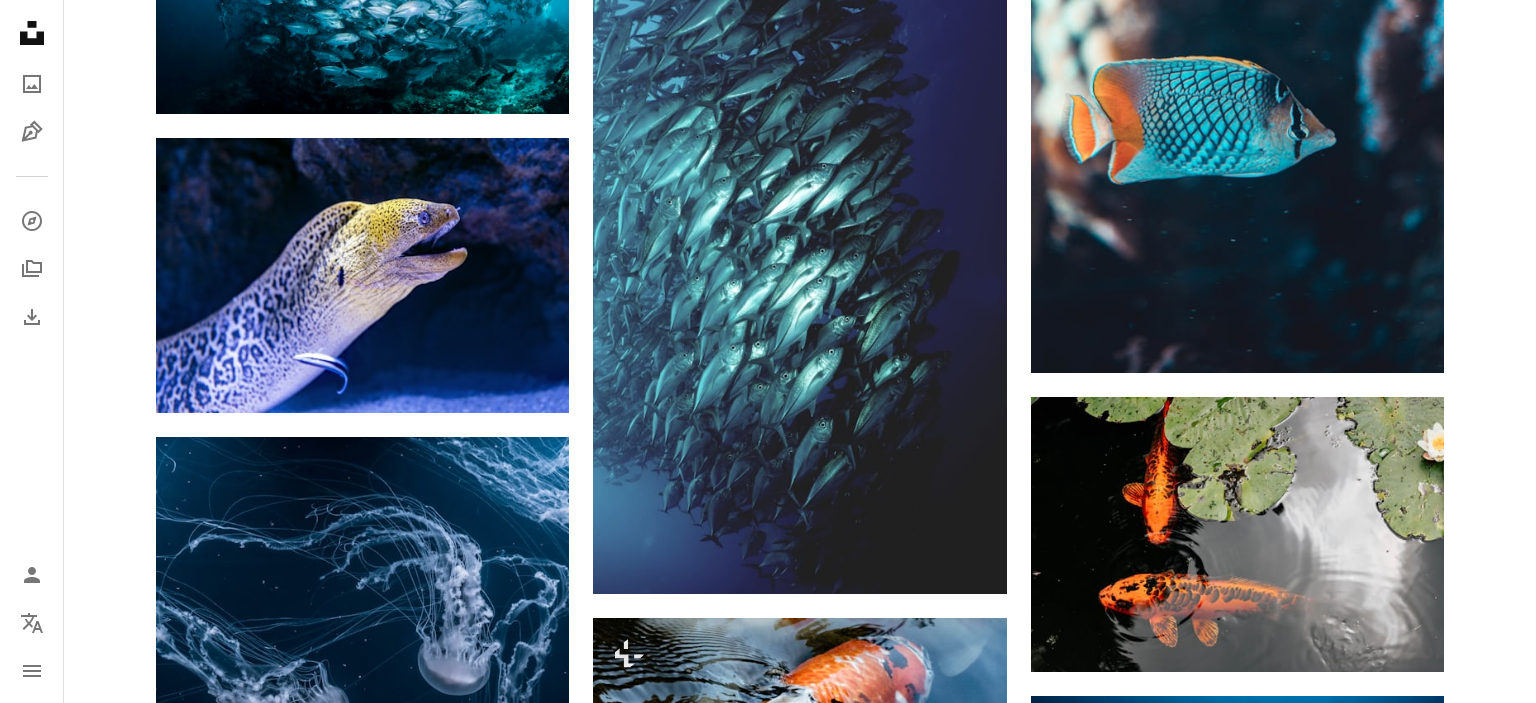 click on "Arrow pointing down" 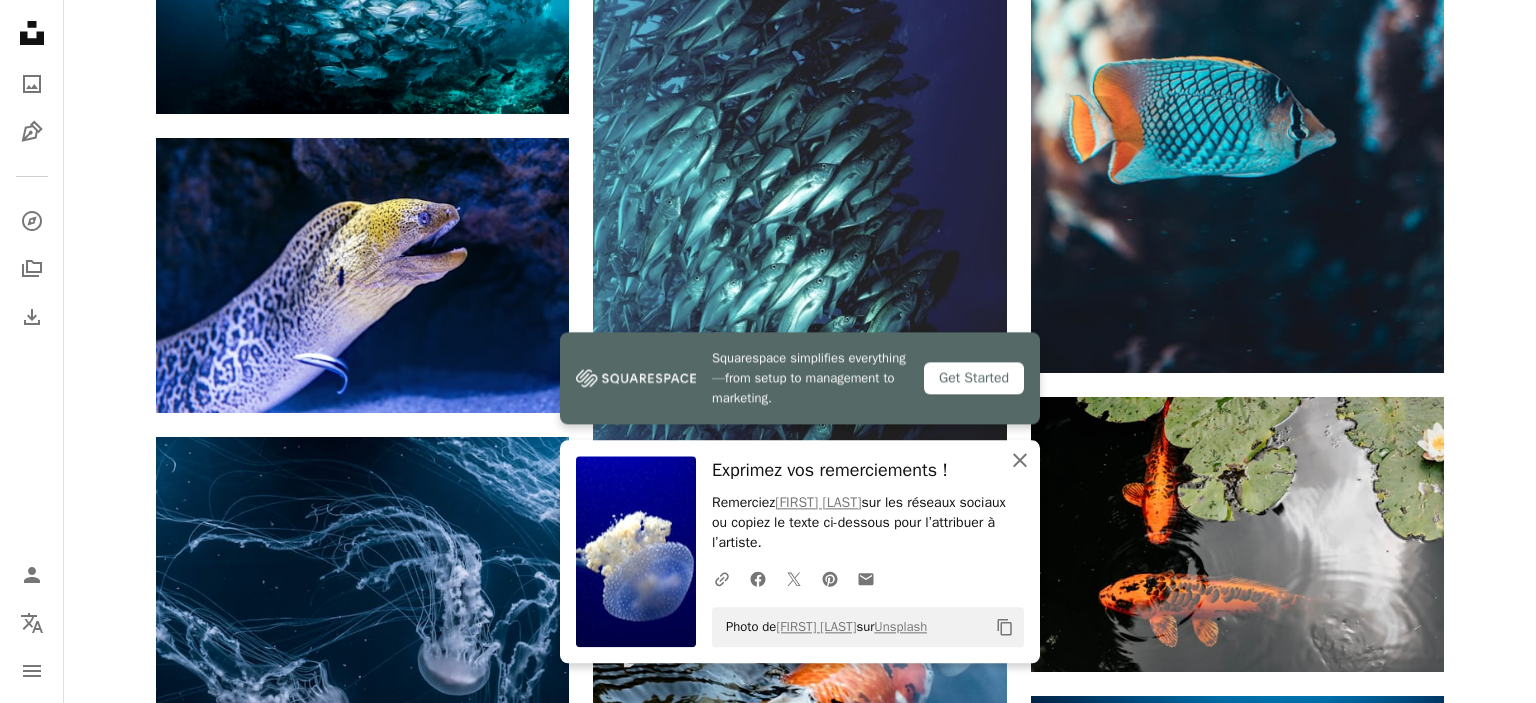 click 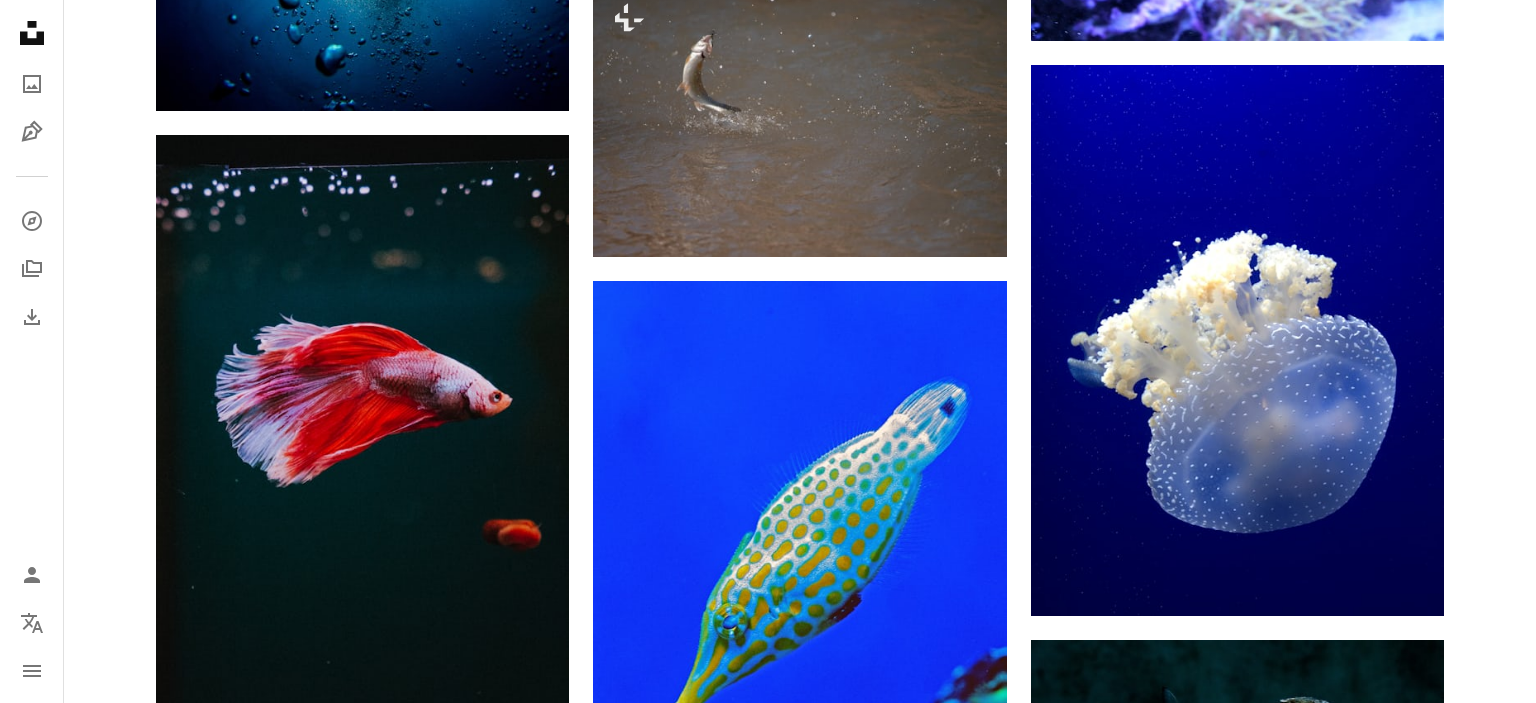 scroll, scrollTop: 17994, scrollLeft: 0, axis: vertical 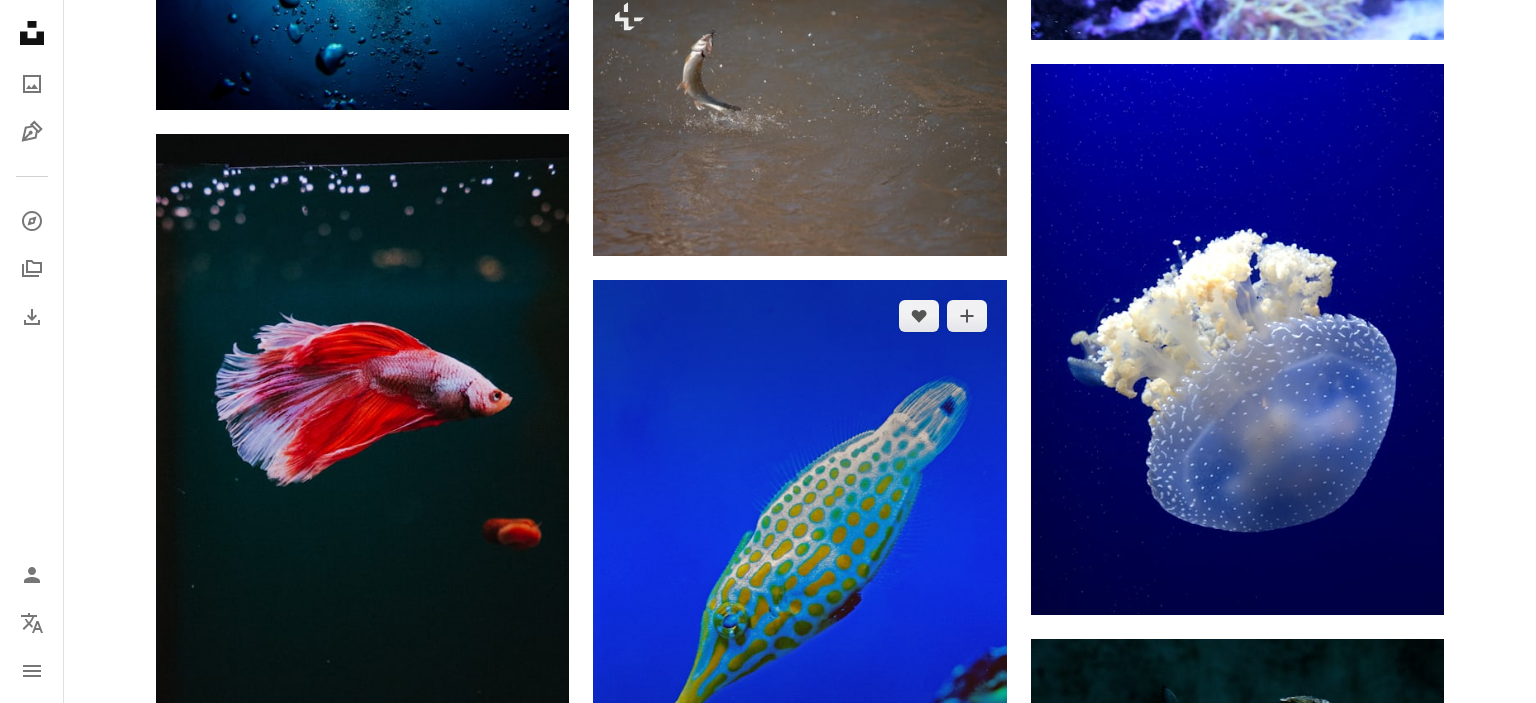 click on "Arrow pointing down" 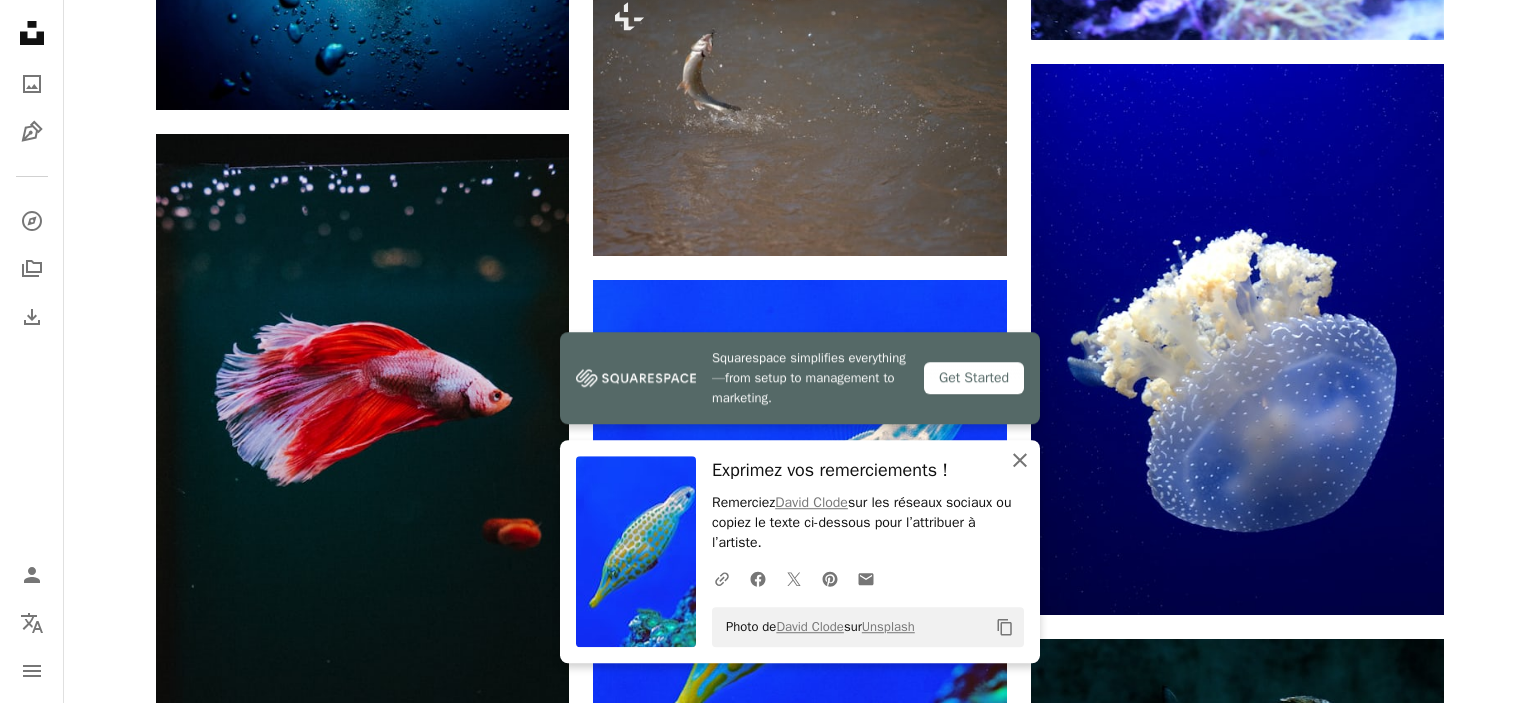 click 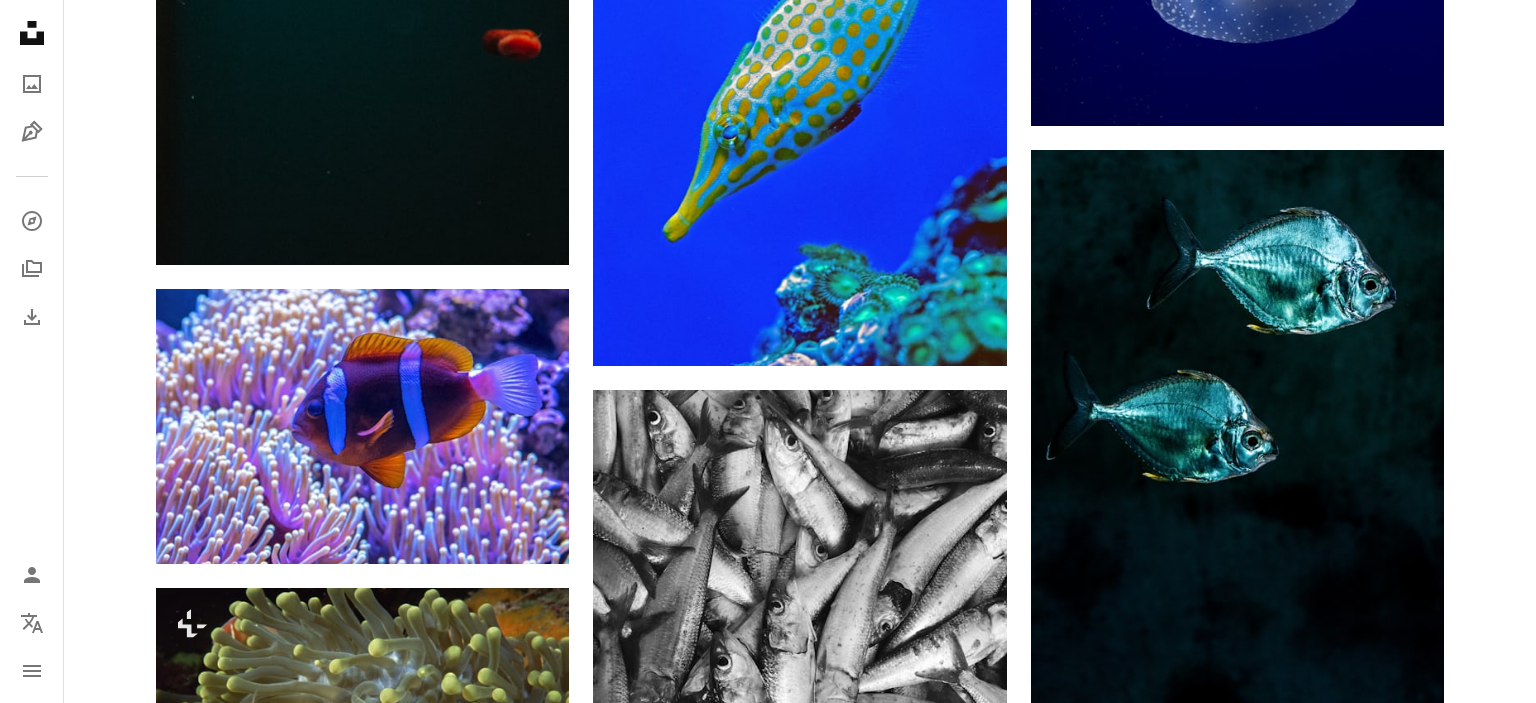 scroll, scrollTop: 18485, scrollLeft: 0, axis: vertical 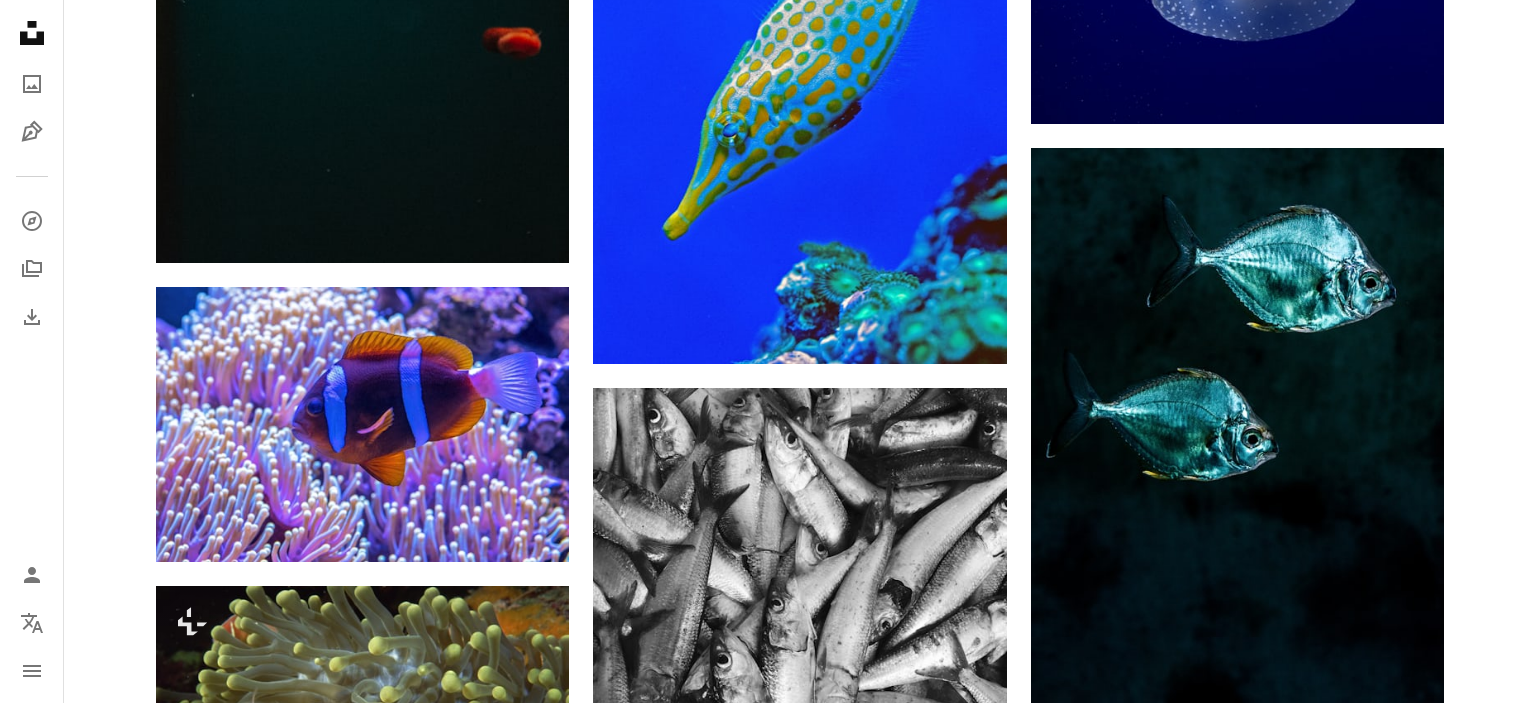 click on "Arrow pointing down" 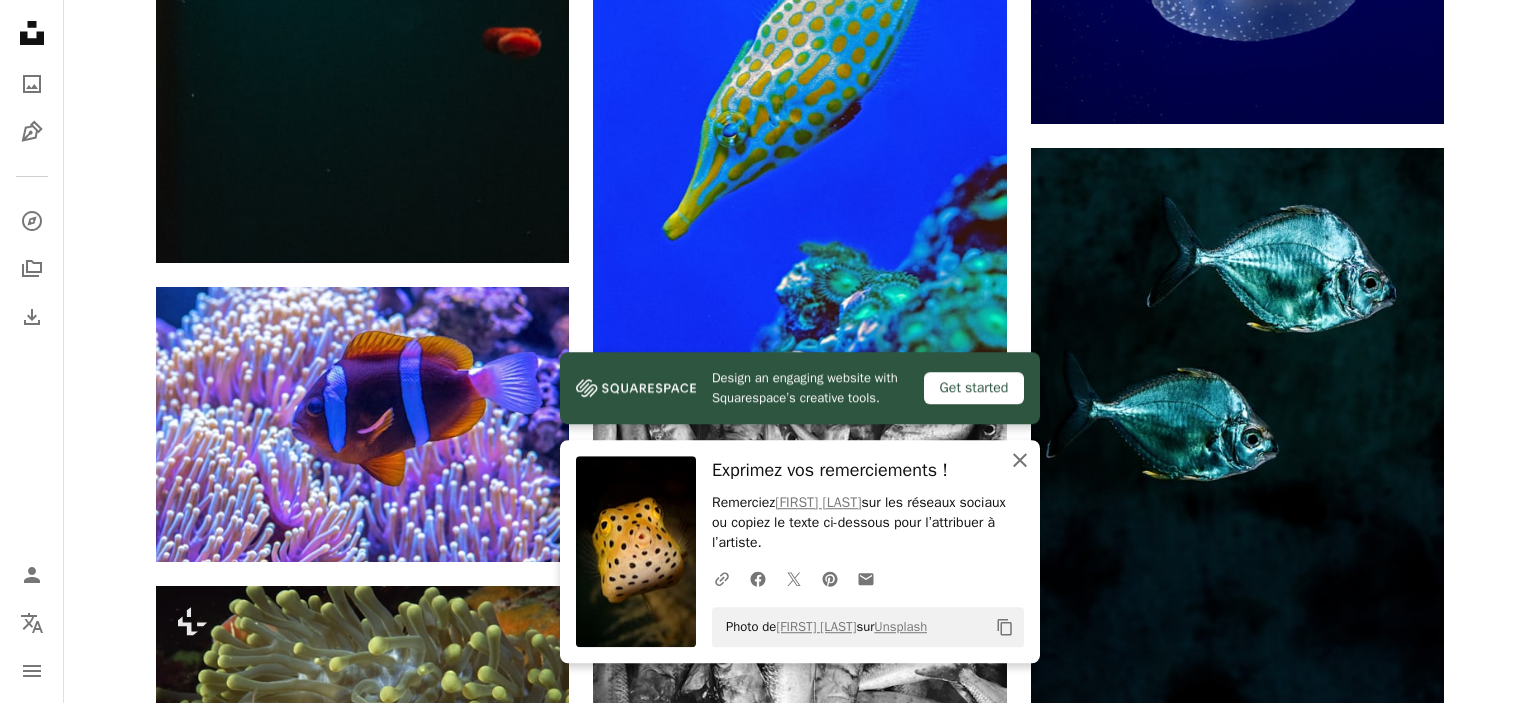 click 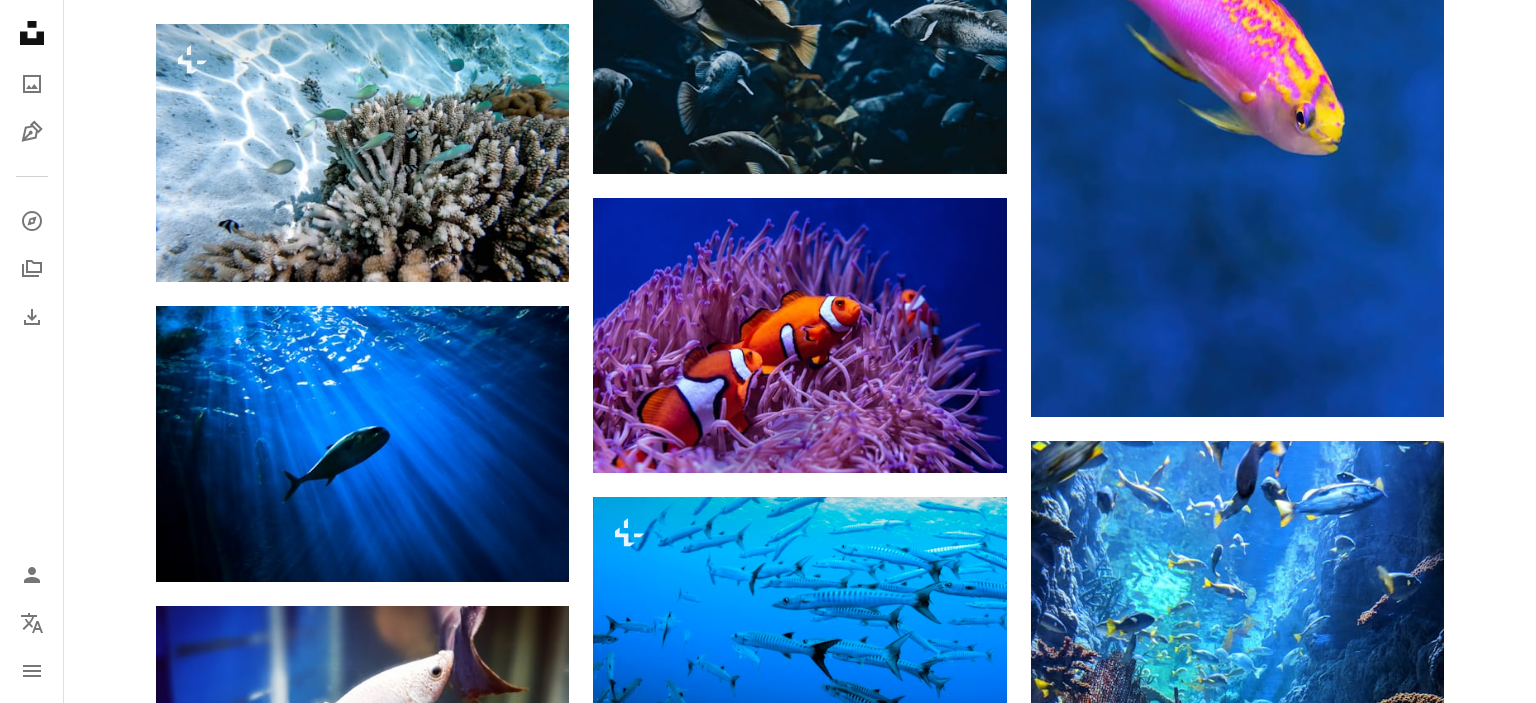 scroll, scrollTop: 23662, scrollLeft: 0, axis: vertical 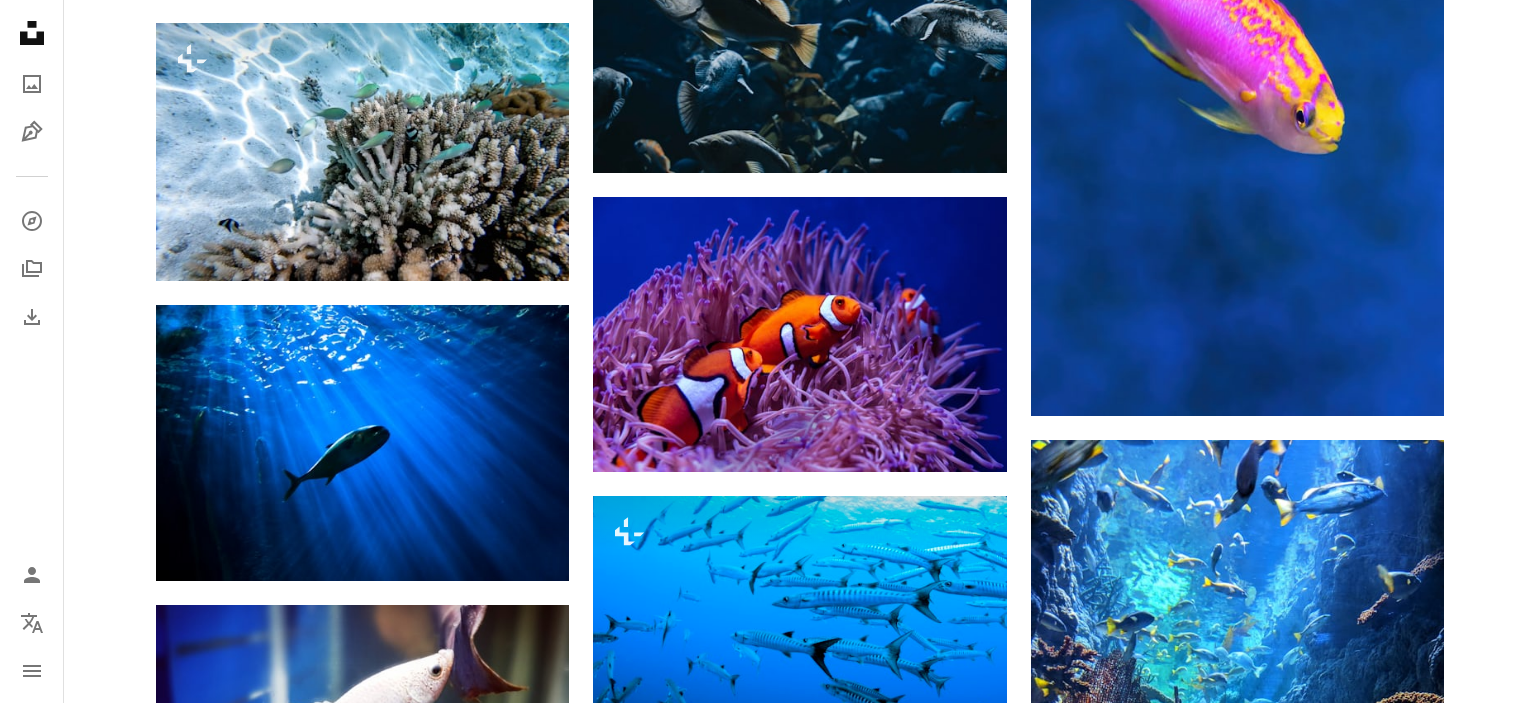 click on "Arrow pointing down" at bounding box center (529, 1157) 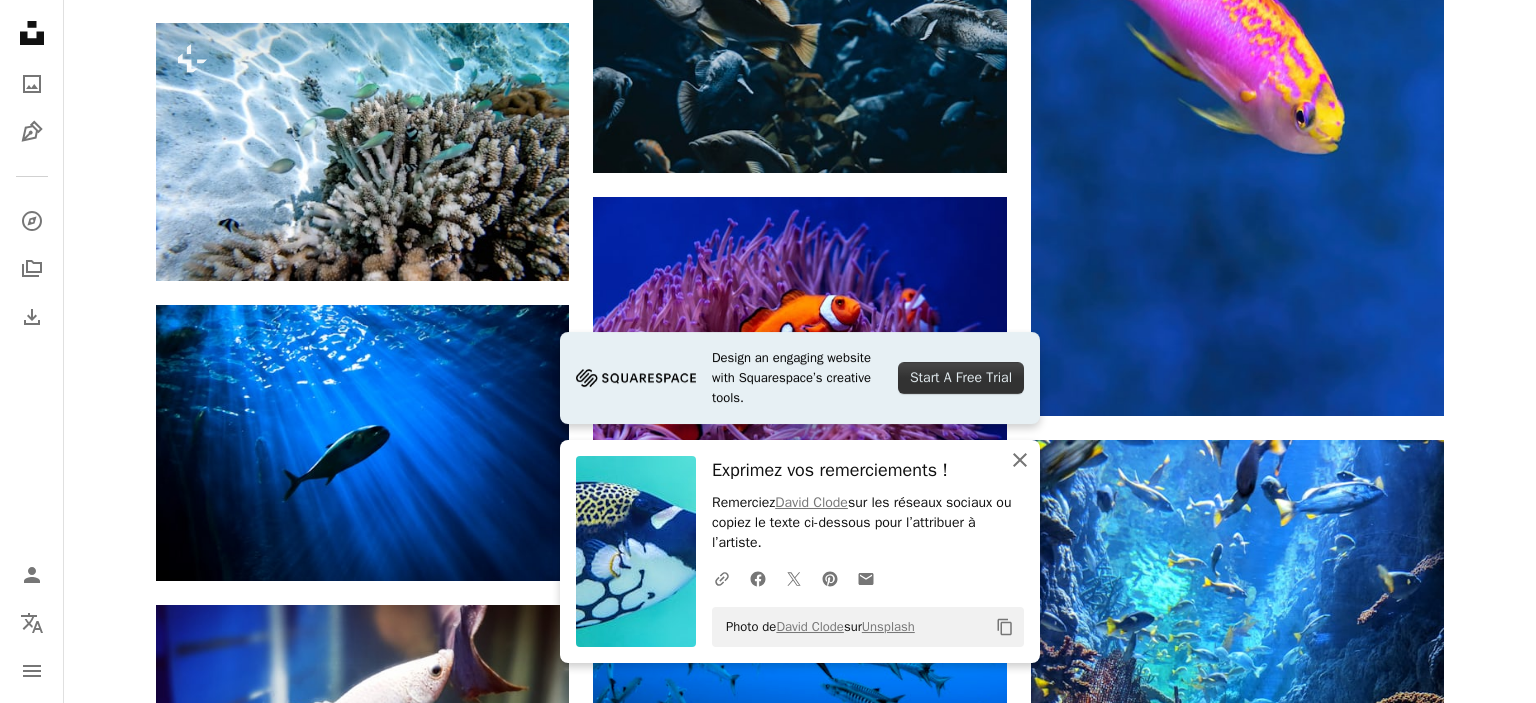 click on "An X shape" 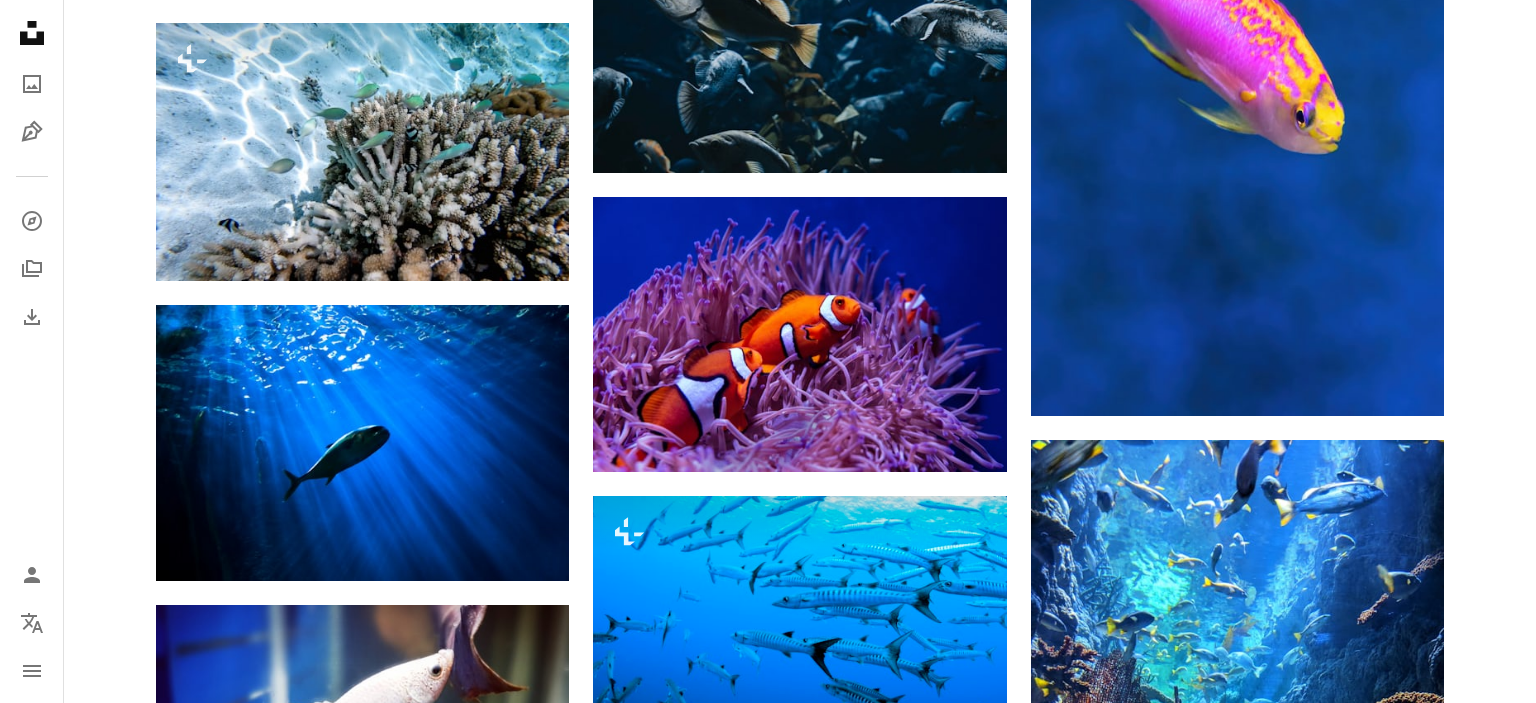 click on "Plus sign for Unsplash+ A heart A plus sign Getty Images Pour  Unsplash+ A lock Télécharger A heart A plus sign Worachat Sodsri Arrow pointing down A heart A plus sign Claudio Guglieri Arrow pointing down Plus sign for Unsplash+ A heart A plus sign Getty Images Pour  Unsplash+ A lock Télécharger Plus sign for Unsplash+ A heart A plus sign Getty Images Pour  Unsplash+ A lock Télécharger Plus sign for Unsplash+ A heart A plus sign Karolina Grabowska Pour  Unsplash+ A lock Télécharger A heart A plus sign David Clode Arrow pointing down A heart A plus sign Kyaw Tun Disponible à l’embauche A checkmark inside of a circle Arrow pointing down A heart A plus sign Masaaki Komori Arrow pointing down A heart A plus sign SGR Arrow pointing down –– ––– –––  –– ––– –  ––– –––  ––––  –   – –– –––  – – ––– –– –– –––– –– On-brand and on budget images for your next campaign Learn More A heart A plus sign David Clode A heart" at bounding box center [800, -9203] 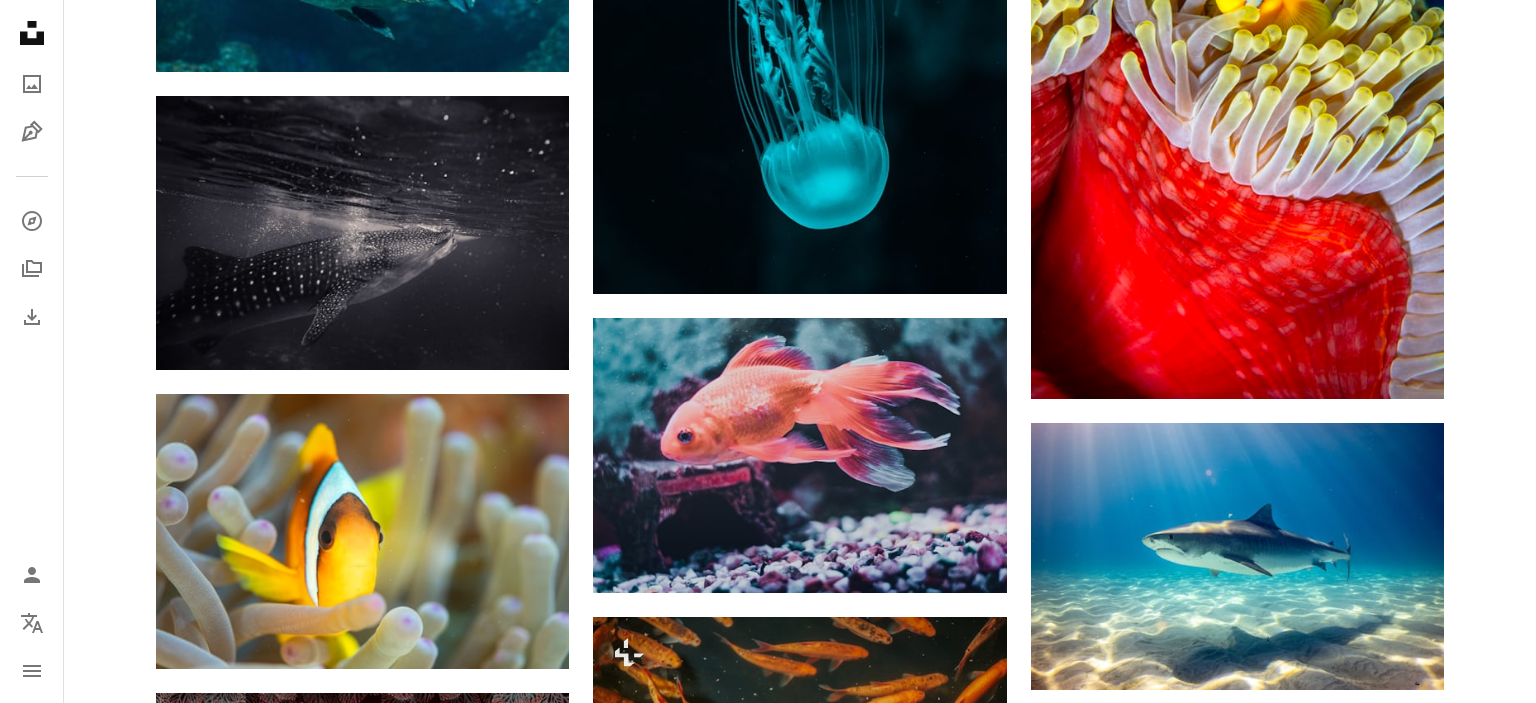 scroll, scrollTop: 25081, scrollLeft: 0, axis: vertical 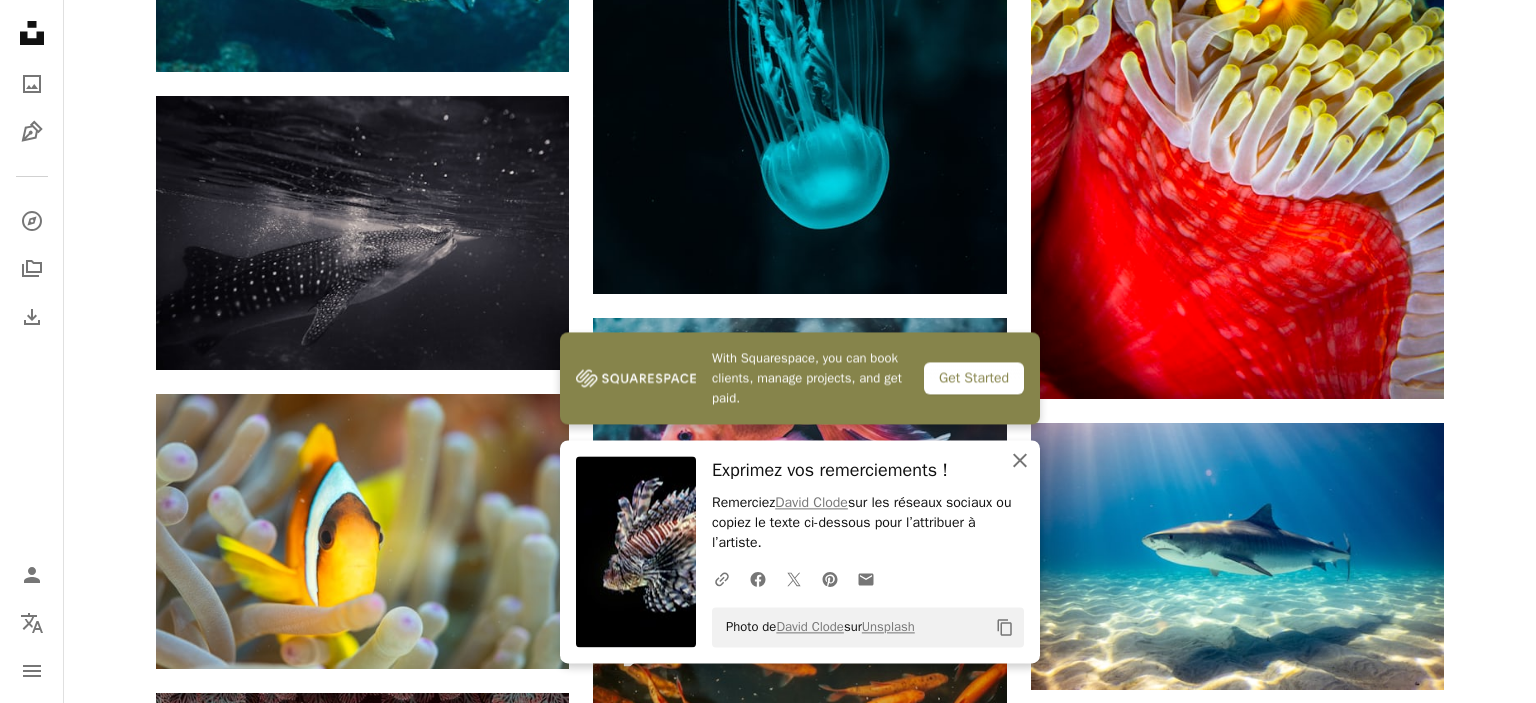 click on "An X shape" 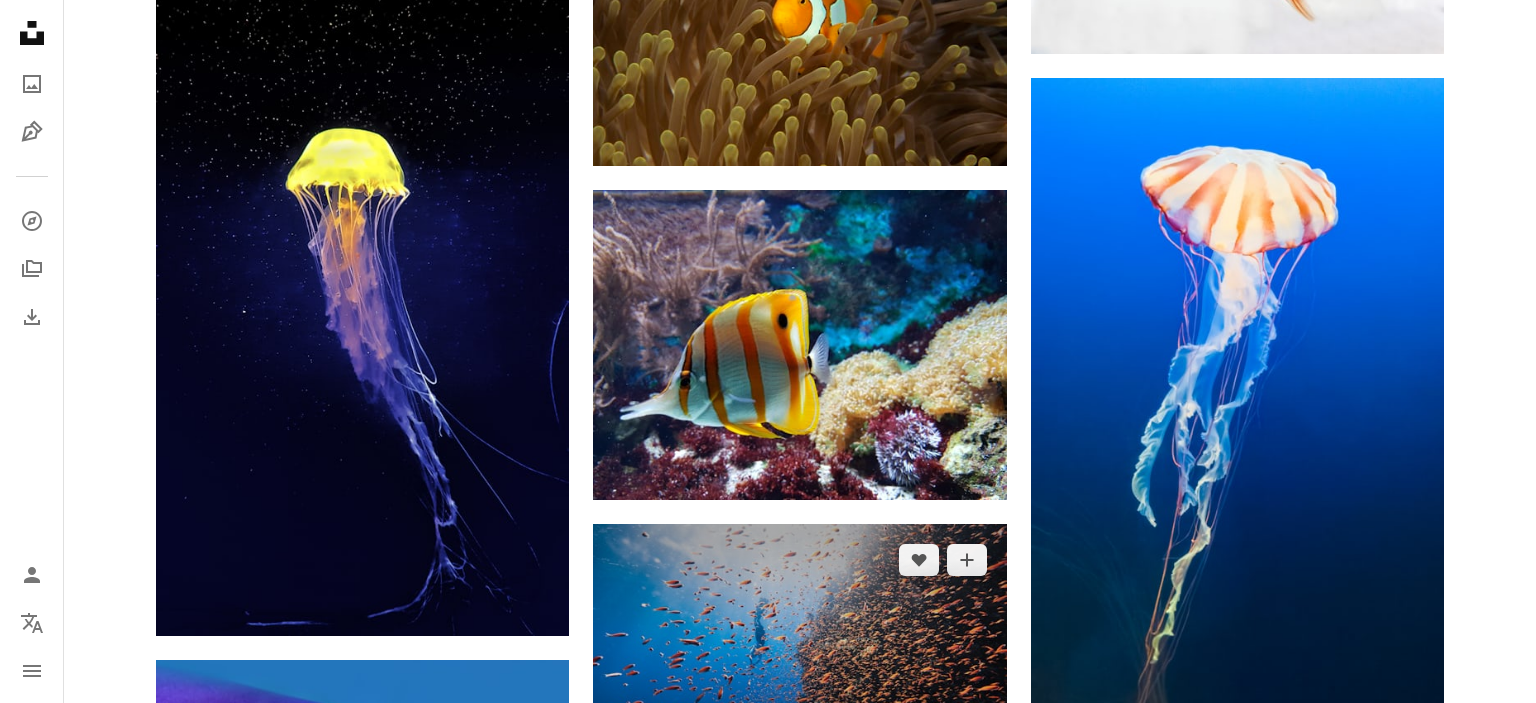 scroll, scrollTop: 27139, scrollLeft: 0, axis: vertical 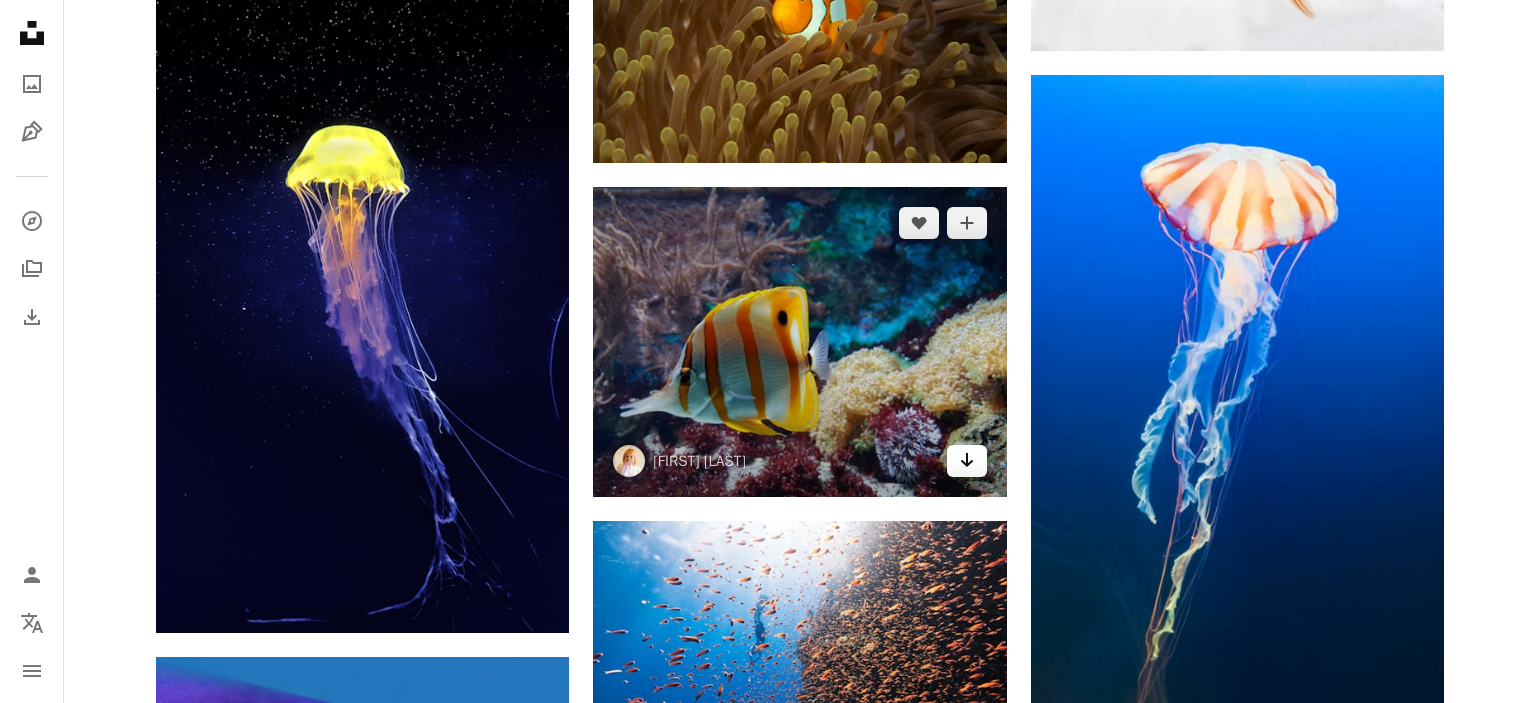click on "Arrow pointing down" at bounding box center (967, 461) 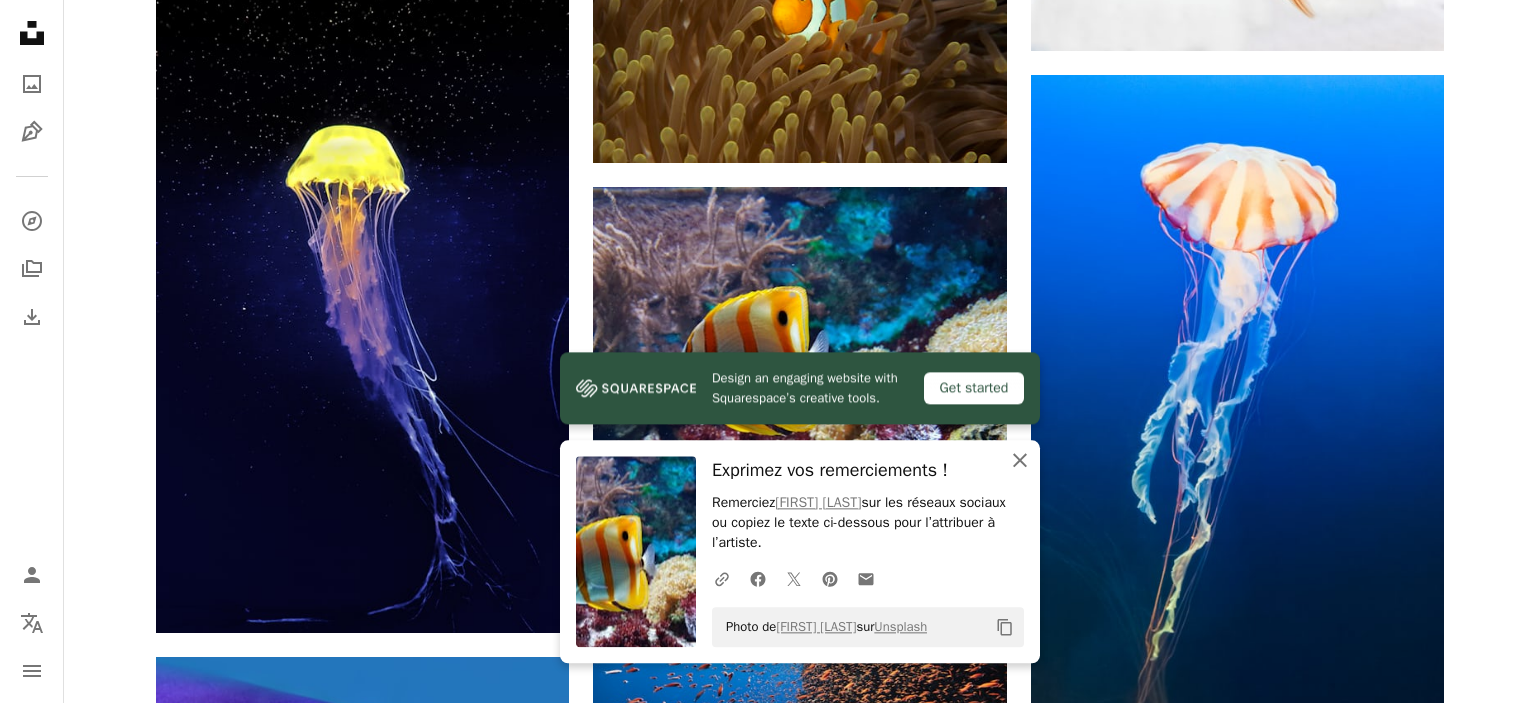click on "An X shape" 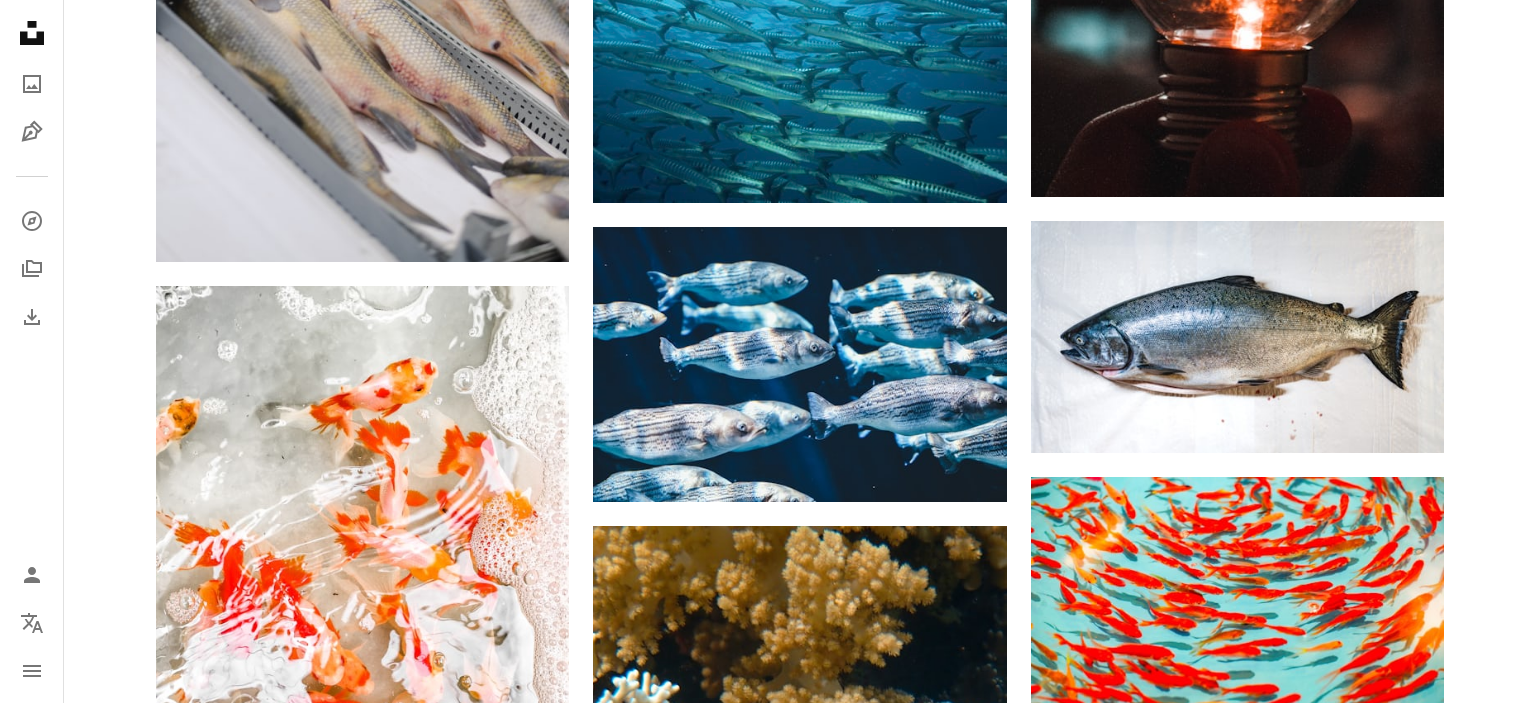 scroll, scrollTop: 28905, scrollLeft: 0, axis: vertical 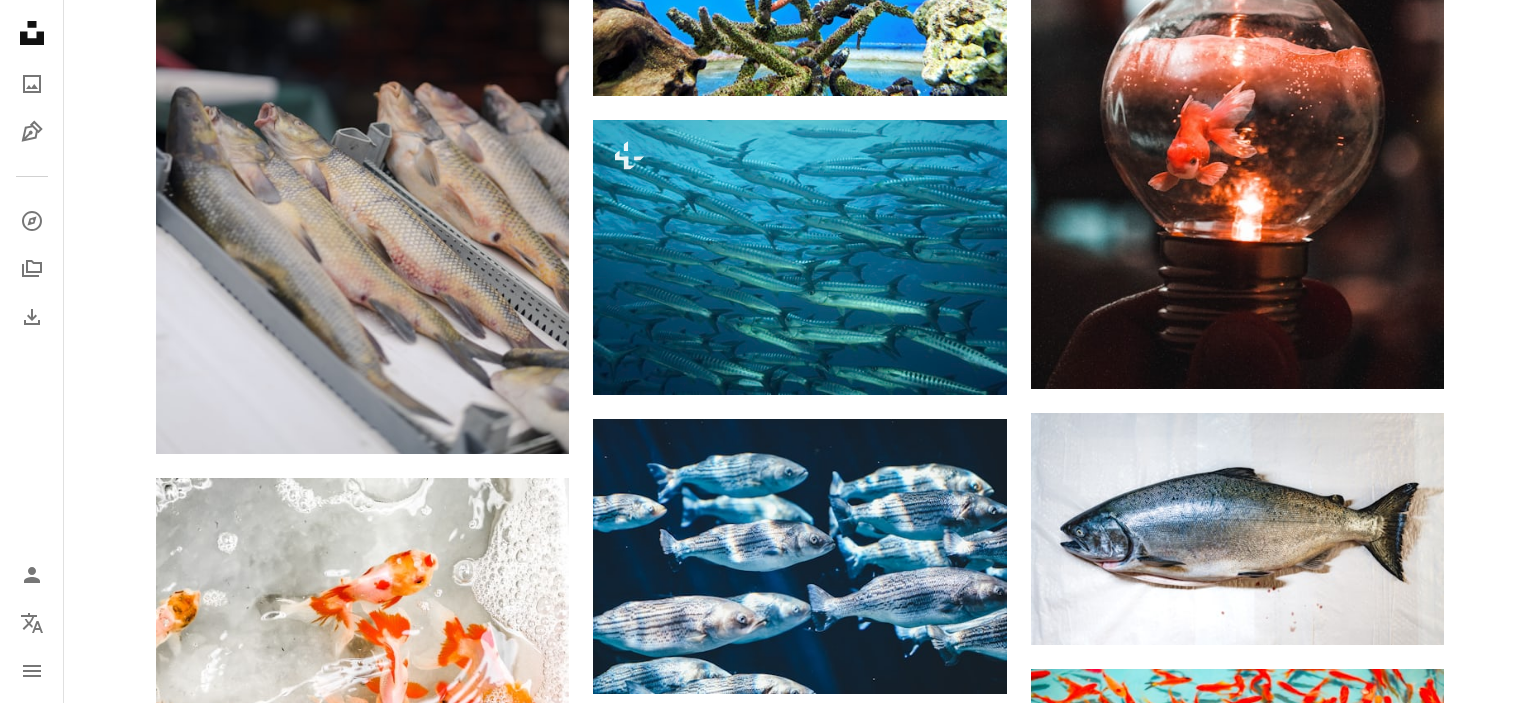 click on "Arrow pointing down" 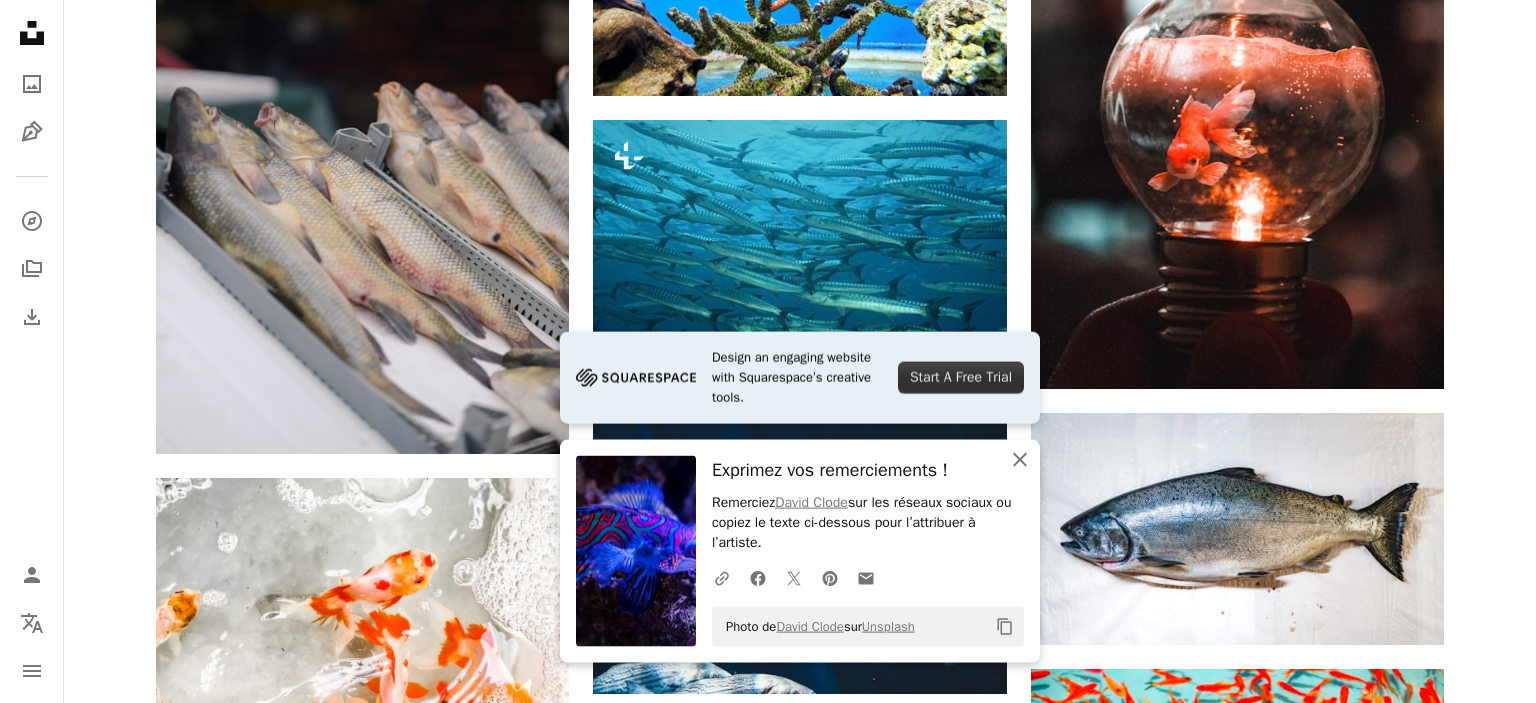 click 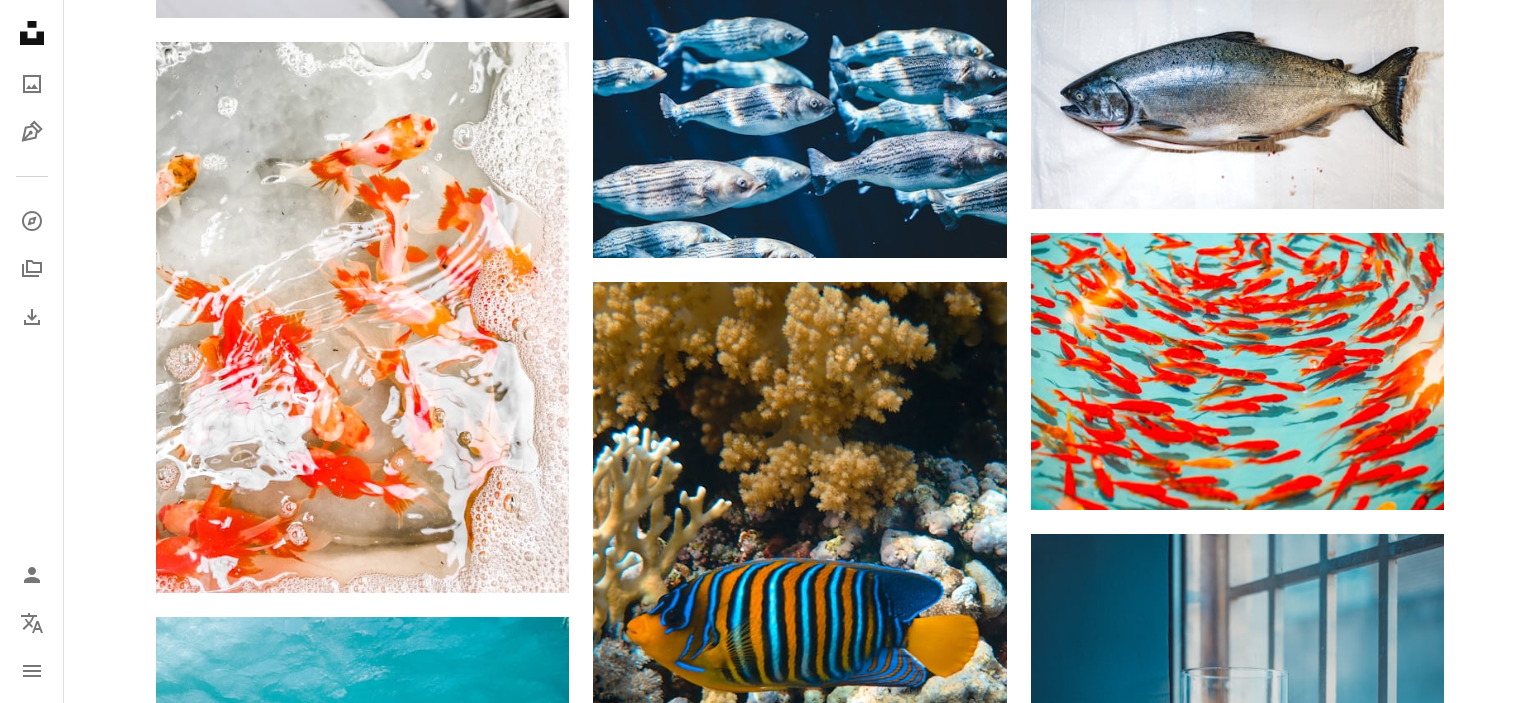 scroll, scrollTop: 29349, scrollLeft: 0, axis: vertical 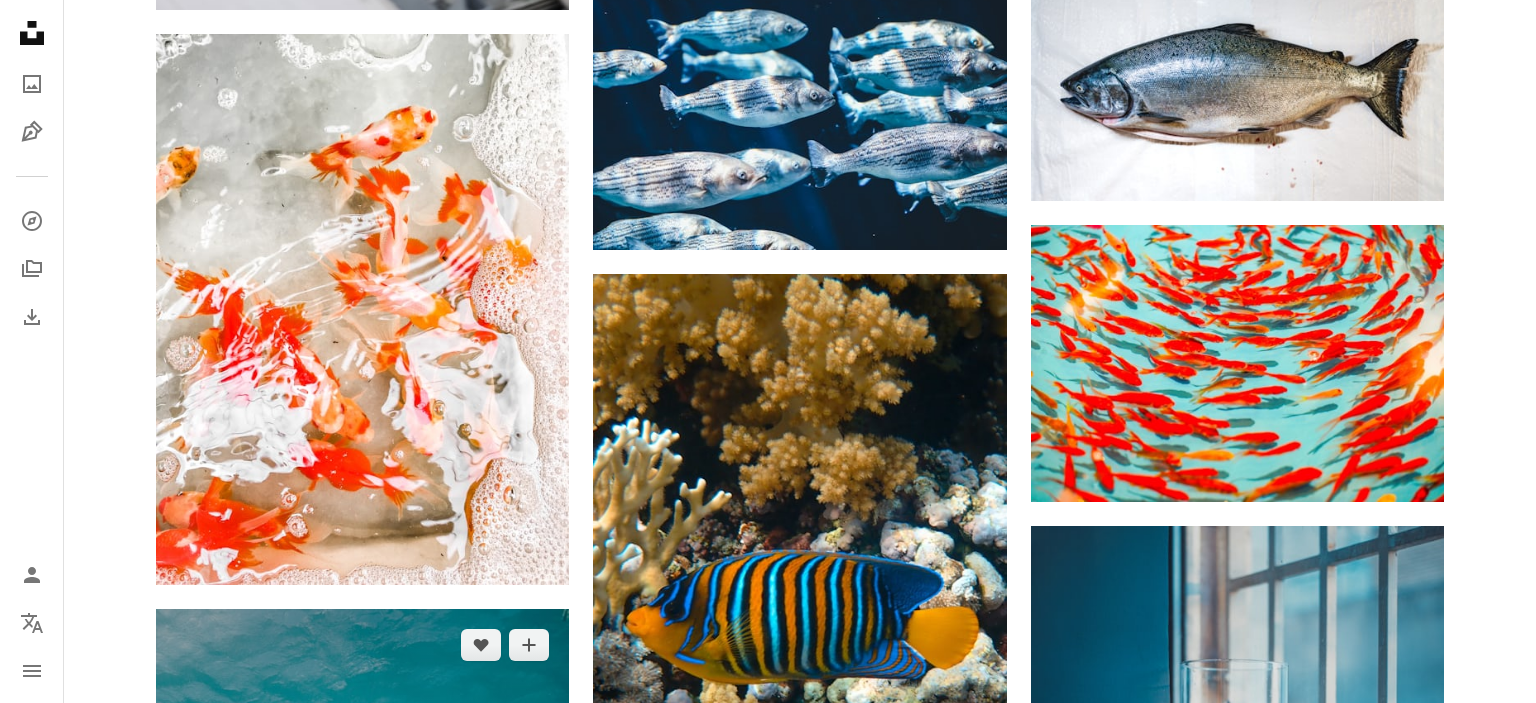 click on "Arrow pointing down" at bounding box center (529, 1193) 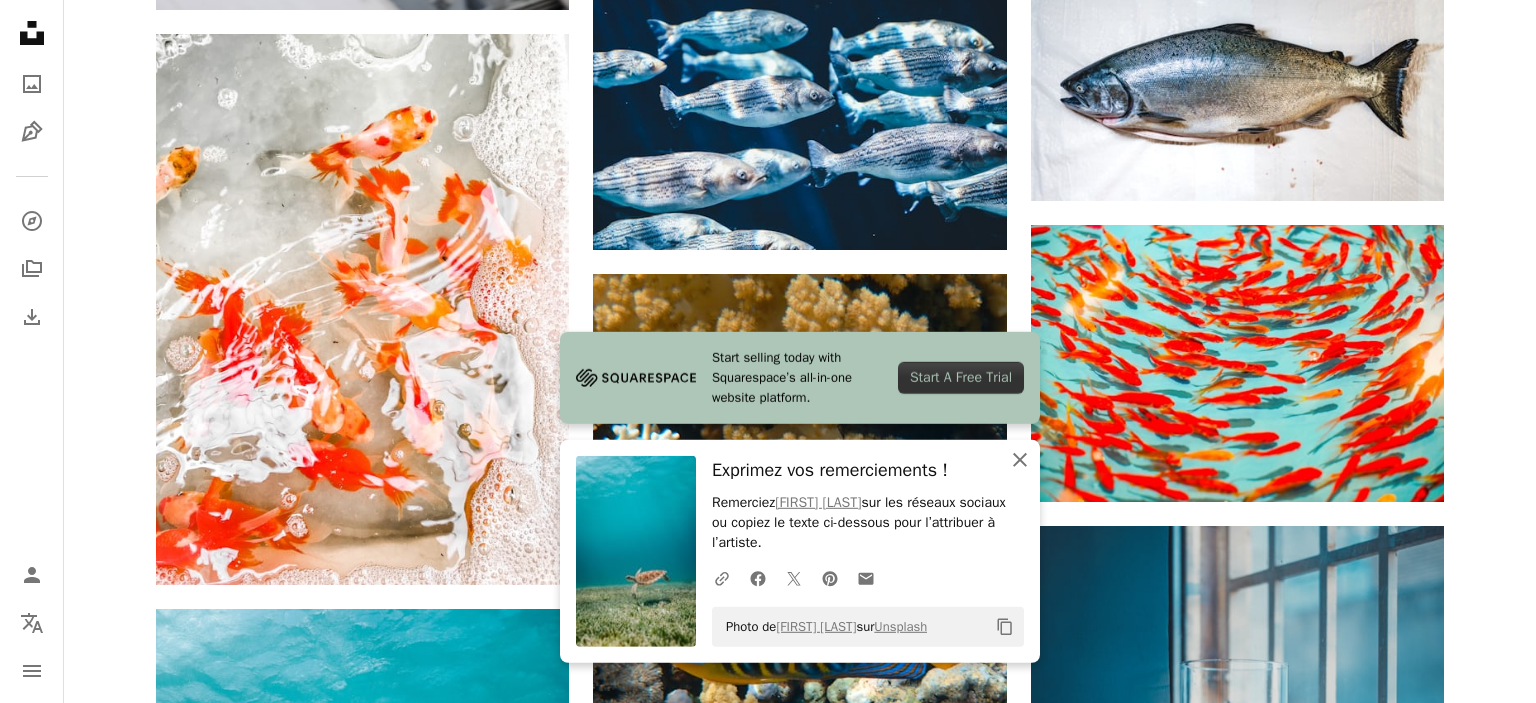 click on "An X shape" 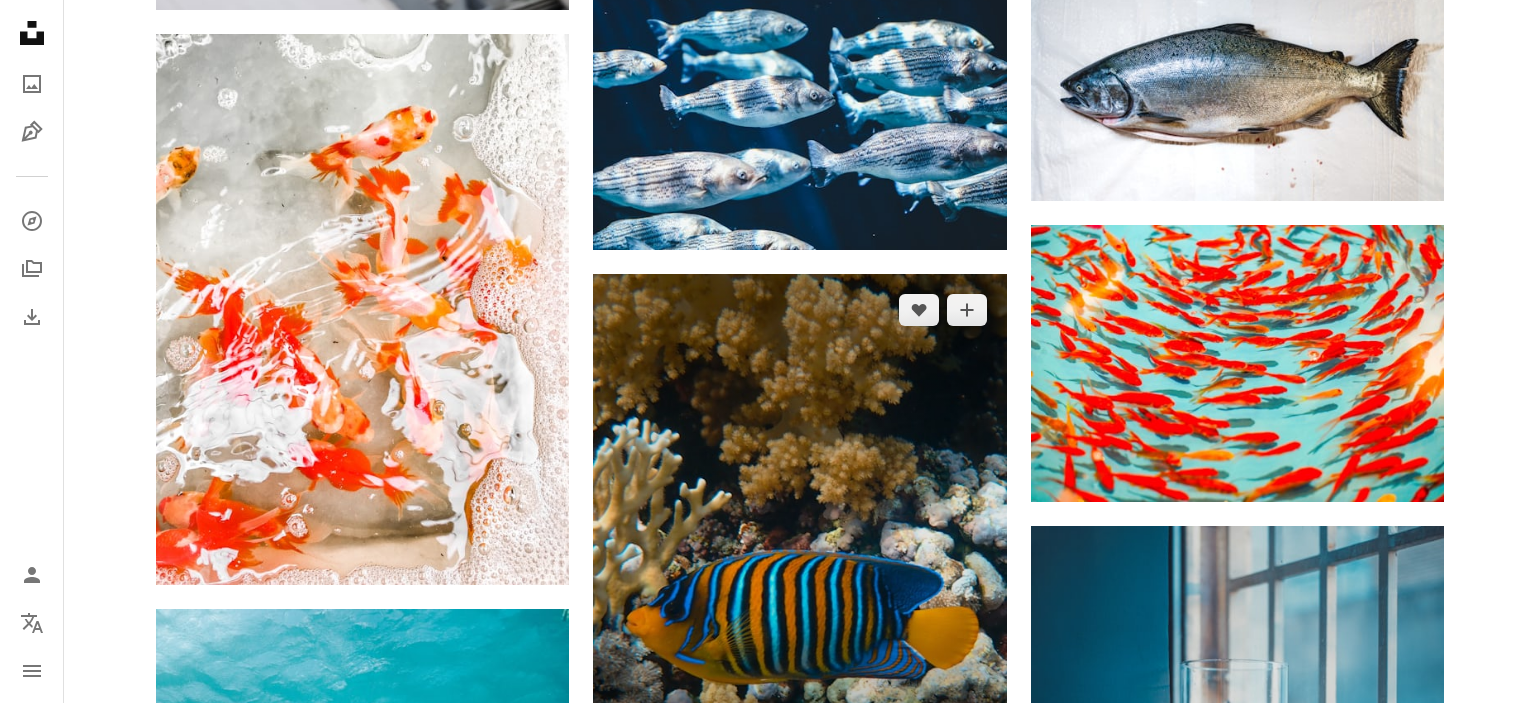 click on "Arrow pointing down" 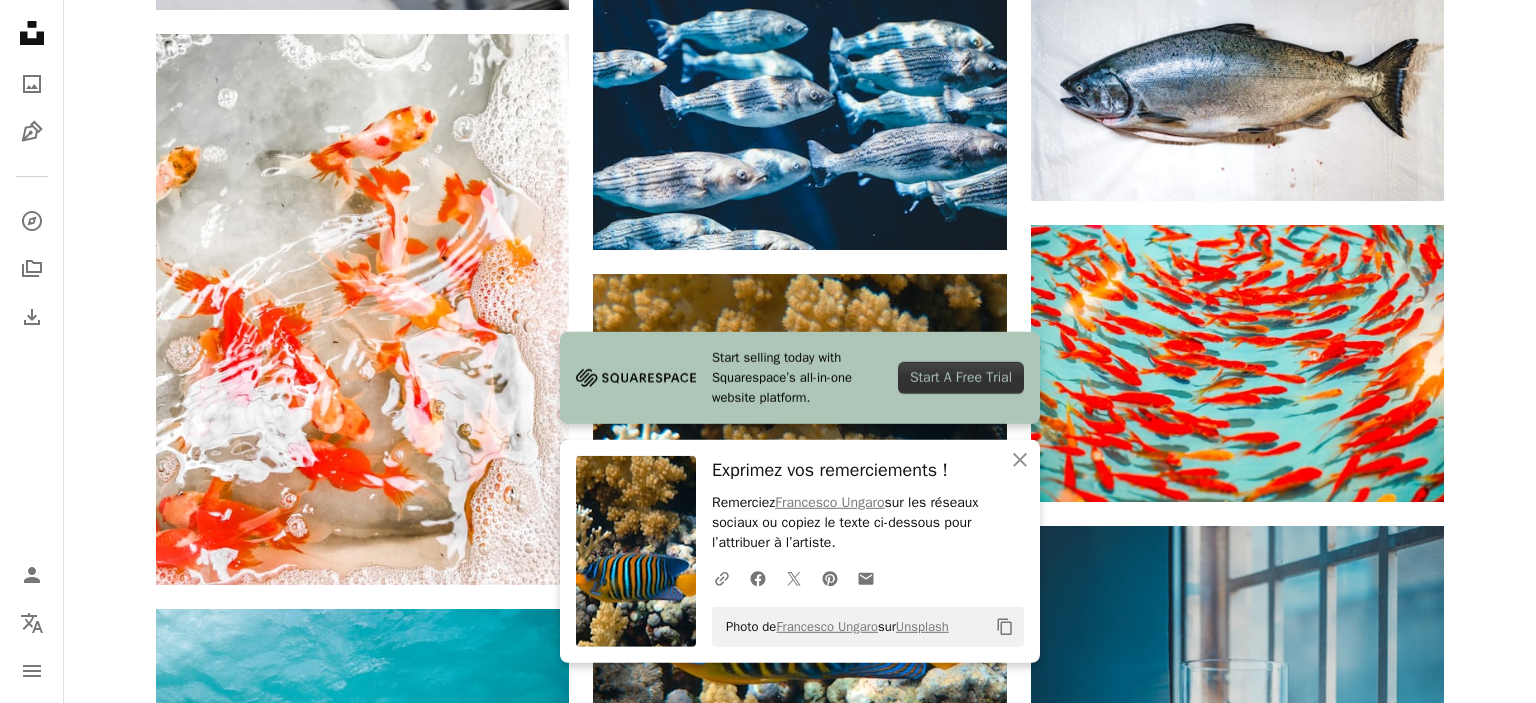 click on "Arrow pointing down" at bounding box center (1404, 1890) 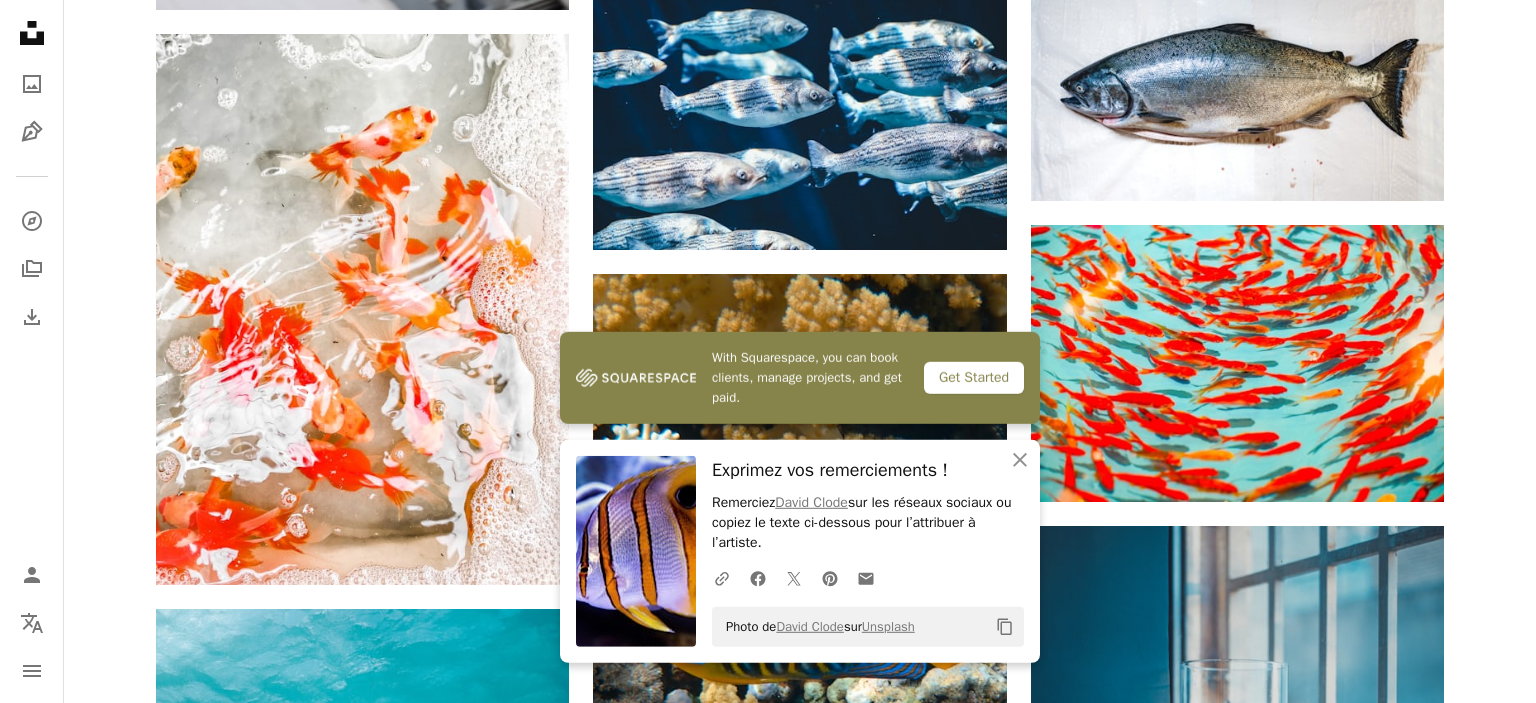 click on "A lock Télécharger" at bounding box center [1367, 1591] 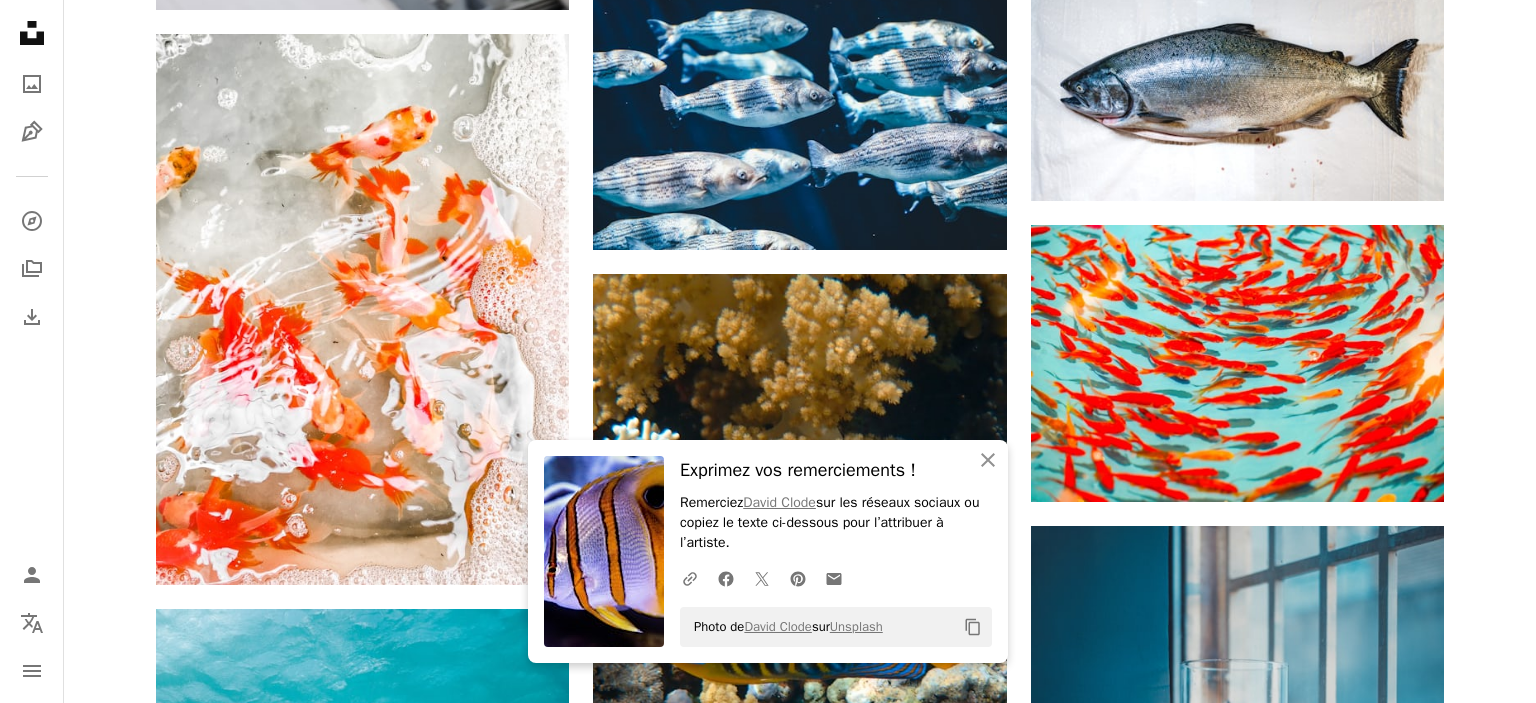 click on "An X shape An X shape Fermer Exprimez vos remerciements ! Remerciez  [FIRST] [LAST]  sur les réseaux sociaux ou copiez le texte ci-dessous pour l’attribuer à l’artiste. A URL sharing icon (chains) Facebook icon X (formerly Twitter) icon Pinterest icon An envelope Photo de  [FIRST] [LAST]  sur  Unsplash
Copy content Premium, images prêtes à l’emploi. Profitez d’un accès illimité. A plus sign Contenu ajouté chaque mois réservé aux membres A plus sign Téléchargements libres de droits illimités A plus sign Illustrations  Nouveau A plus sign Protections juridiques renforcées annuel 62 %  de réduction mensuel 16 €   6 € EUR par mois * Abonnez-vous à  Unsplash+ * Facturé à l’avance en cas de paiement annuel  72 € Plus les taxes applicables. Renouvellement automatique. Annuler à tout moment." at bounding box center [768, 4730] 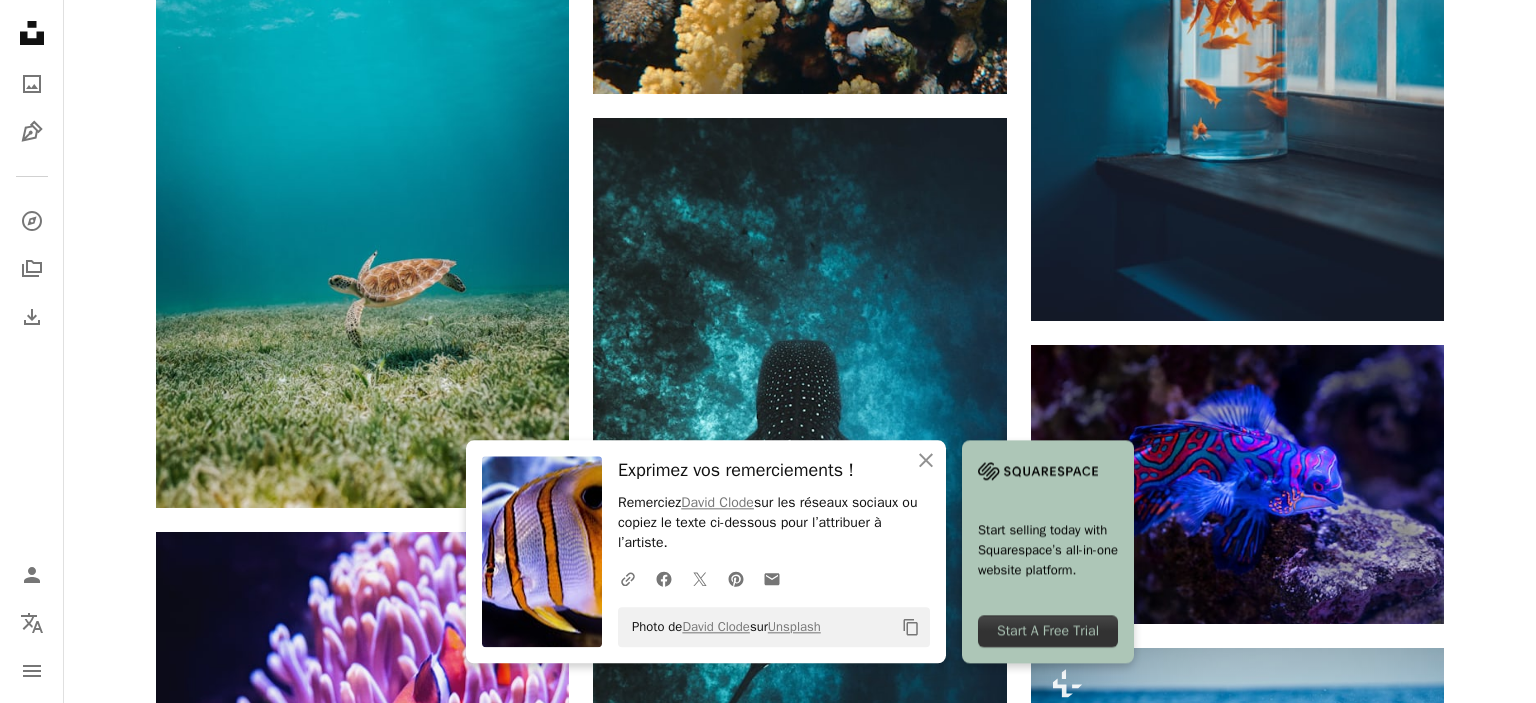 scroll, scrollTop: 30070, scrollLeft: 0, axis: vertical 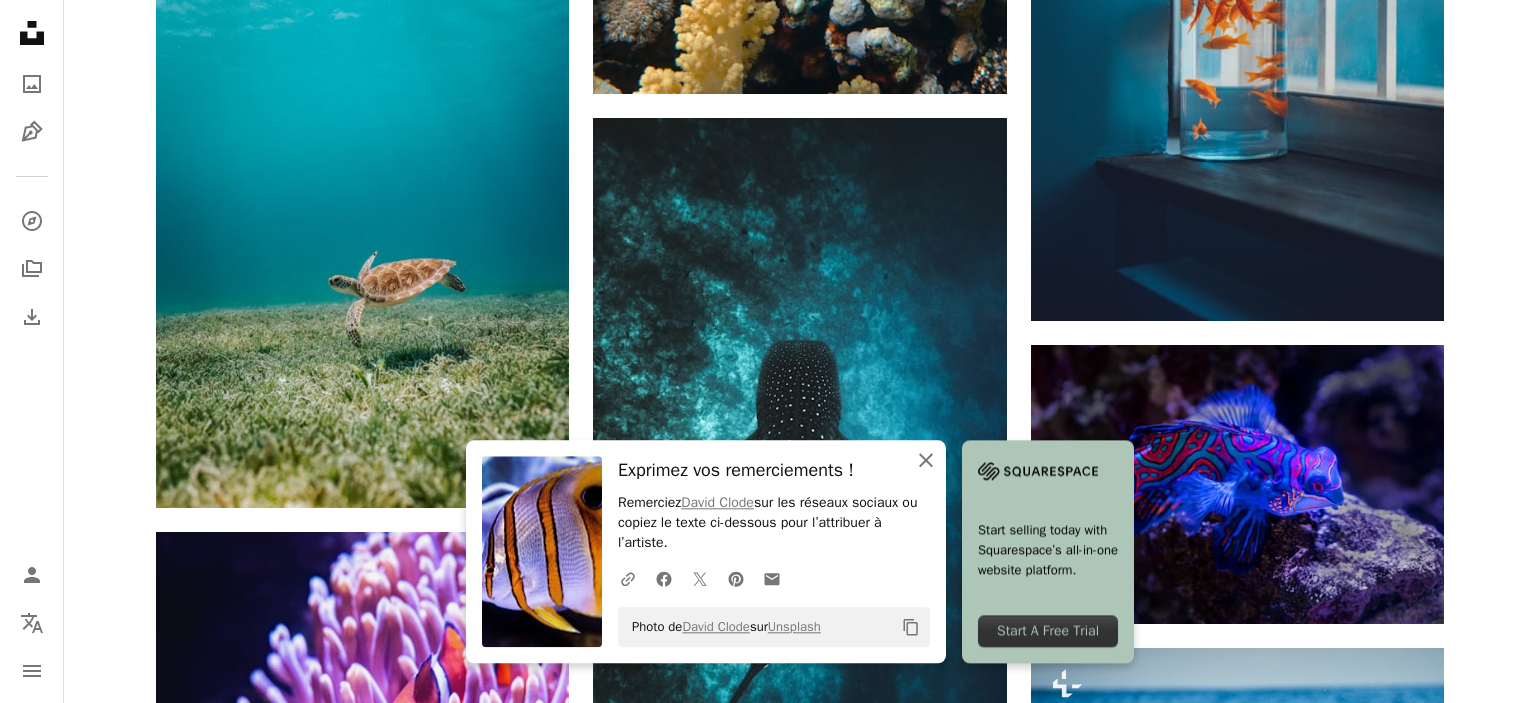drag, startPoint x: 1001, startPoint y: 467, endPoint x: 1014, endPoint y: 459, distance: 15.264338 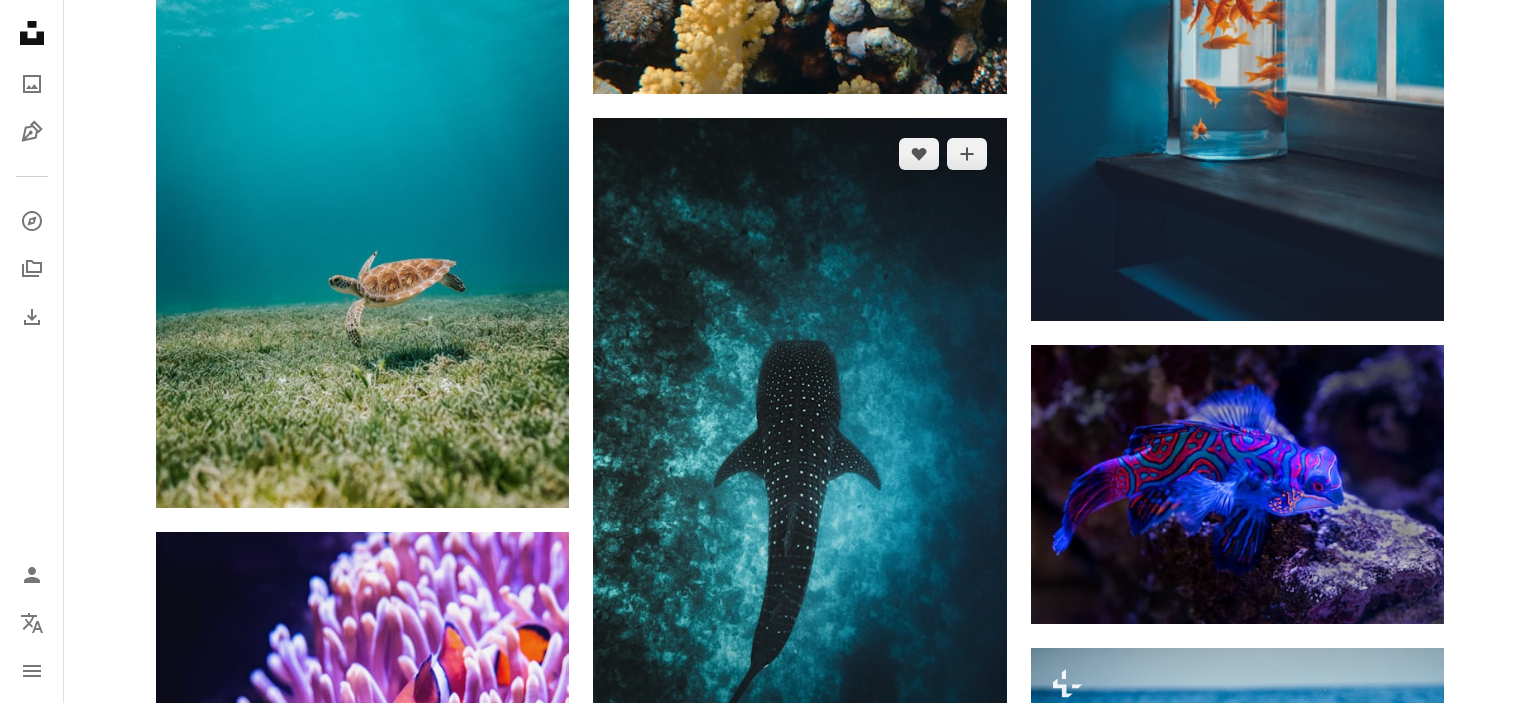 click on "Arrow pointing down" at bounding box center (967, 817) 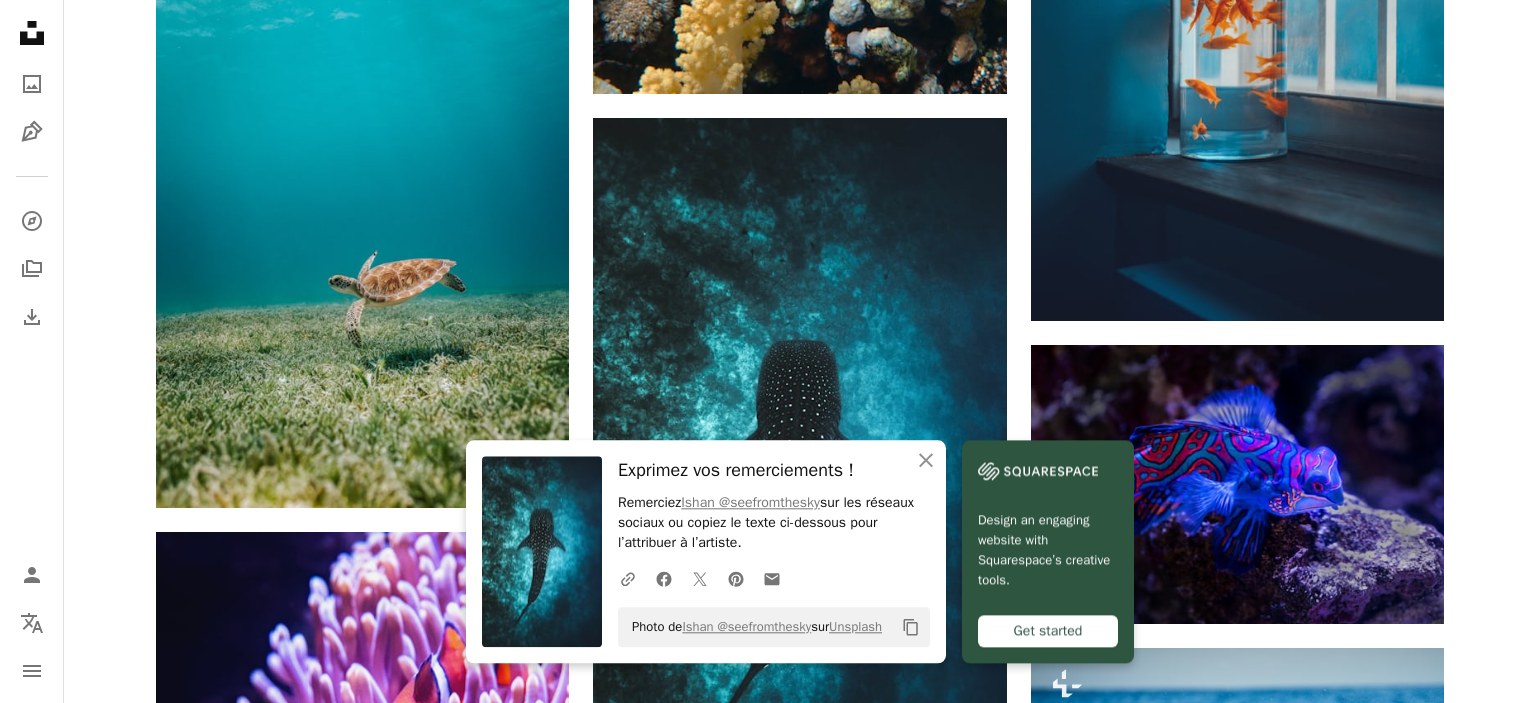 click on "A lock Télécharger" at bounding box center (1367, 1813) 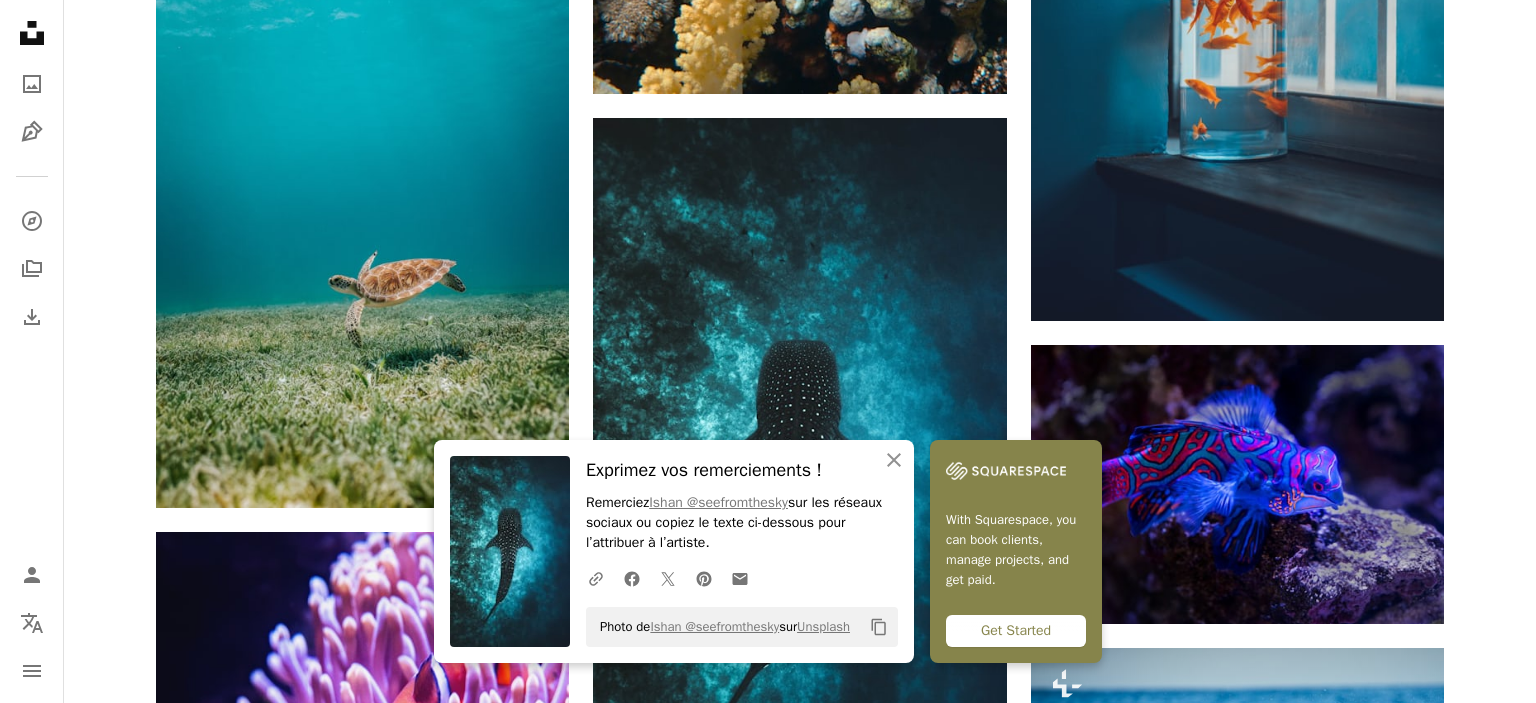 click on "An X shape An X shape Fermer Exprimez vos remerciements ! Remerciez  [FIRST] [LAST]  sur les réseaux sociaux ou copiez le texte ci-dessous pour l’attribuer à l’artiste. A URL sharing icon (chains) Facebook icon X (formerly Twitter) icon Pinterest icon An envelope Photo de  [FIRST] [LAST]  sur  Unsplash
Copy content With Squarespace, you can book clients, manage projects, and get paid. Get Started Premium, images prêtes à l’emploi. Profitez d’un accès illimité. A plus sign Contenu ajouté chaque mois réservé aux membres A plus sign Téléchargements libres de droits illimités A plus sign Illustrations  Nouveau A plus sign Protections juridiques renforcées annuel 62 %  de réduction mensuel 16 €   6 € EUR par mois * Abonnez-vous à  Unsplash+ * Facturé à l’avance en cas de paiement annuel  72 € Plus les taxes applicables. Renouvellement automatique. Annuler à tout moment." at bounding box center [768, 6229] 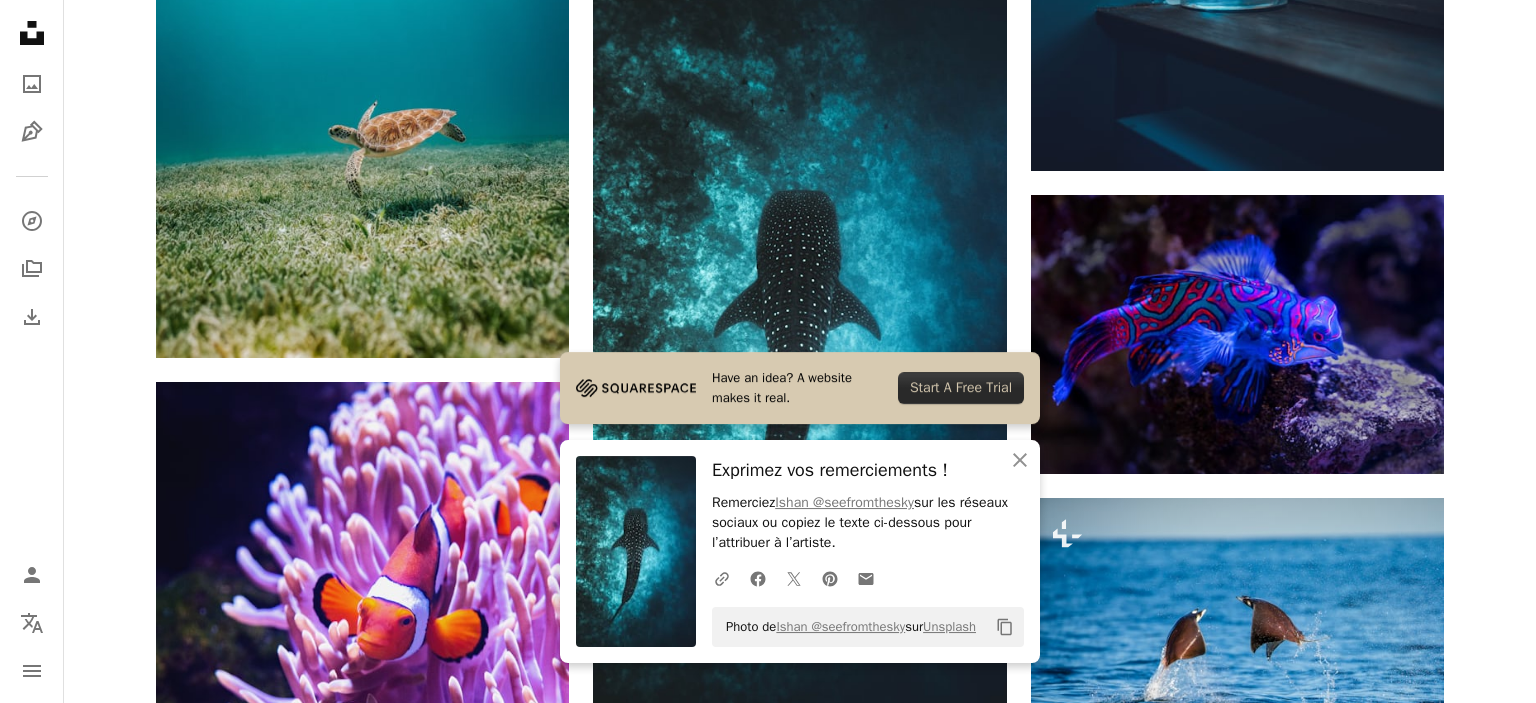 scroll, scrollTop: 30245, scrollLeft: 0, axis: vertical 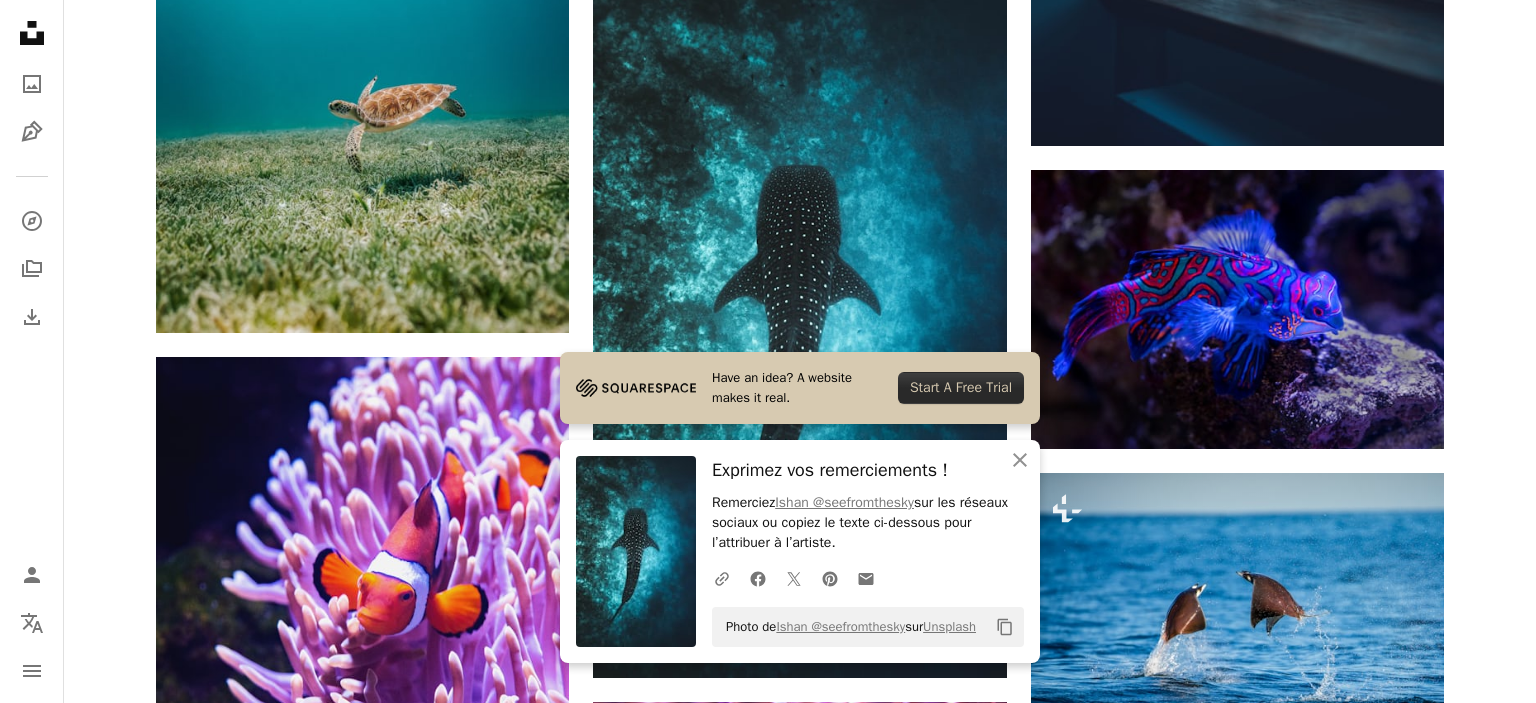 click on "Arrow pointing down" 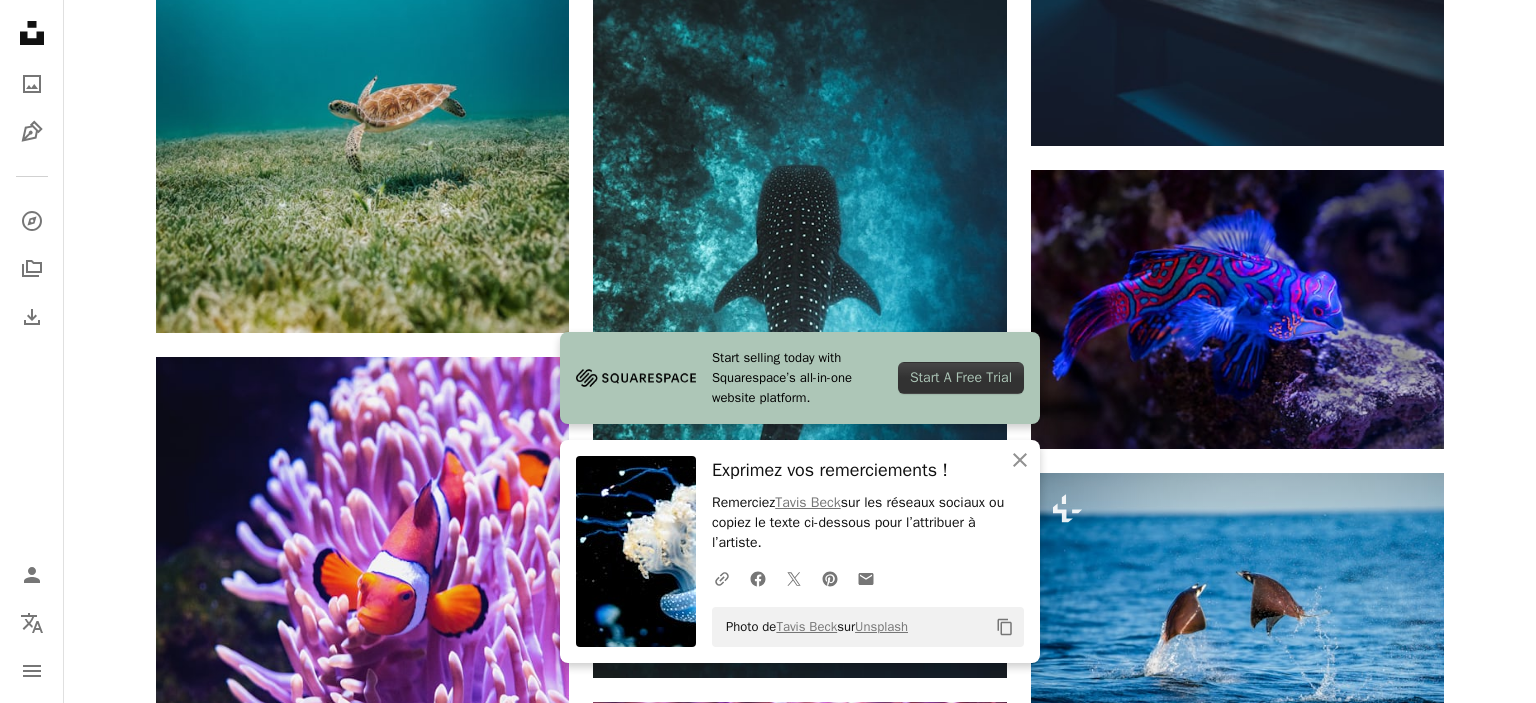 click on "Plus sign for Unsplash+ A heart A plus sign Getty Images Pour  Unsplash+ A lock Télécharger A heart A plus sign Worachat Sodsri Arrow pointing down A heart A plus sign Claudio Guglieri Arrow pointing down Plus sign for Unsplash+ A heart A plus sign Getty Images Pour  Unsplash+ A lock Télécharger Plus sign for Unsplash+ A heart A plus sign Getty Images Pour  Unsplash+ A lock Télécharger Plus sign for Unsplash+ A heart A plus sign Karolina Grabowska Pour  Unsplash+ A lock Télécharger A heart A plus sign David Clode Arrow pointing down A heart A plus sign Kyaw Tun Disponible à l’embauche A checkmark inside of a circle Arrow pointing down A heart A plus sign Masaaki Komori Arrow pointing down A heart A plus sign SGR Arrow pointing down –– ––– –––  –– ––– –  ––– –––  ––––  –   – –– –––  – – ––– –– –– –––– –– On-brand and on budget images for your next campaign Learn More A heart A plus sign David Clode A heart" at bounding box center (800, -12022) 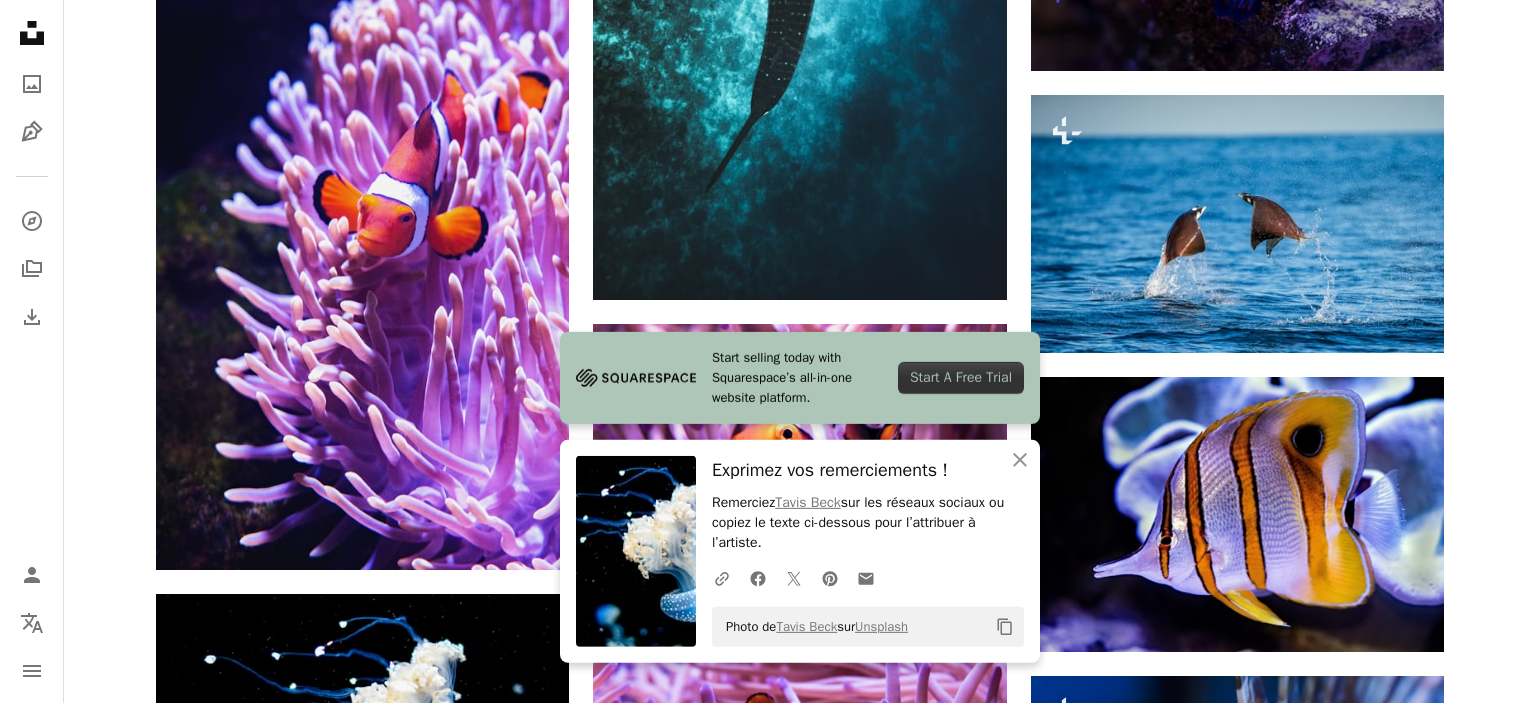 scroll, scrollTop: 30624, scrollLeft: 0, axis: vertical 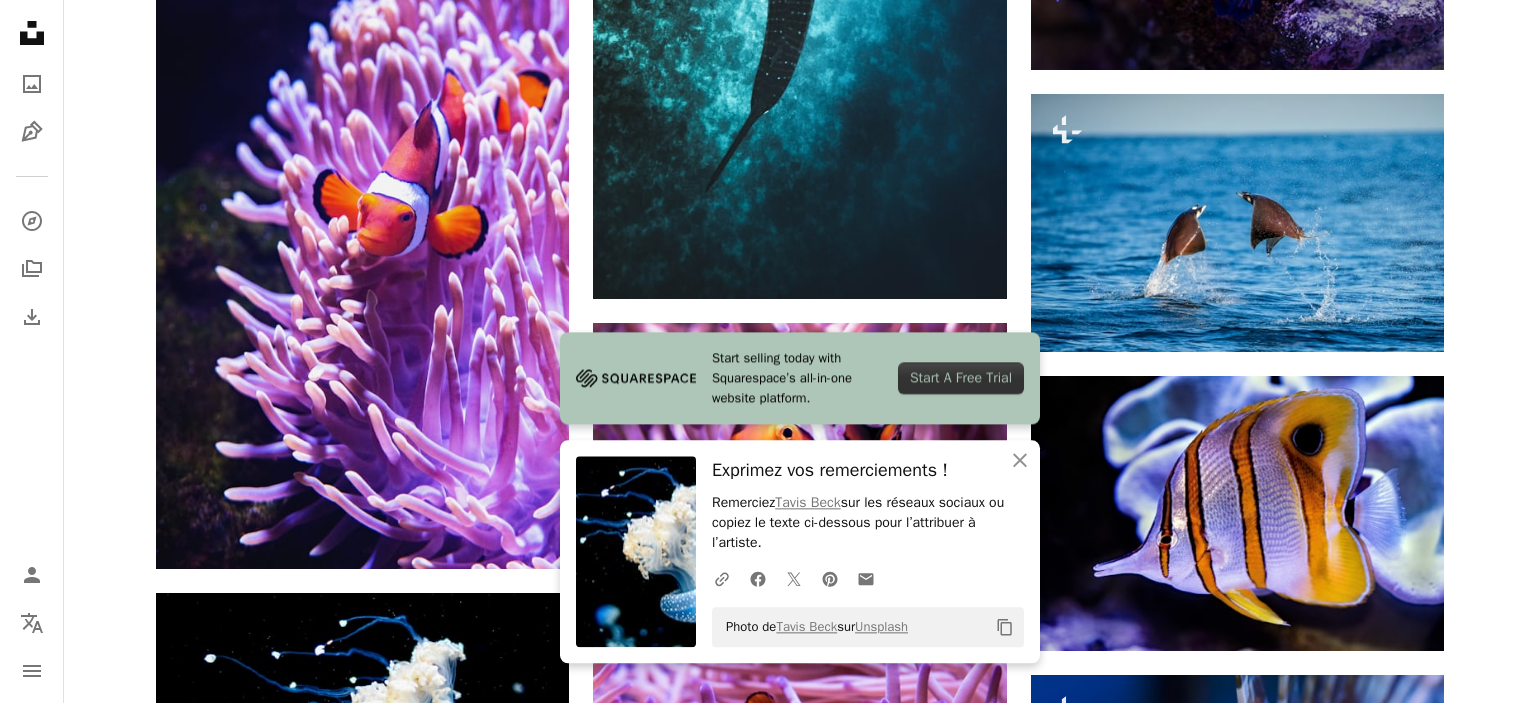 click 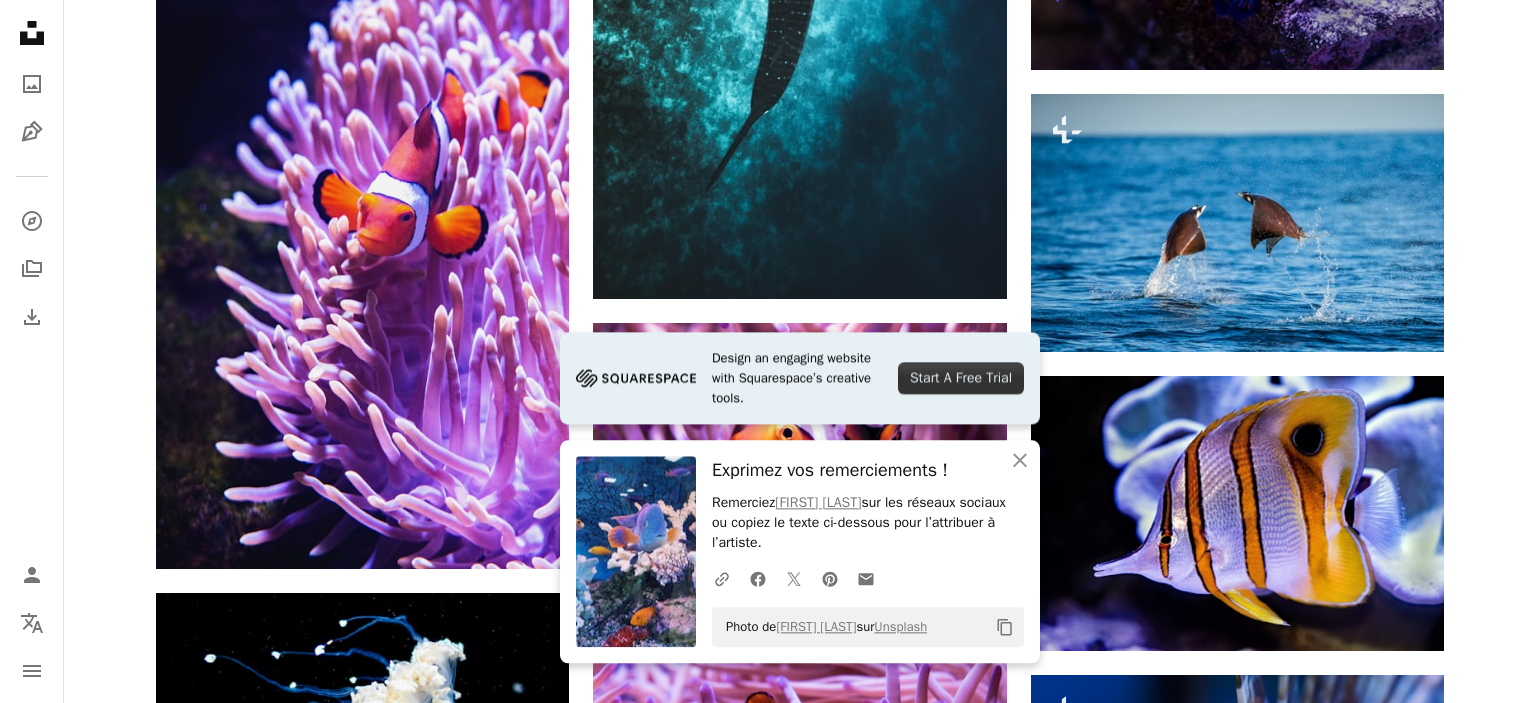 click on "Plus sign for Unsplash+ A heart A plus sign Getty Images Pour  Unsplash+ A lock Télécharger A heart A plus sign Worachat Sodsri Arrow pointing down A heart A plus sign Claudio Guglieri Arrow pointing down Plus sign for Unsplash+ A heart A plus sign Getty Images Pour  Unsplash+ A lock Télécharger Plus sign for Unsplash+ A heart A plus sign Getty Images Pour  Unsplash+ A lock Télécharger Plus sign for Unsplash+ A heart A plus sign Karolina Grabowska Pour  Unsplash+ A lock Télécharger A heart A plus sign David Clode Arrow pointing down A heart A plus sign Kyaw Tun Disponible à l’embauche A checkmark inside of a circle Arrow pointing down A heart A plus sign Masaaki Komori Arrow pointing down A heart A plus sign SGR Arrow pointing down –– ––– –––  –– ––– –  ––– –––  ––––  –   – –– –––  – – ––– –– –– –––– –– On-brand and on budget images for your next campaign Learn More A heart A plus sign David Clode A heart" at bounding box center (800, -12401) 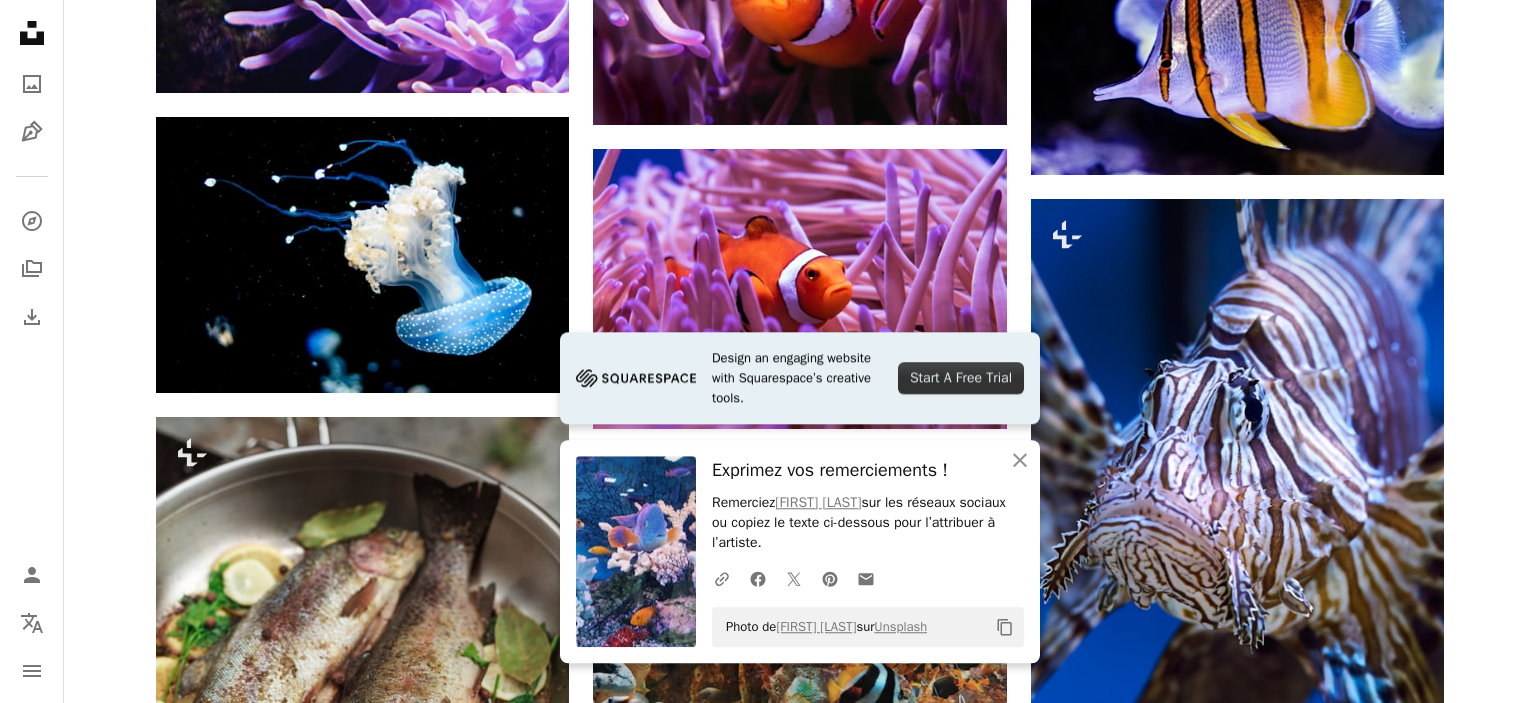 scroll, scrollTop: 31100, scrollLeft: 0, axis: vertical 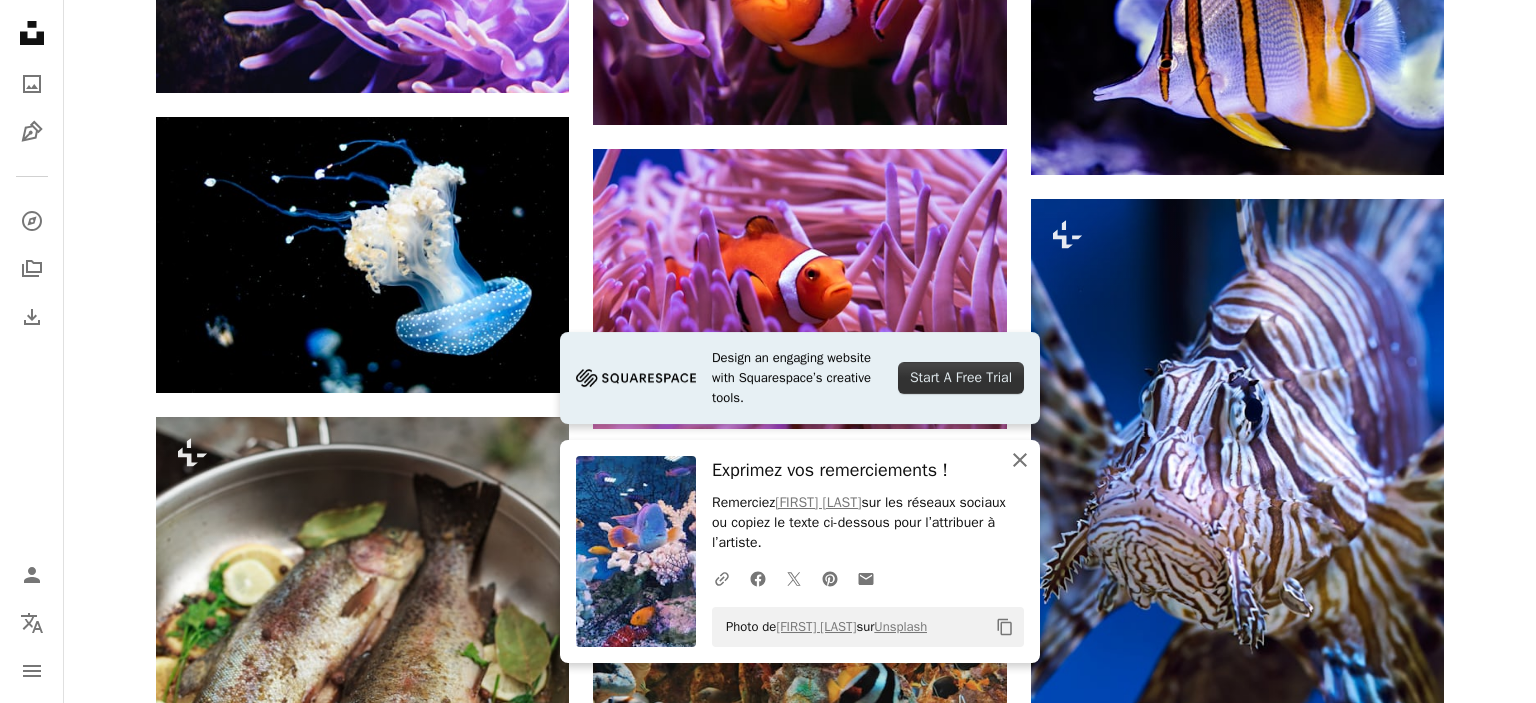 click on "An X shape" 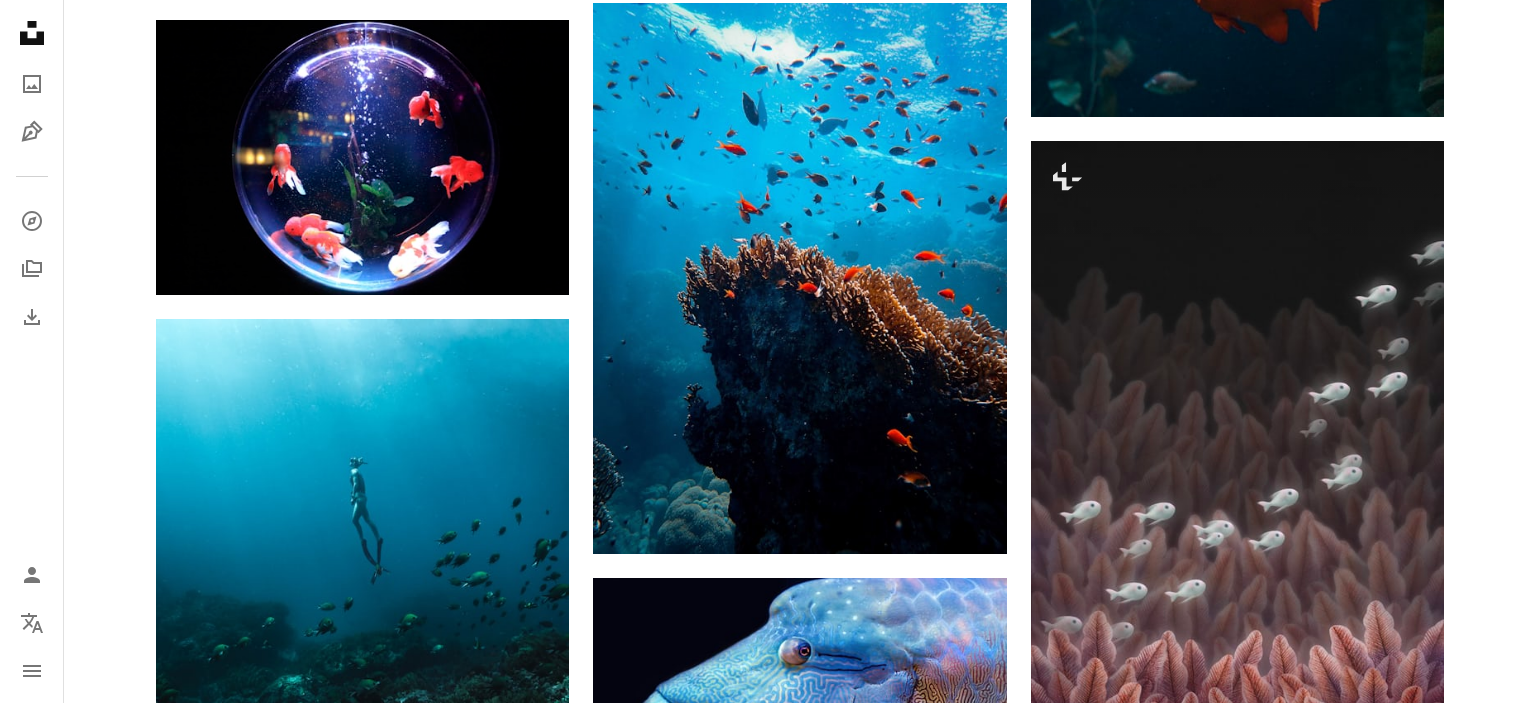 scroll, scrollTop: 35833, scrollLeft: 0, axis: vertical 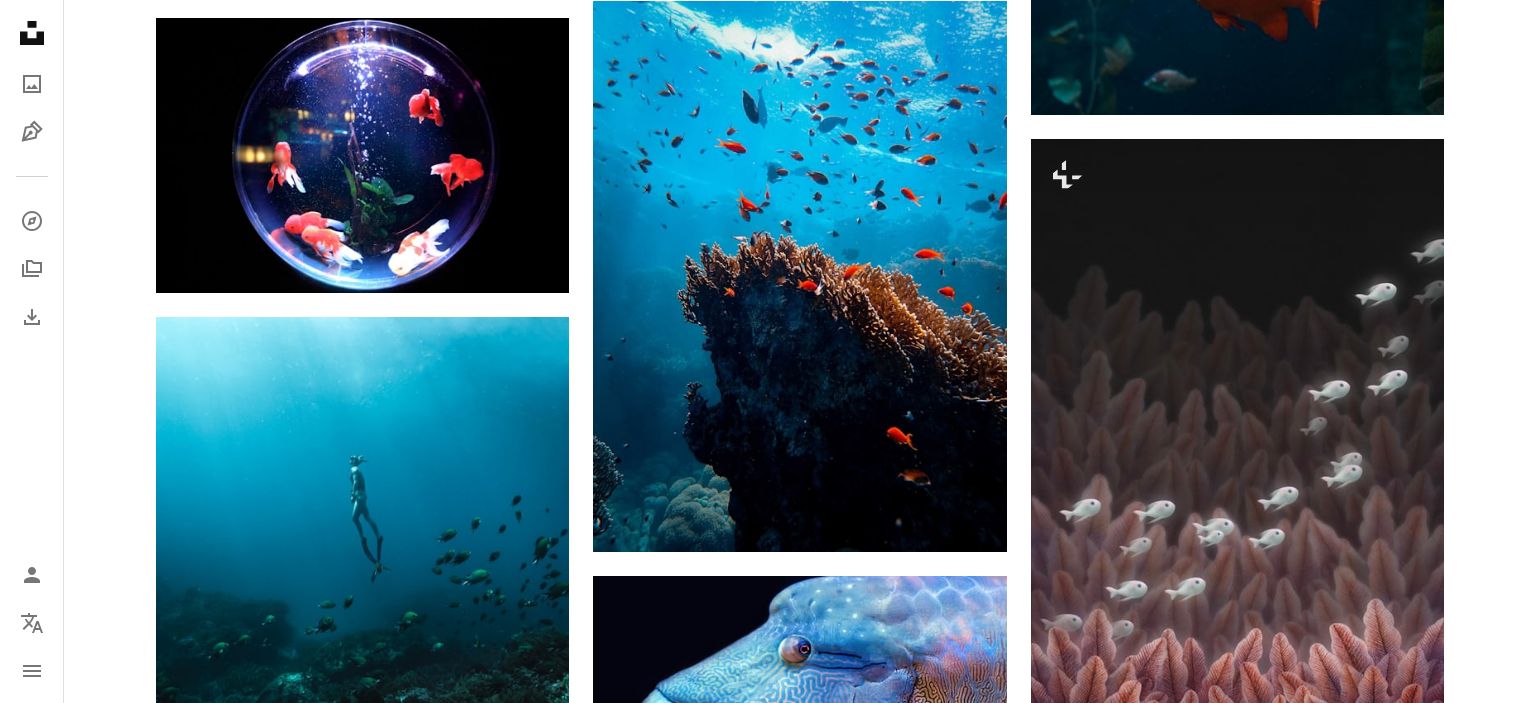 click on "Arrow pointing down" 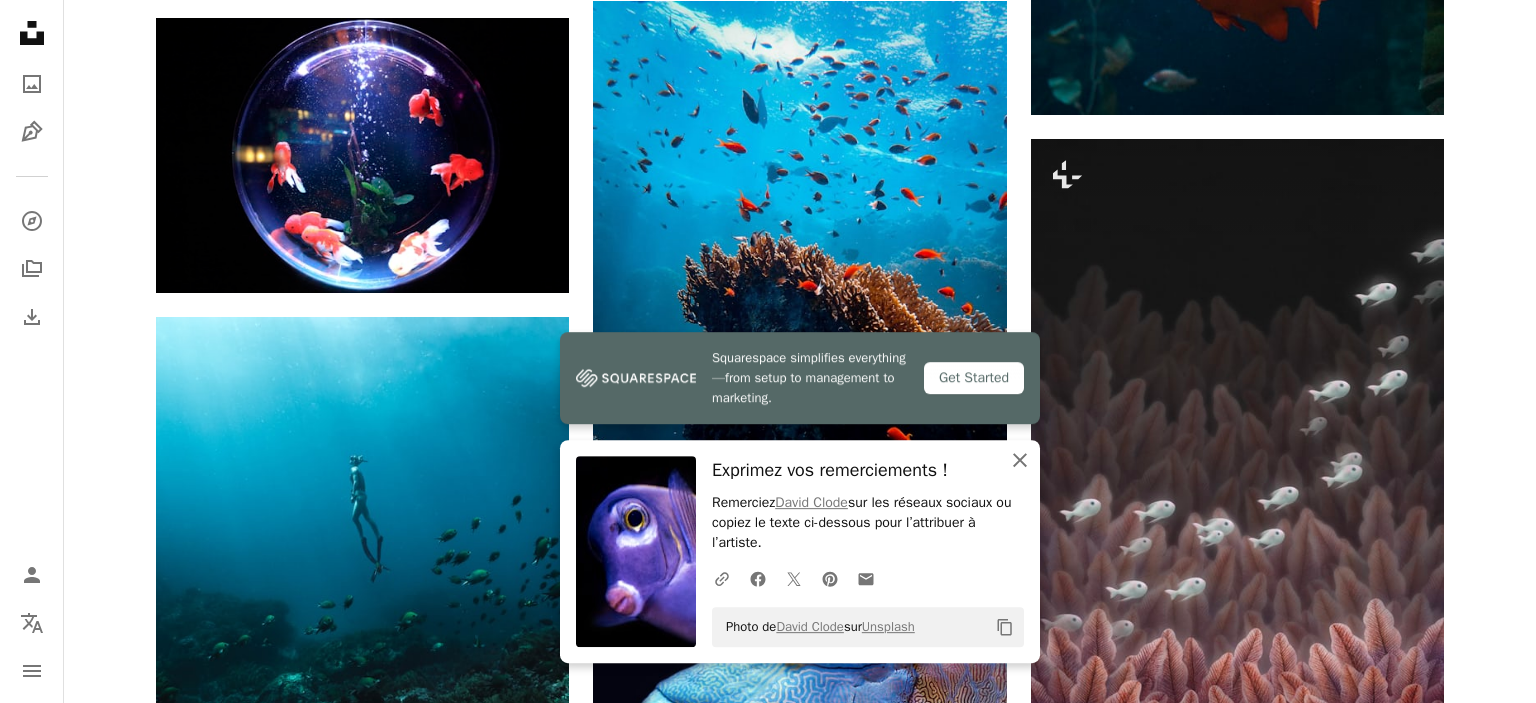 click 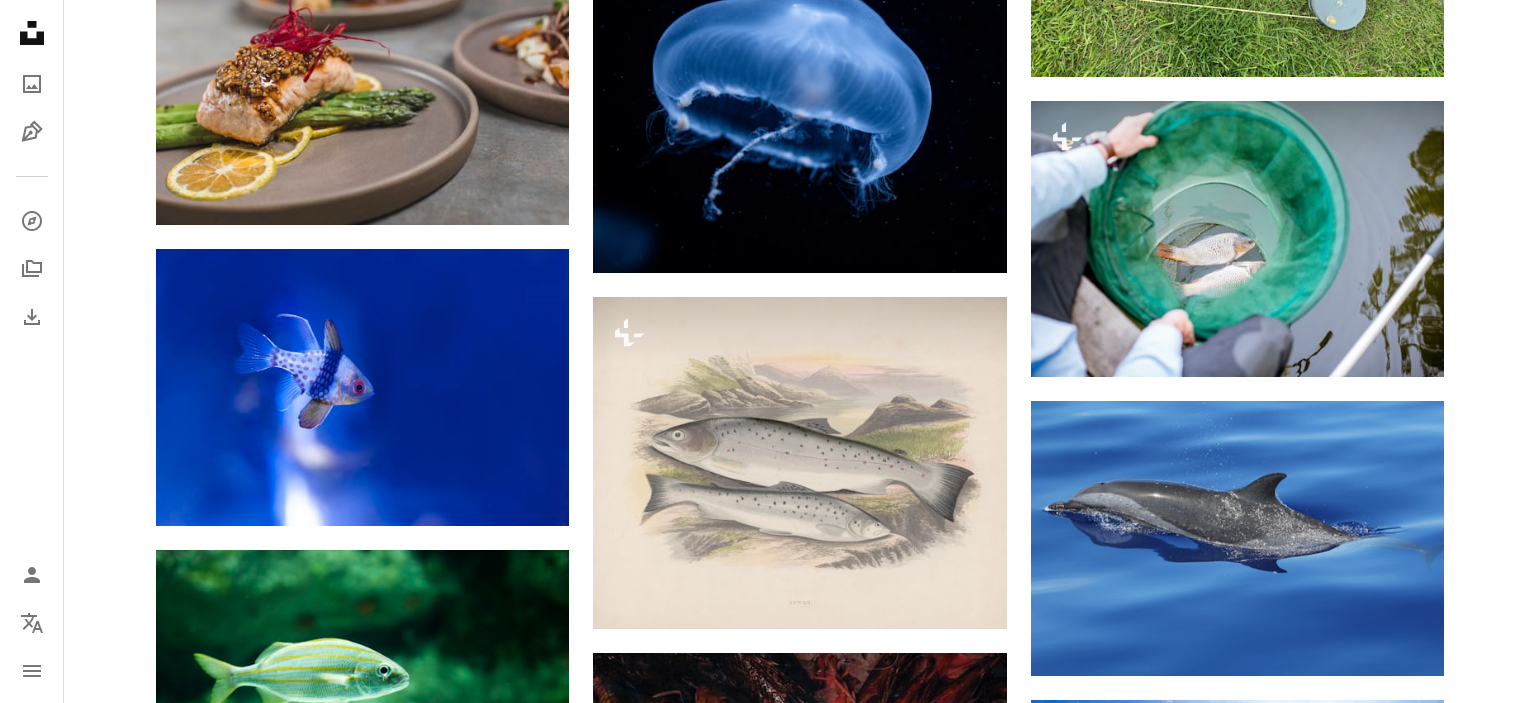 scroll, scrollTop: 38942, scrollLeft: 0, axis: vertical 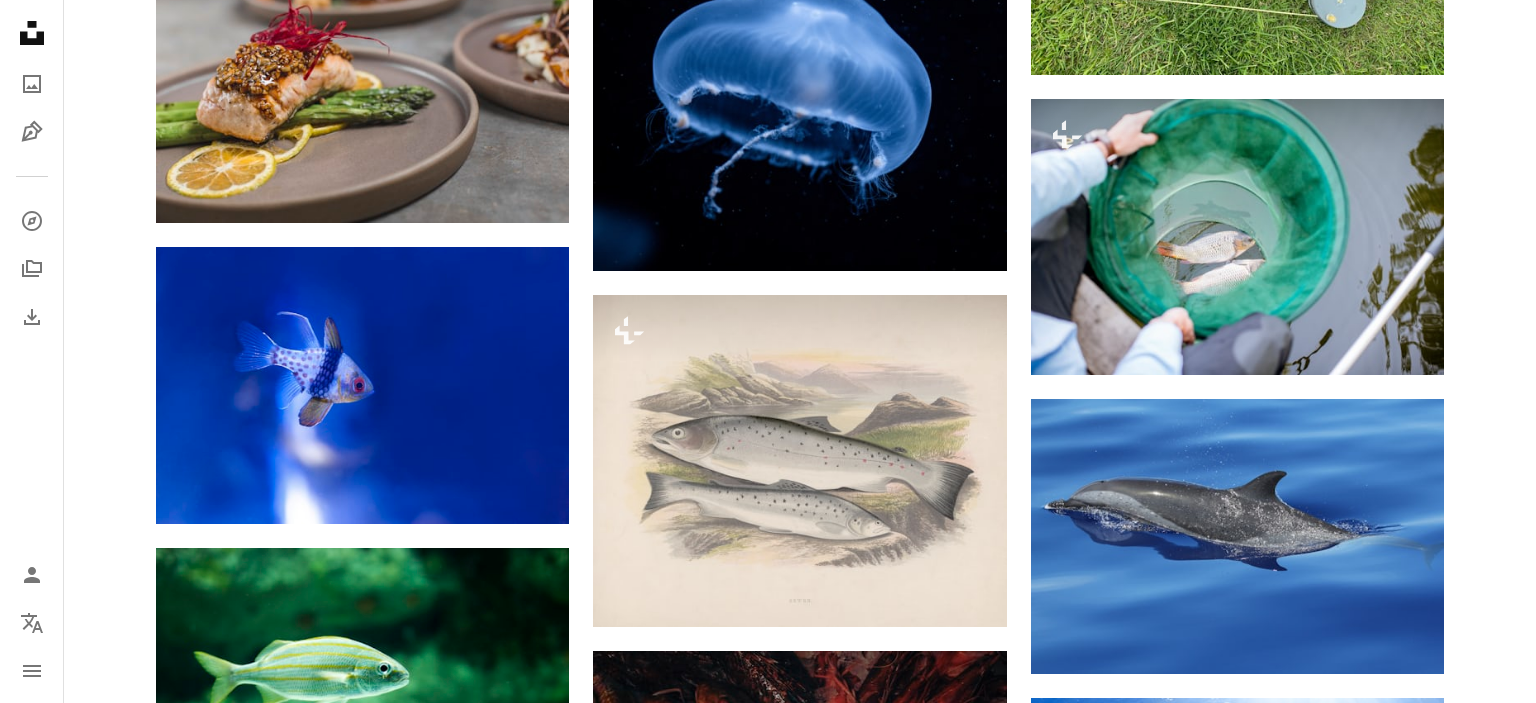 click on "Arrow pointing down" 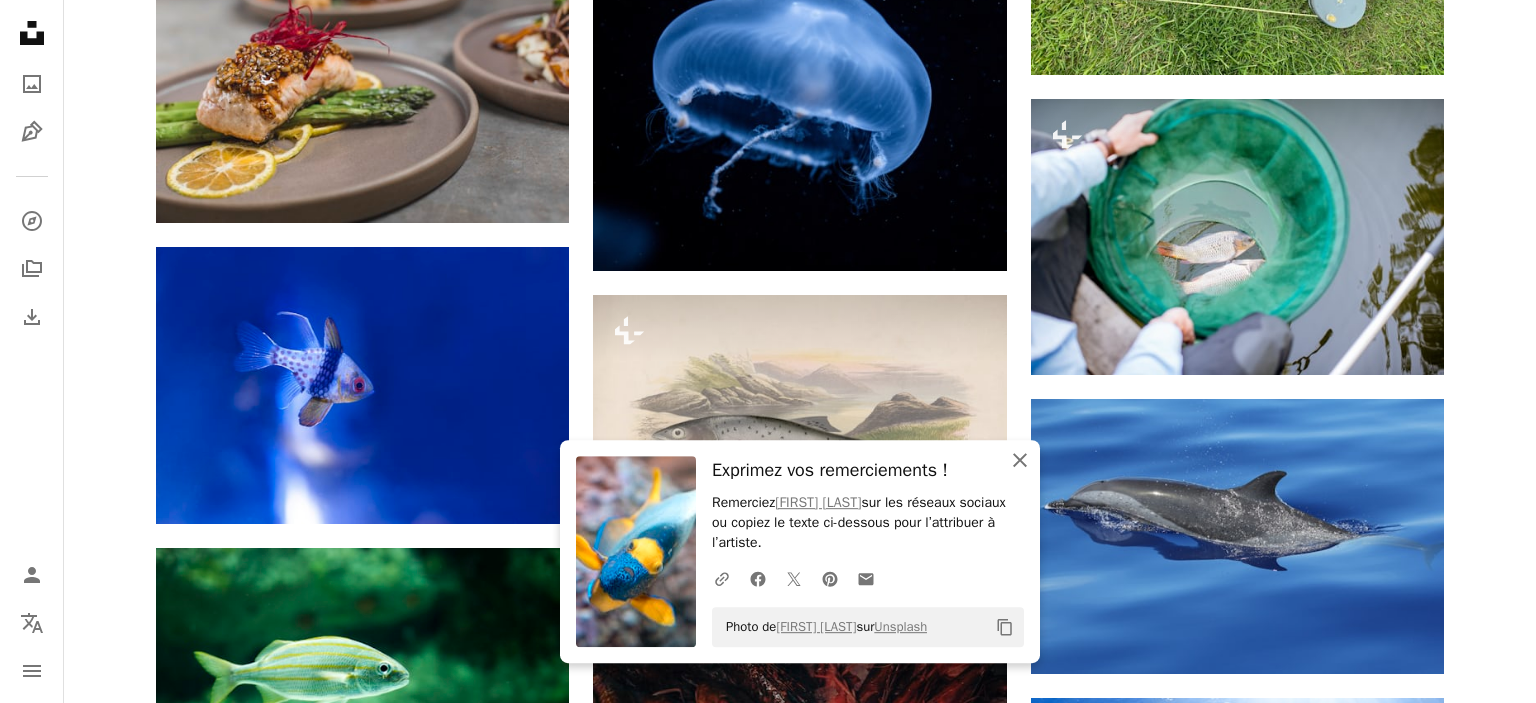click on "An X shape" 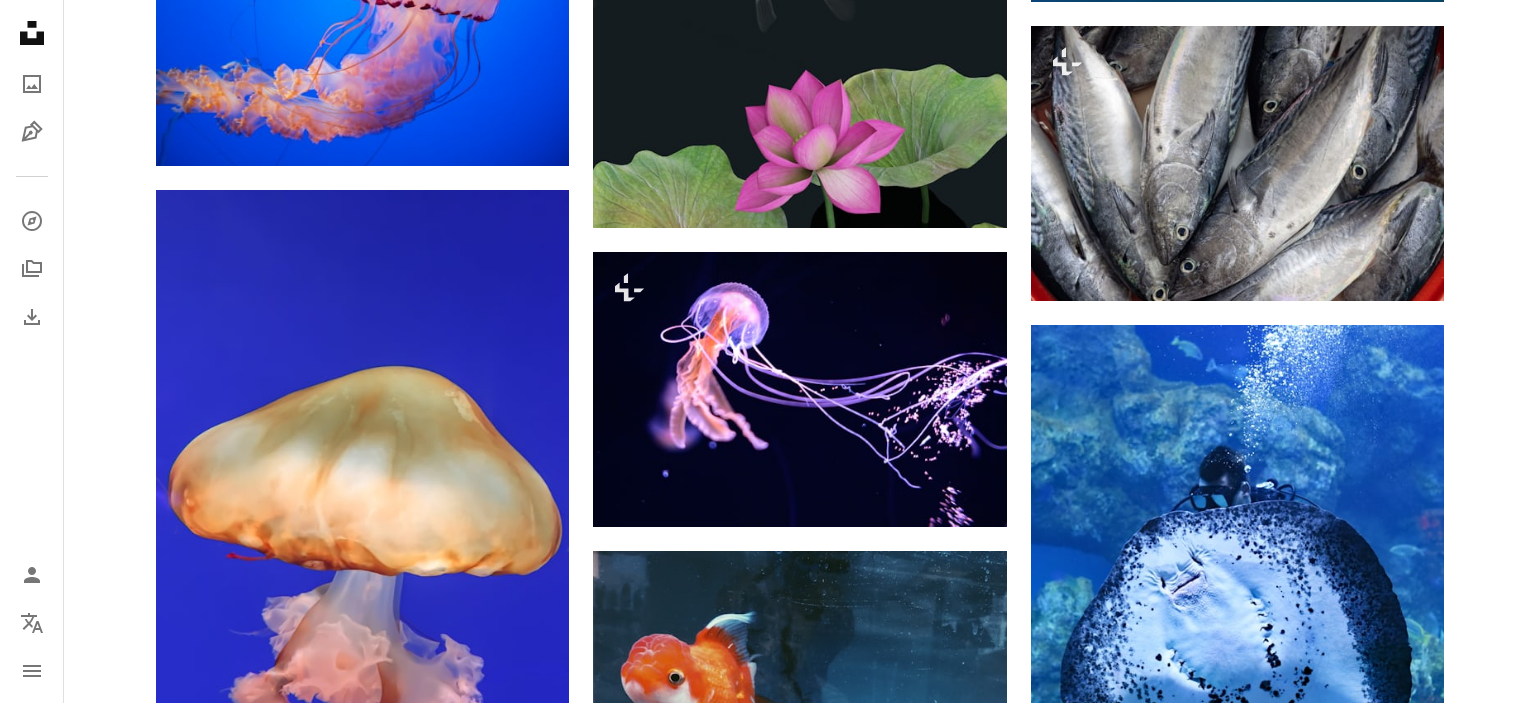 scroll, scrollTop: 50260, scrollLeft: 0, axis: vertical 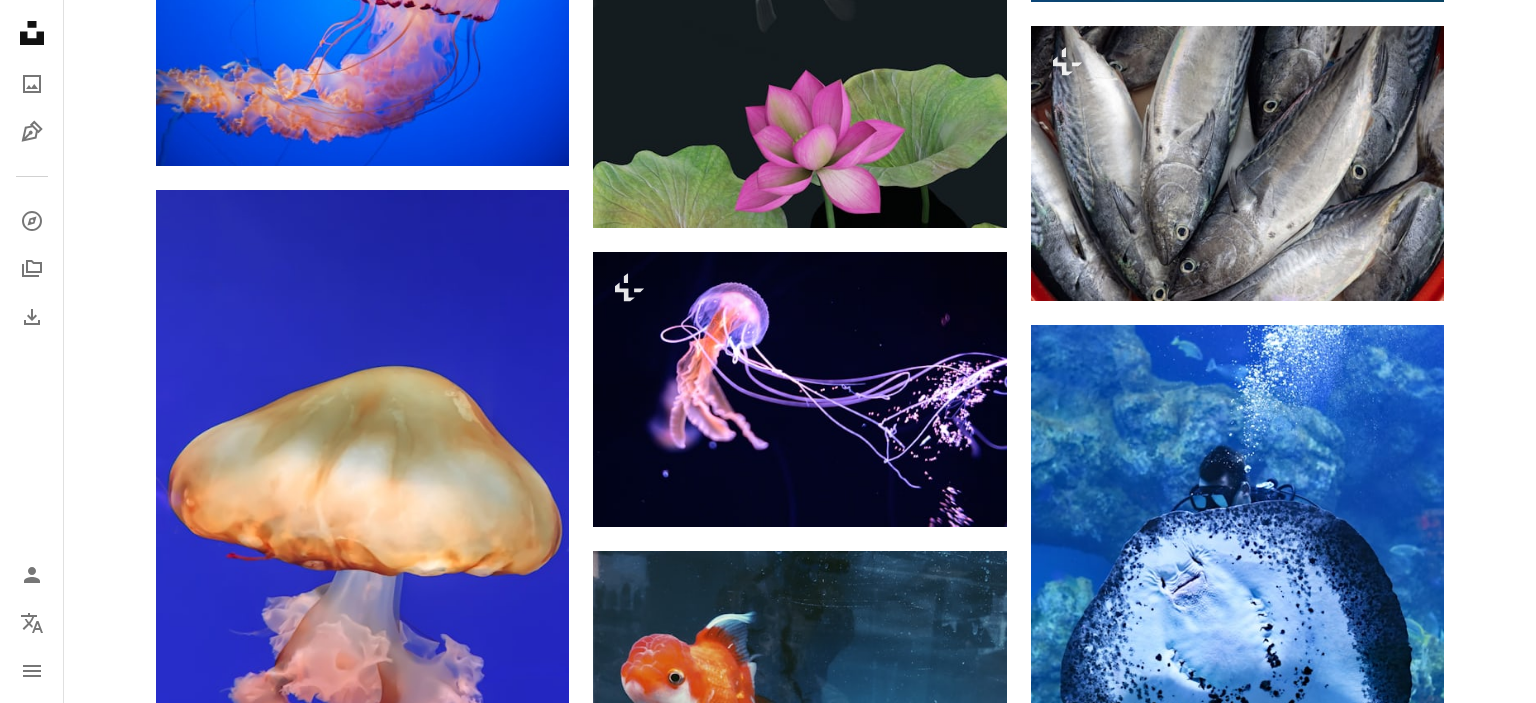 click on "Arrow pointing down" 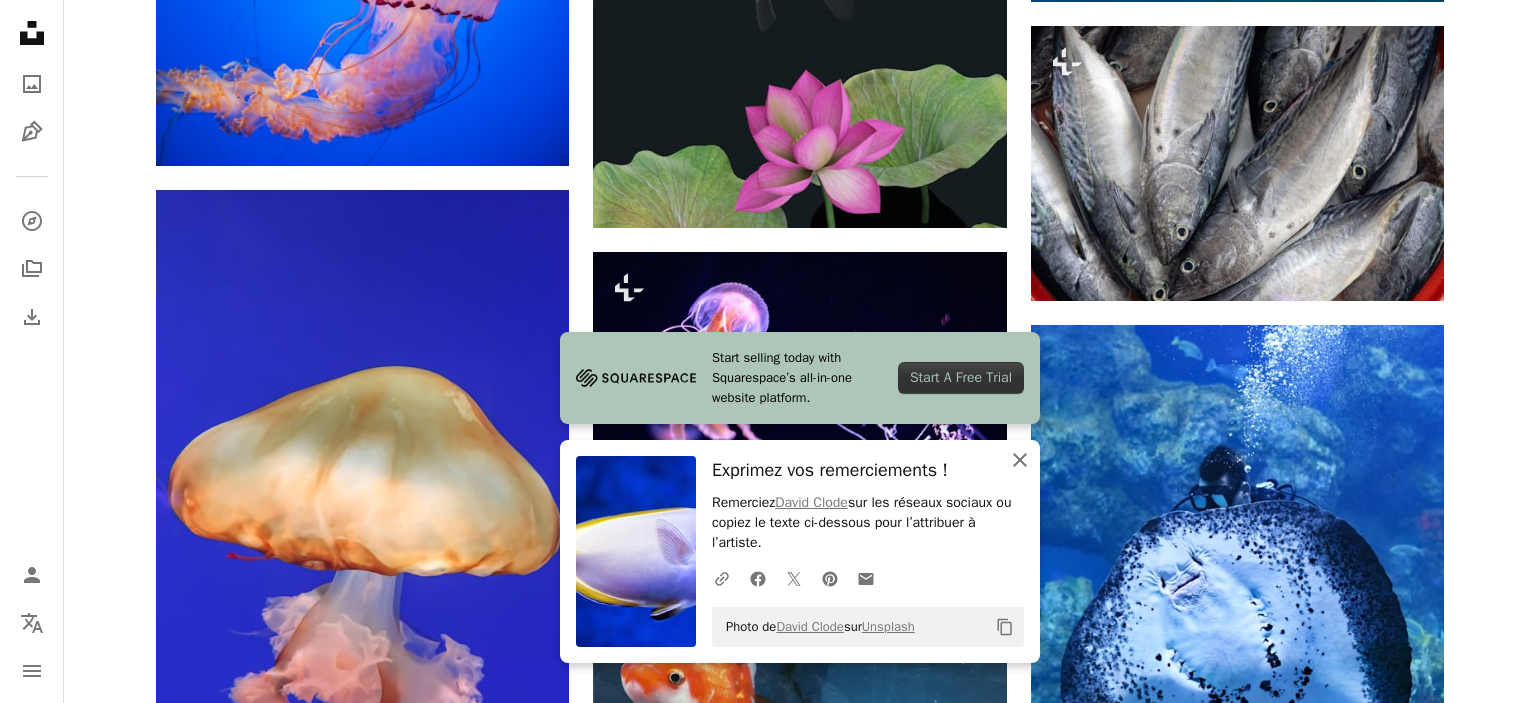 click on "An X shape Fermer" at bounding box center (1020, 460) 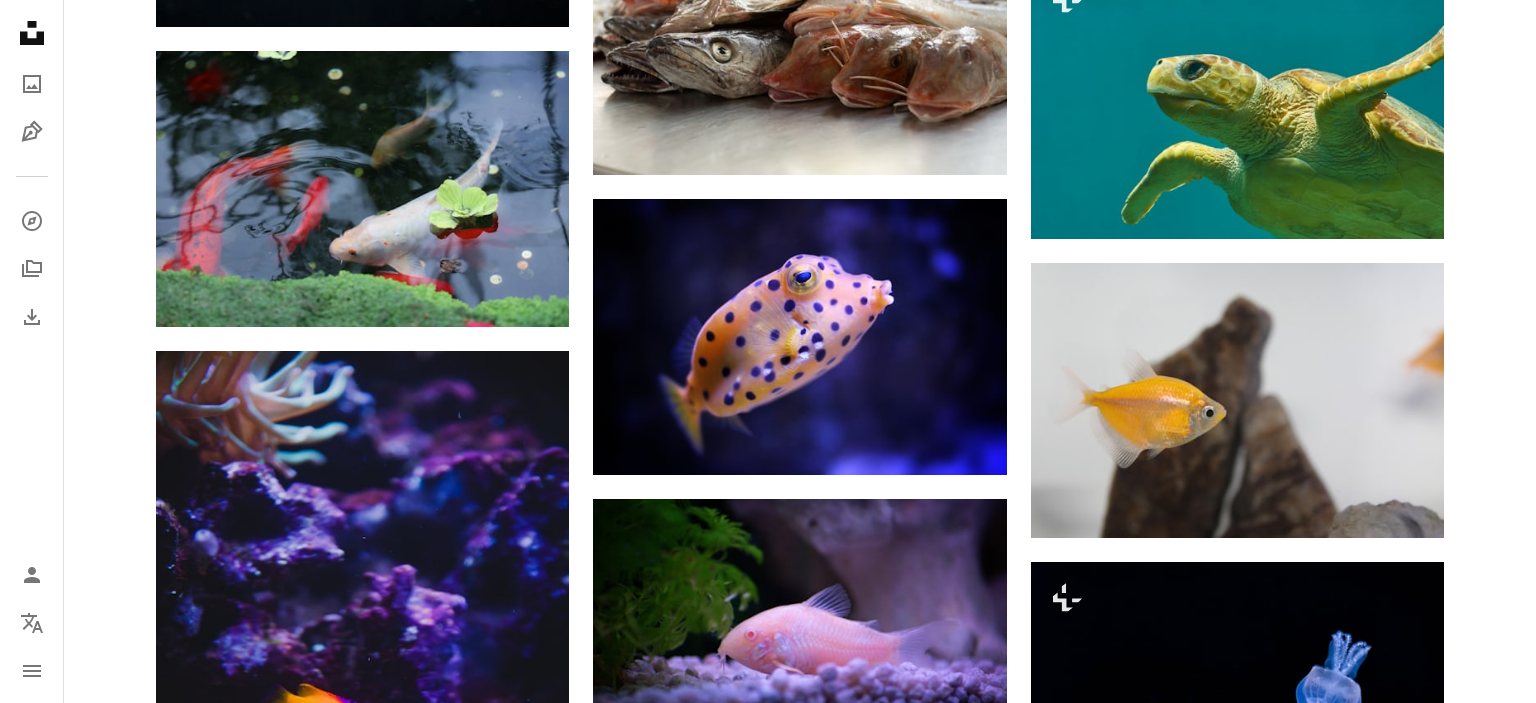 scroll, scrollTop: 68123, scrollLeft: 0, axis: vertical 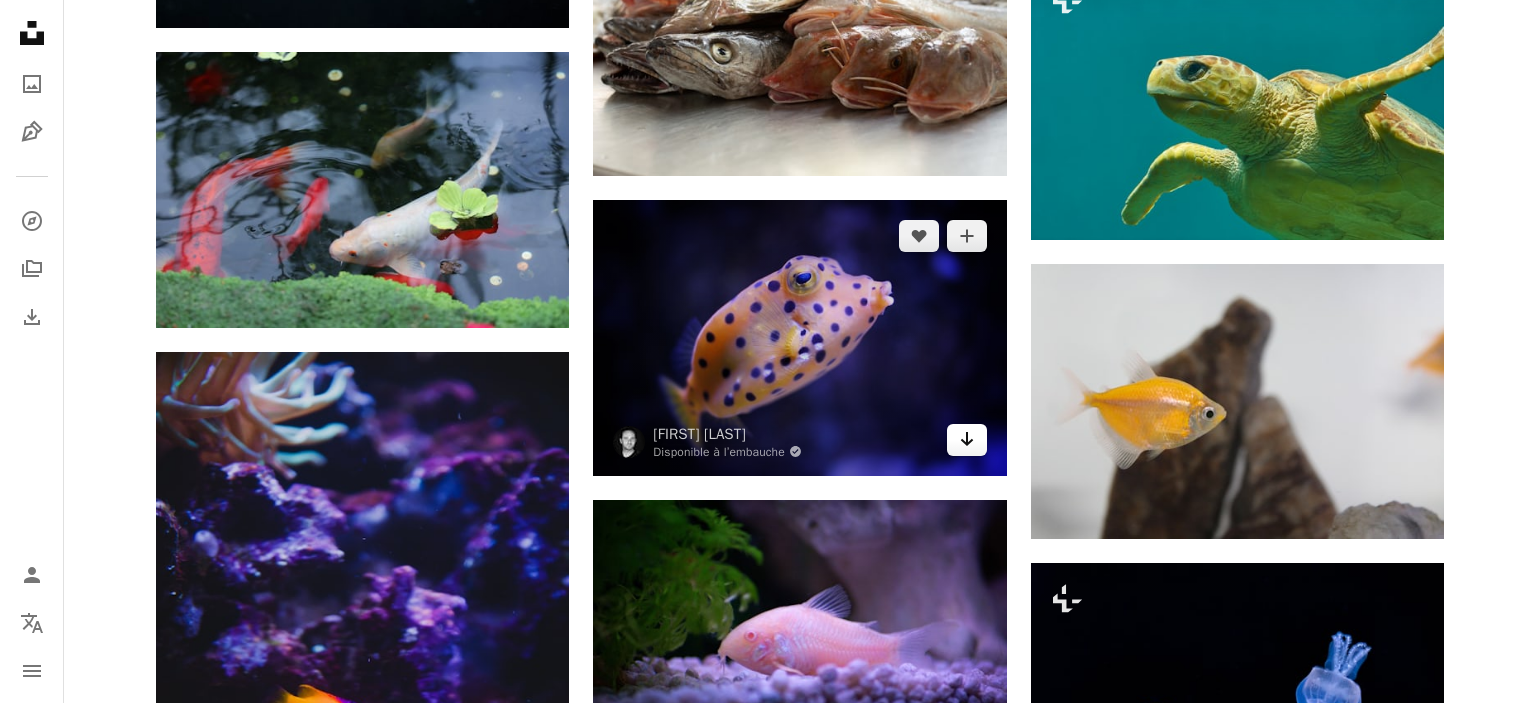 click on "Arrow pointing down" at bounding box center [967, 440] 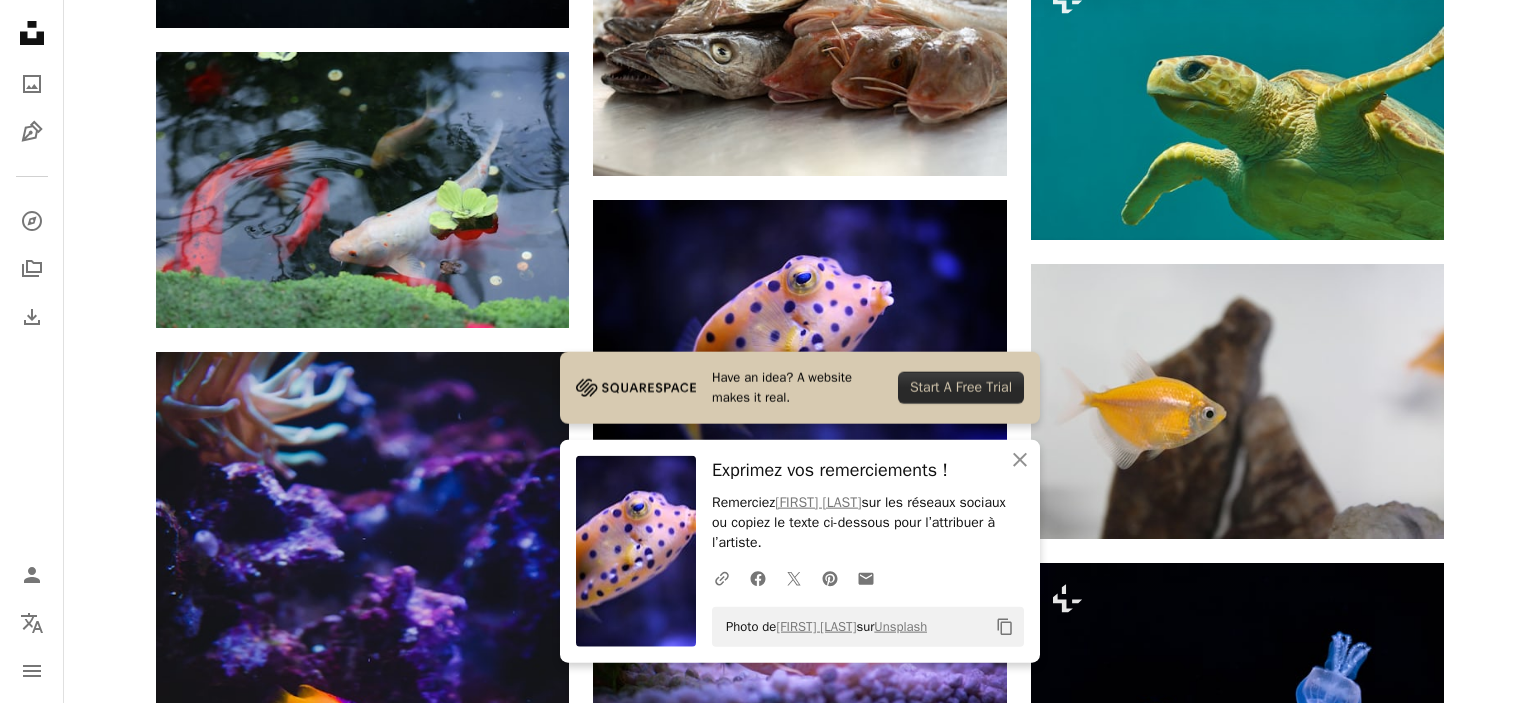 click on "Plus sign for Unsplash+ A heart A plus sign [FIRST] [LAST] Pour  Unsplash+ A lock Télécharger A heart A plus sign [FIRST] [LAST] Arrow pointing down A heart A plus sign [FIRST] [LAST] Arrow pointing down Plus sign for Unsplash+ A heart A plus sign [FIRST] [LAST] Pour  Unsplash+ A lock Télécharger Plus sign for Unsplash+ A heart A plus sign [FIRST] [LAST] Pour  Unsplash+ A lock Télécharger Plus sign for Unsplash+ A heart A plus sign [FIRST] [LAST] Pour  Unsplash+ A lock Télécharger A heart A plus sign [FIRST] [LAST] Arrow pointing down A heart A plus sign [FIRST] [LAST]" at bounding box center [800, -31035] 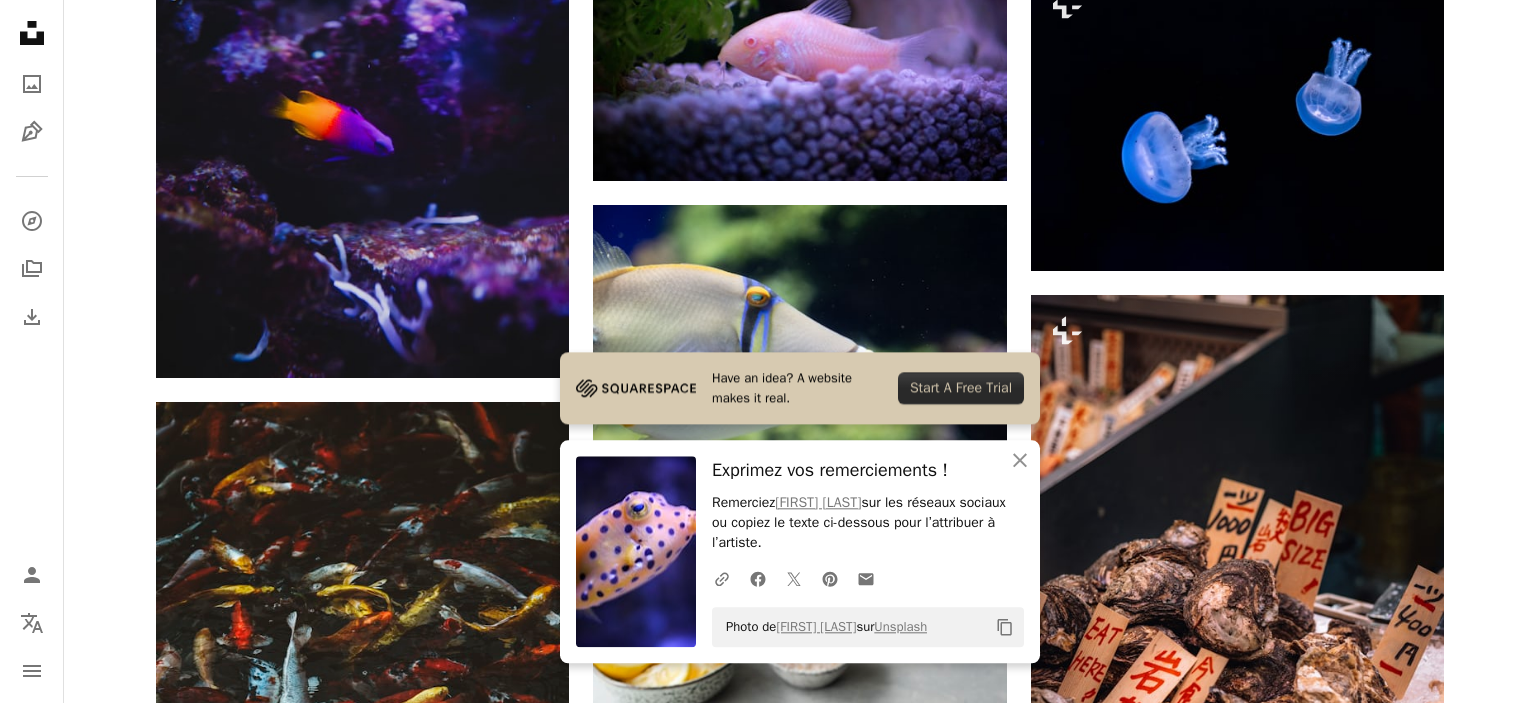 scroll, scrollTop: 68733, scrollLeft: 0, axis: vertical 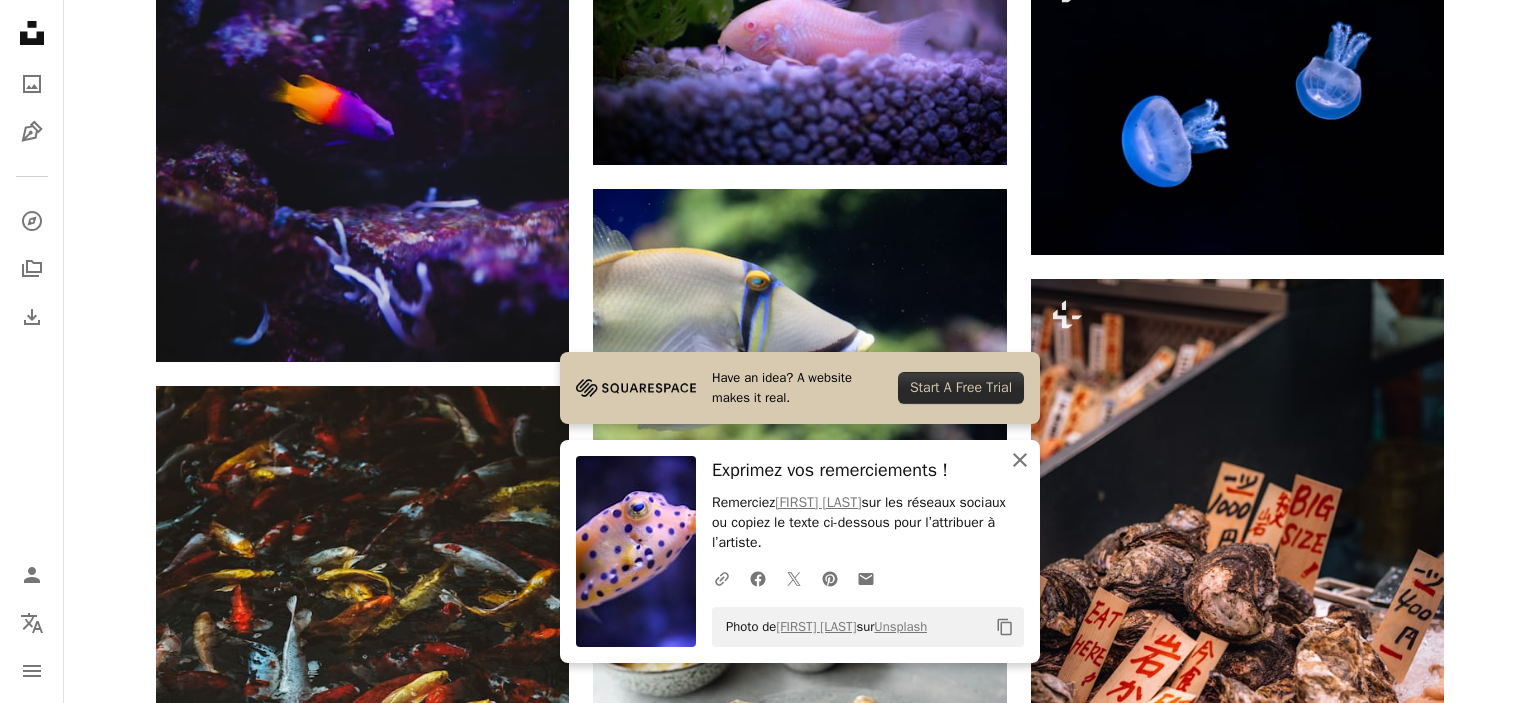 click on "An X shape" 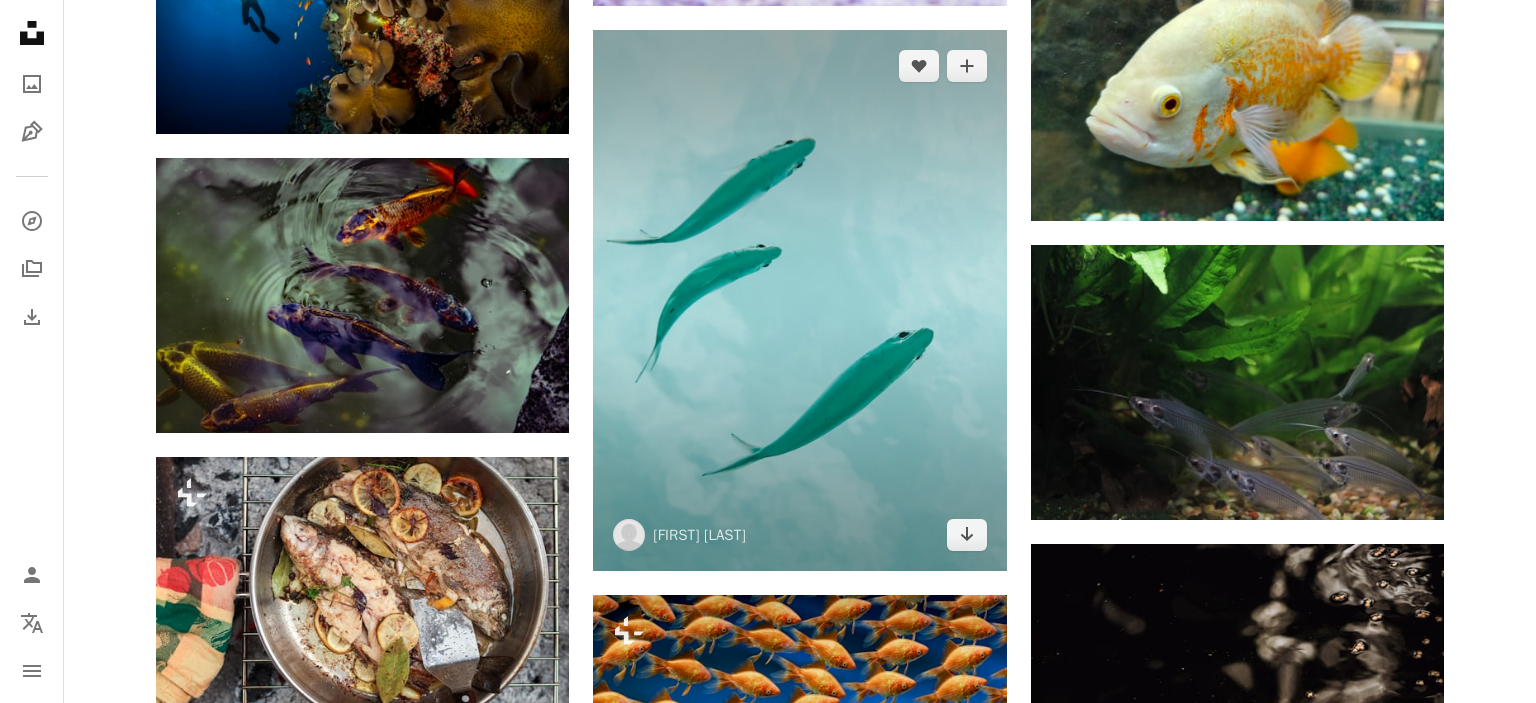 scroll, scrollTop: 81669, scrollLeft: 0, axis: vertical 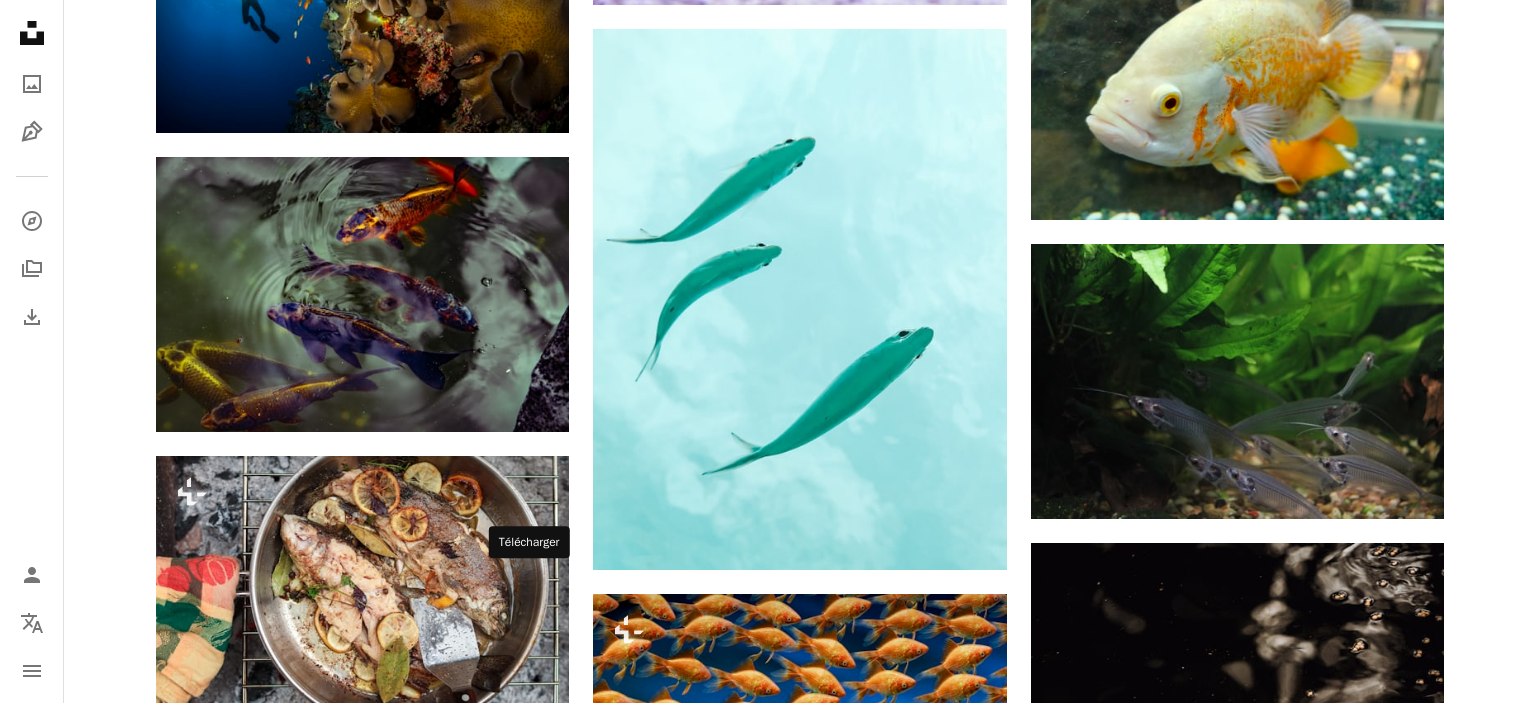 click on "Arrow pointing down" 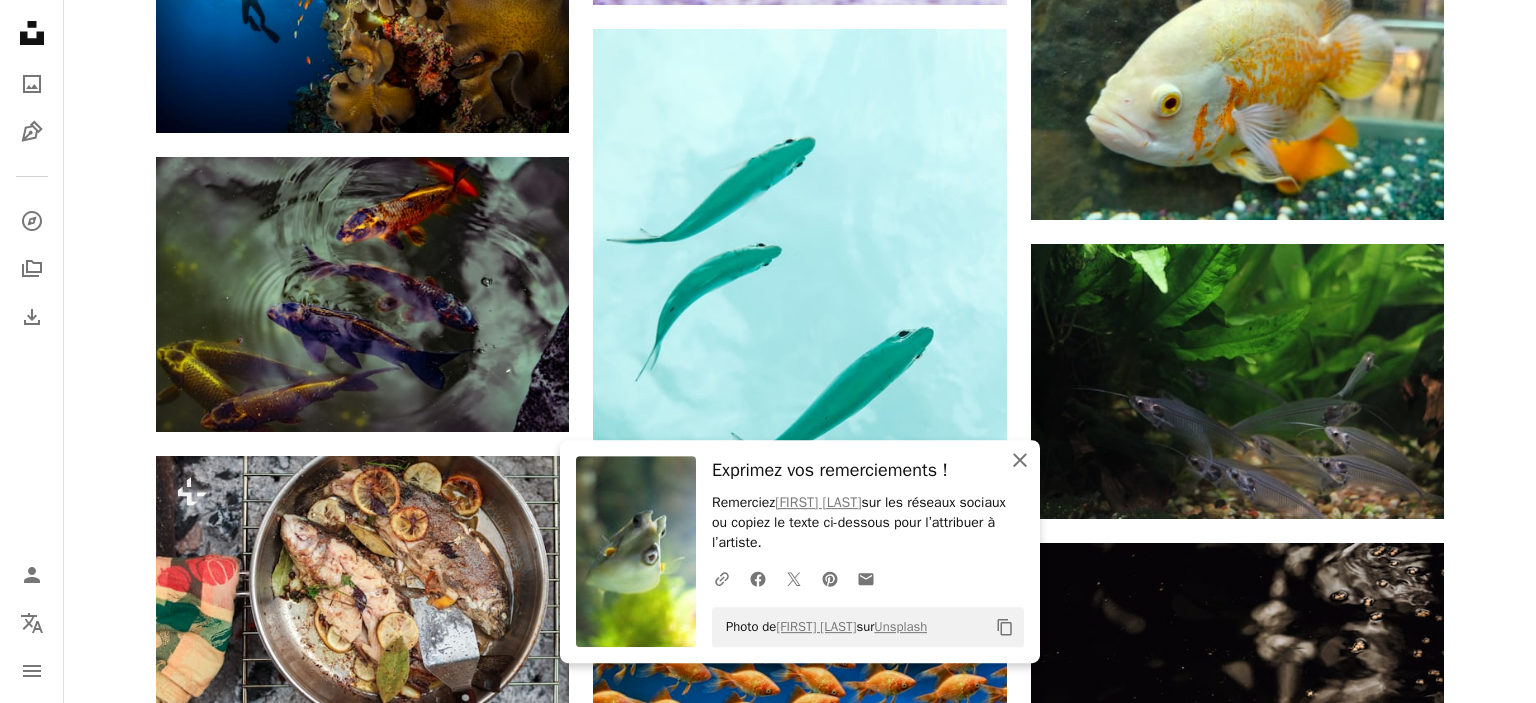 click on "An X shape" 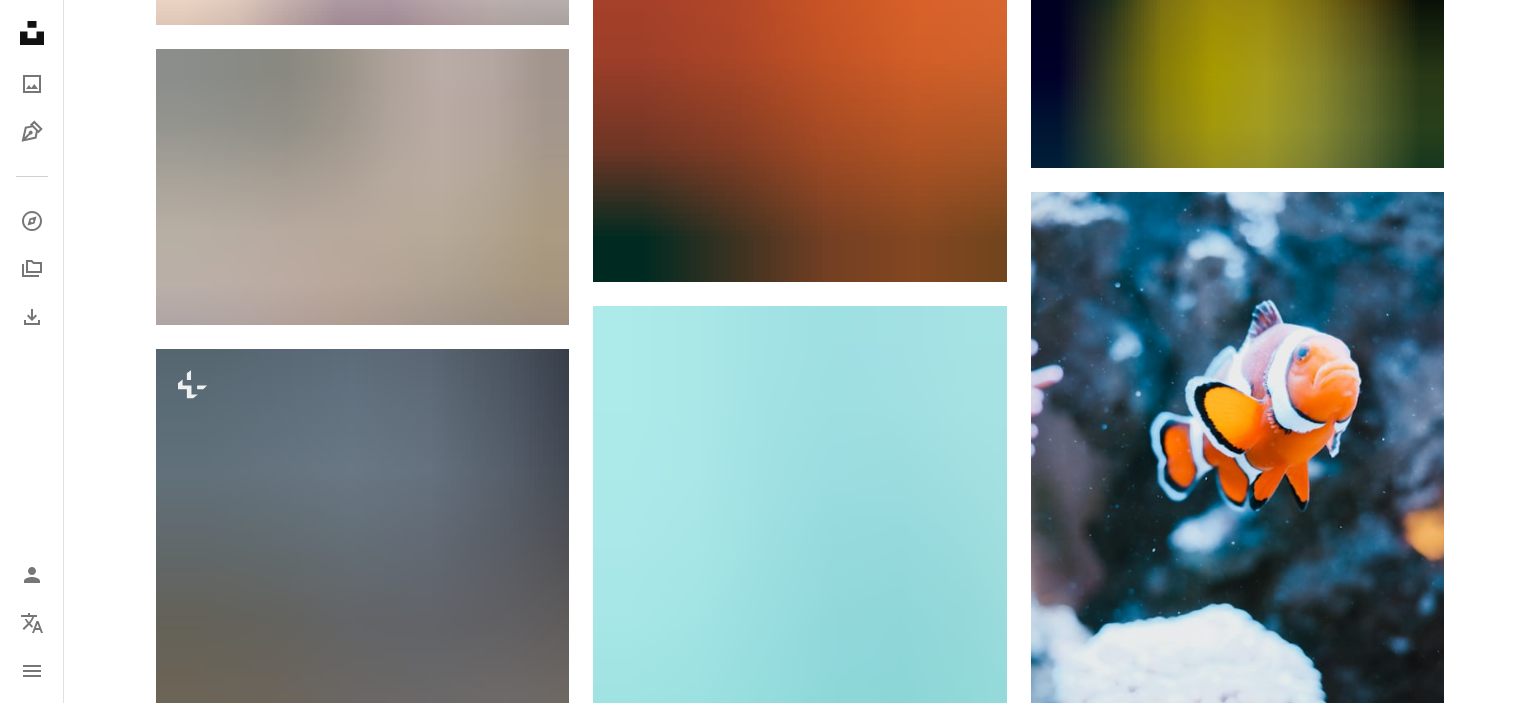 scroll, scrollTop: 91805, scrollLeft: 0, axis: vertical 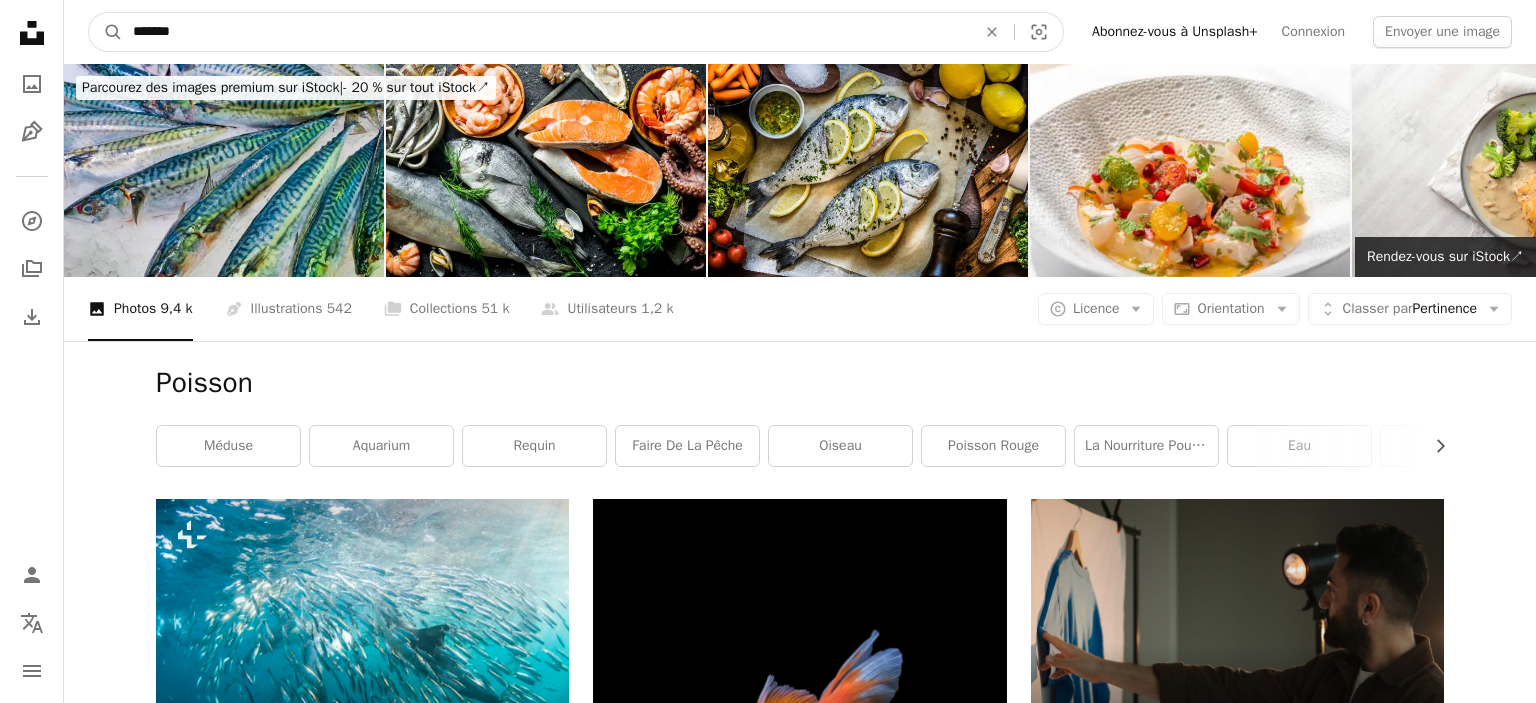 drag, startPoint x: 416, startPoint y: 40, endPoint x: 186, endPoint y: 52, distance: 230.31284 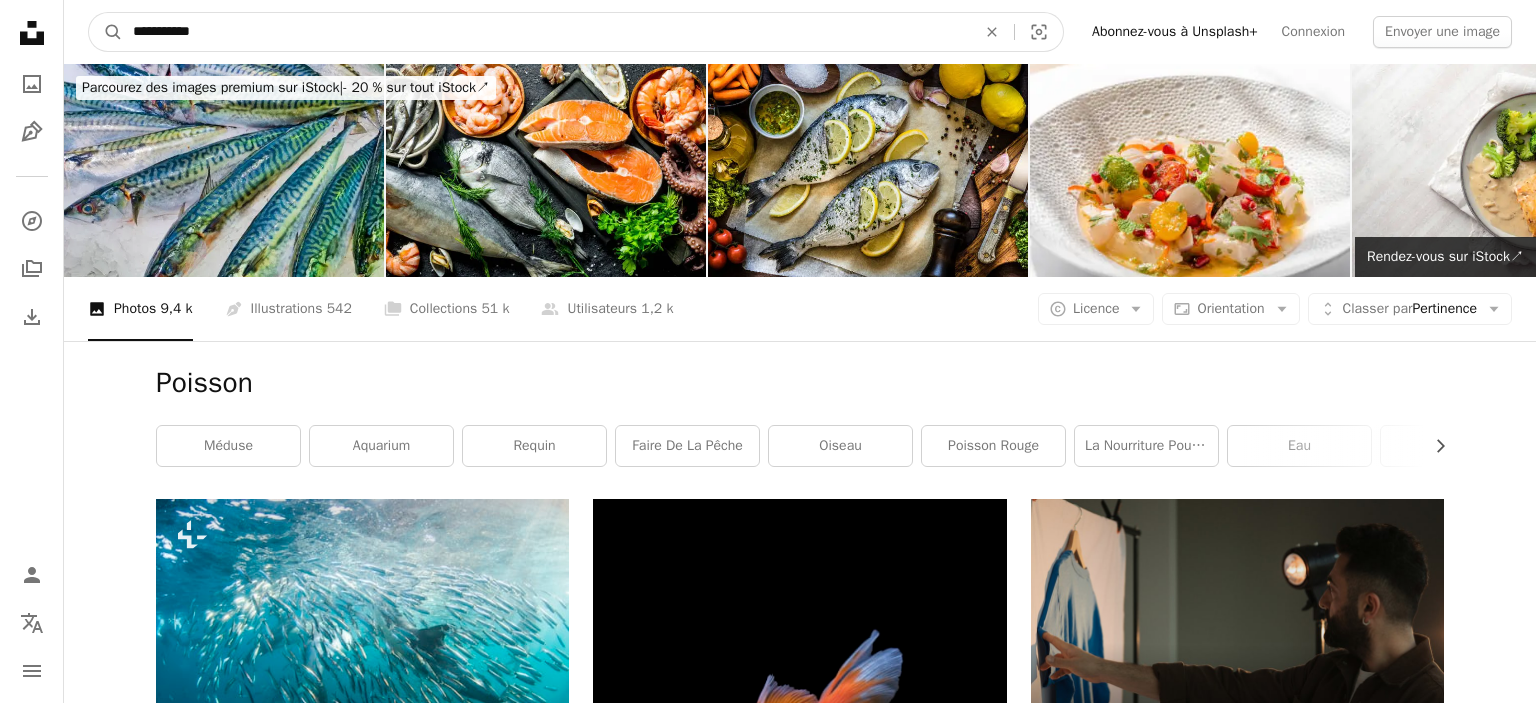 type on "**********" 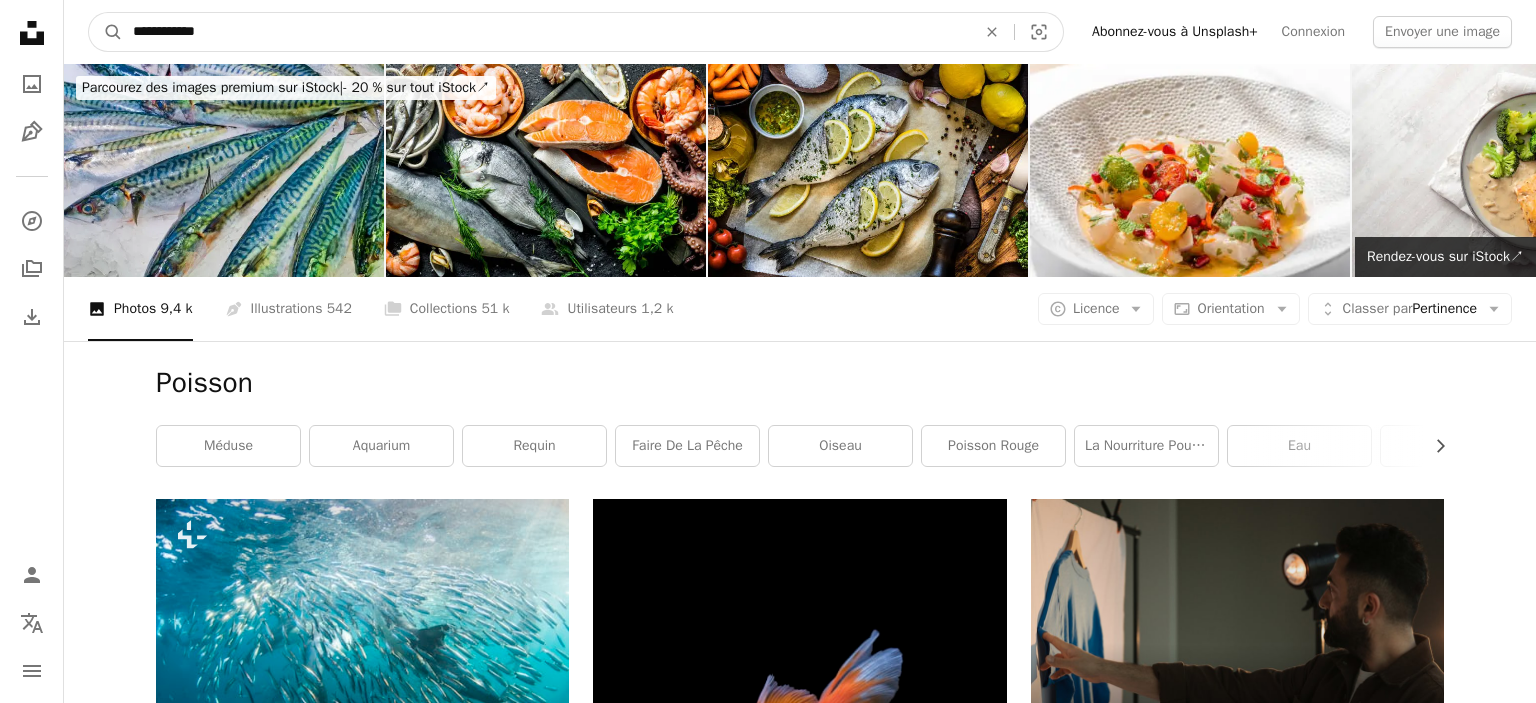 click on "A magnifying glass" at bounding box center (106, 32) 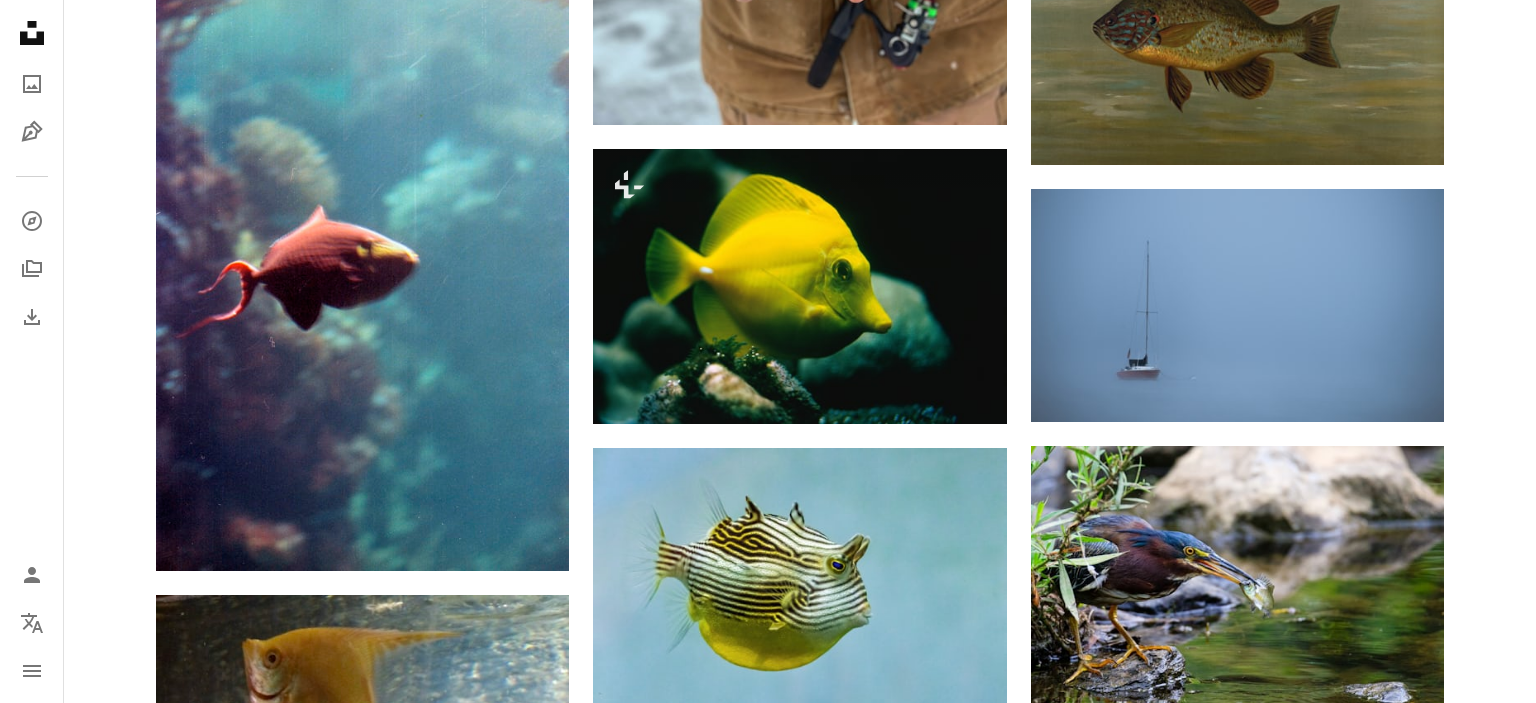 scroll, scrollTop: 1156, scrollLeft: 0, axis: vertical 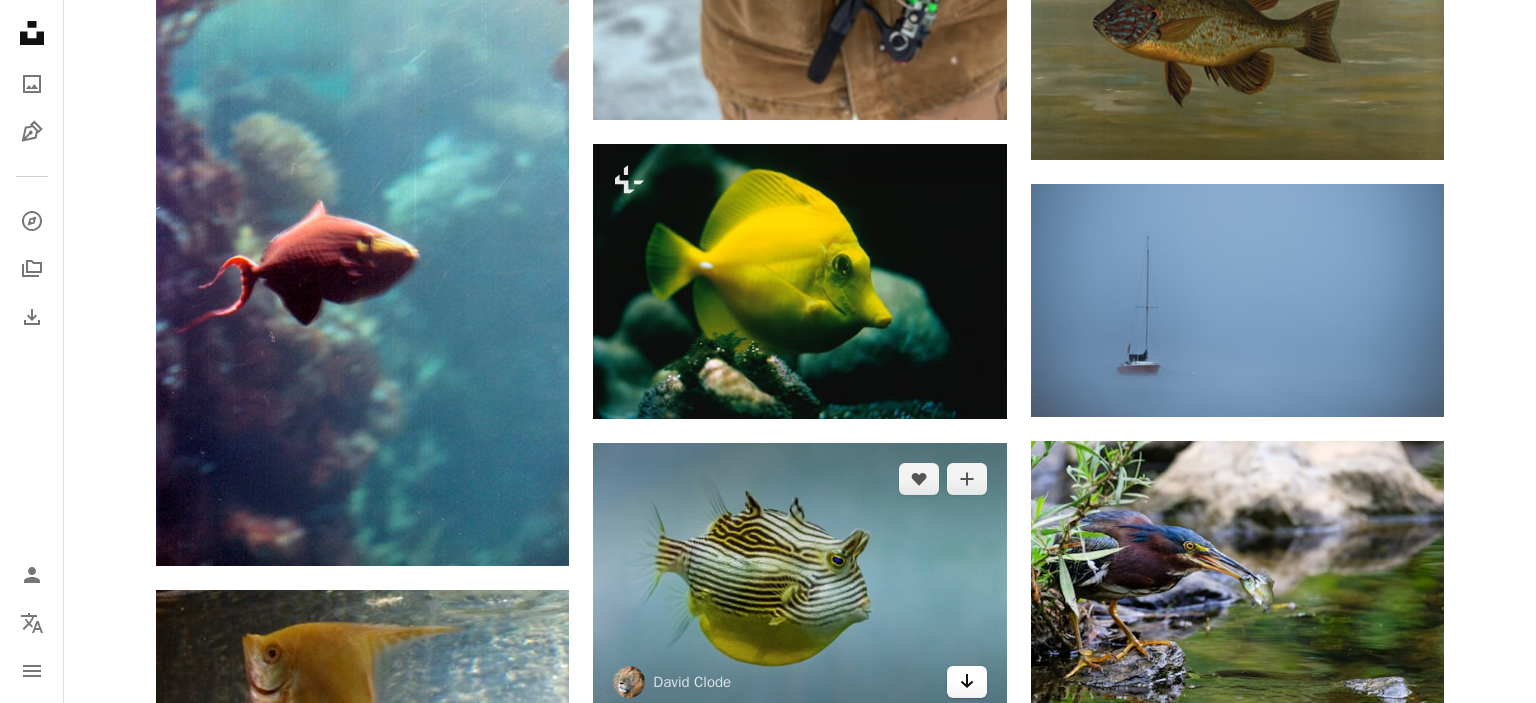 click on "Arrow pointing down" 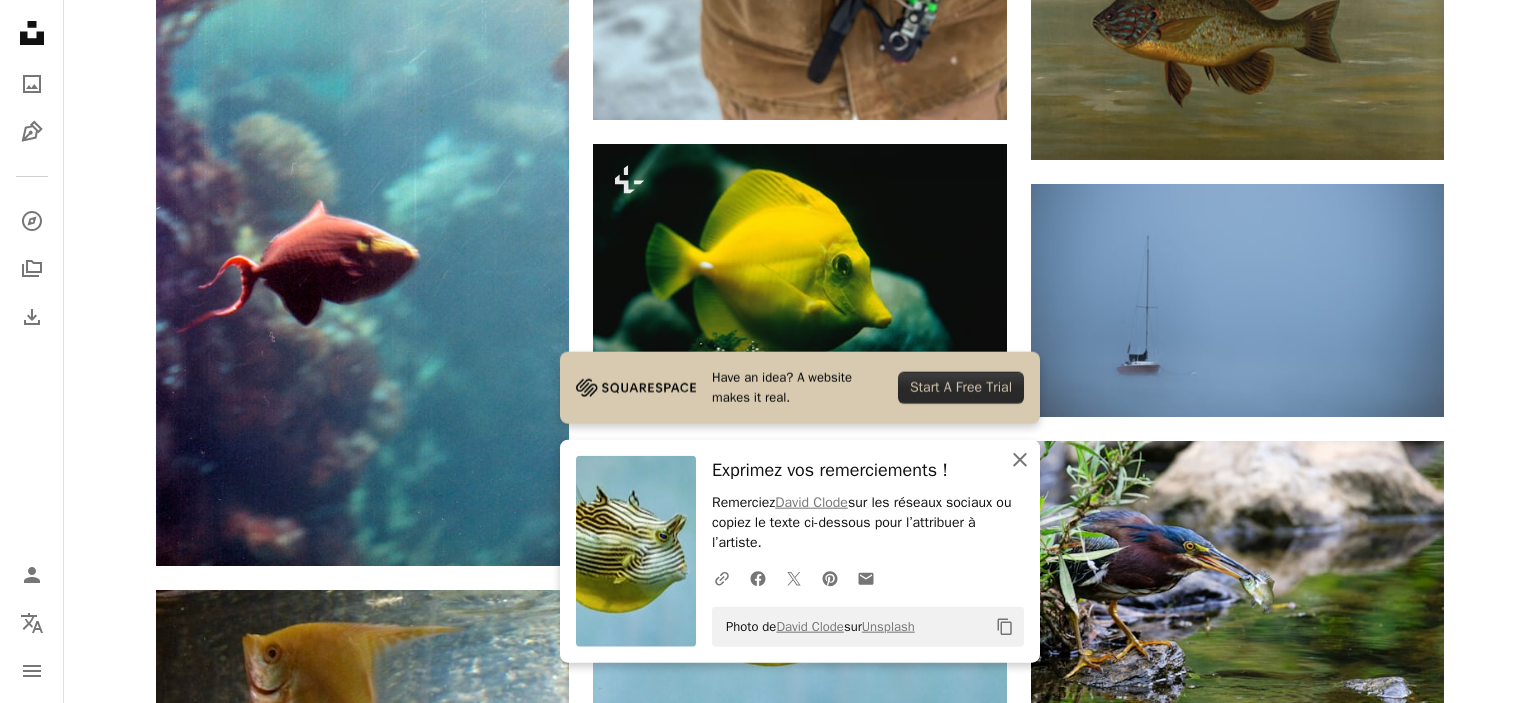 click on "An X shape" 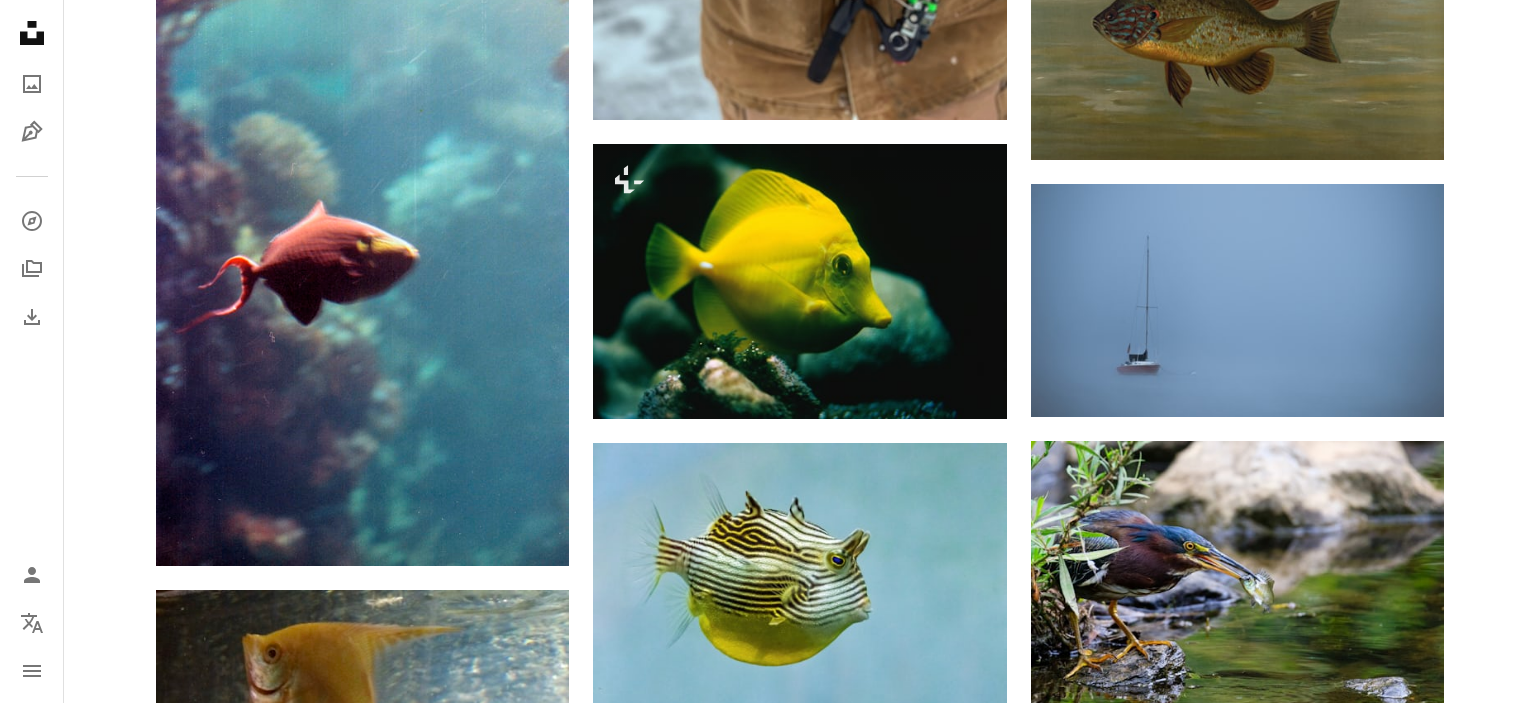 scroll, scrollTop: 0, scrollLeft: 0, axis: both 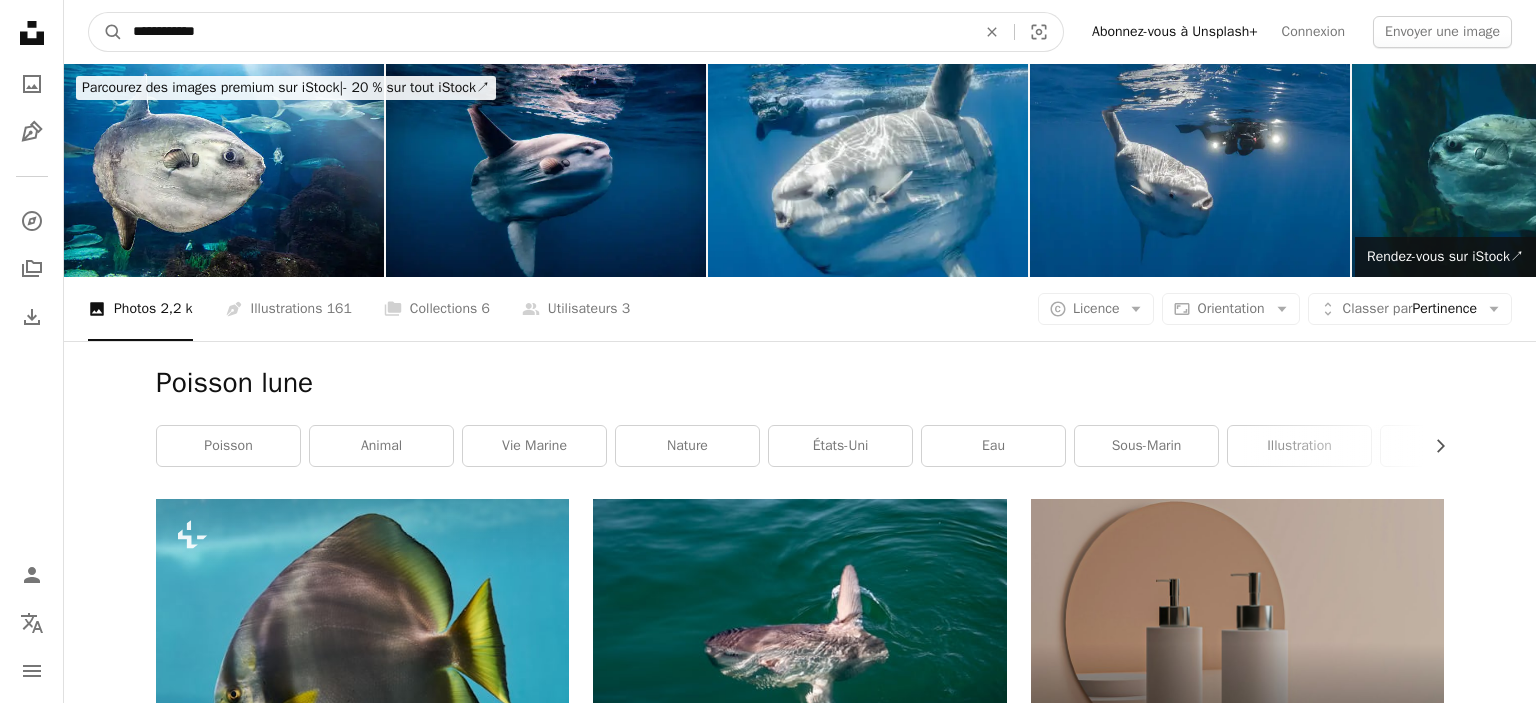 drag, startPoint x: 378, startPoint y: 18, endPoint x: 175, endPoint y: 36, distance: 203.79646 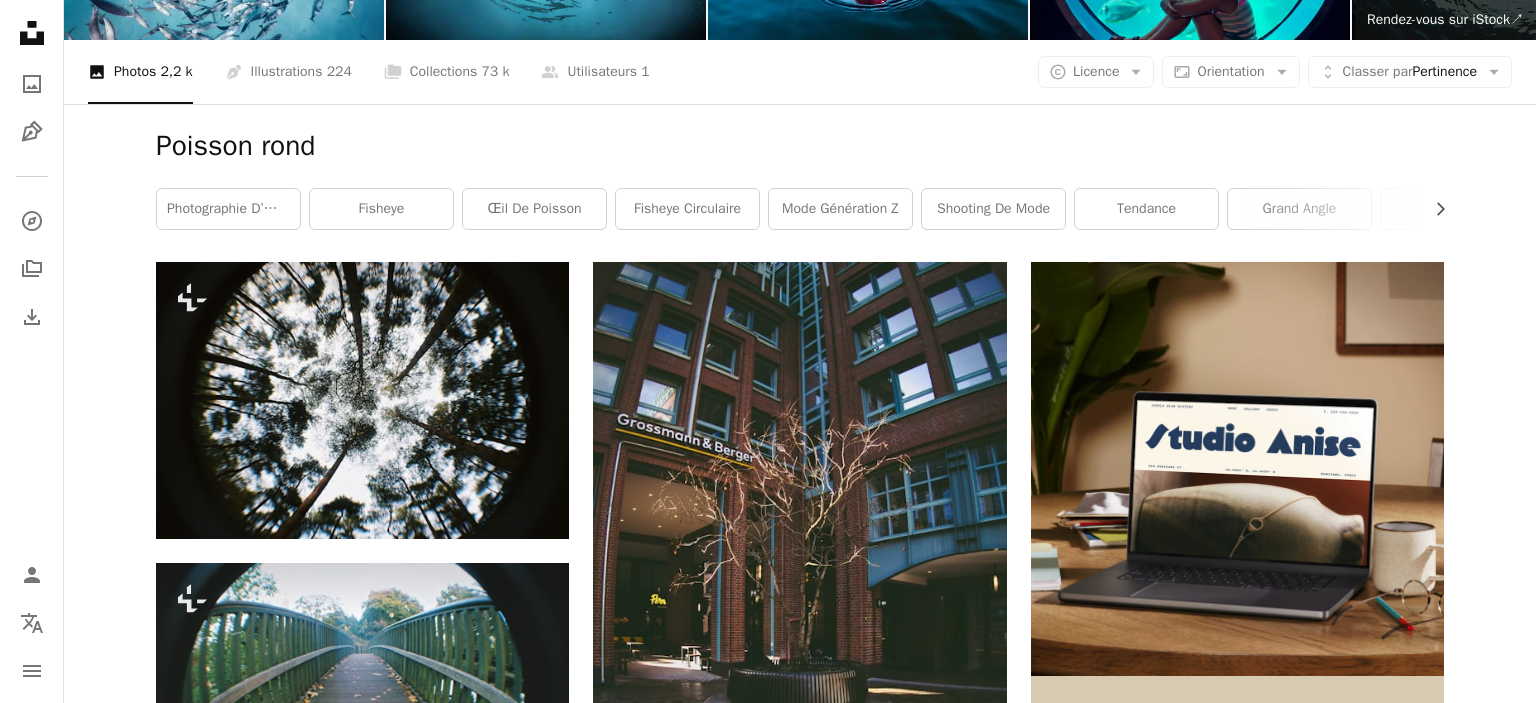 scroll, scrollTop: 0, scrollLeft: 0, axis: both 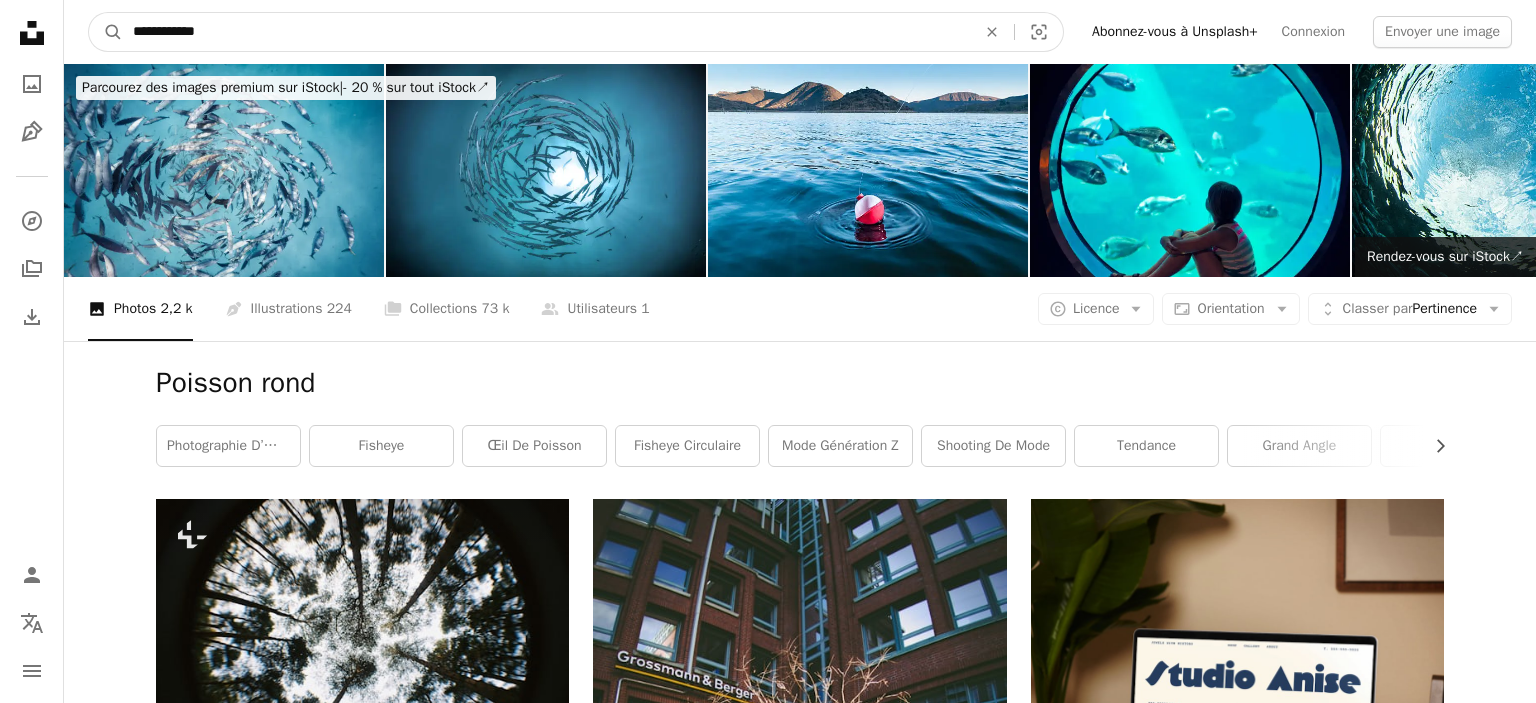 drag, startPoint x: 245, startPoint y: 30, endPoint x: 0, endPoint y: 70, distance: 248.24384 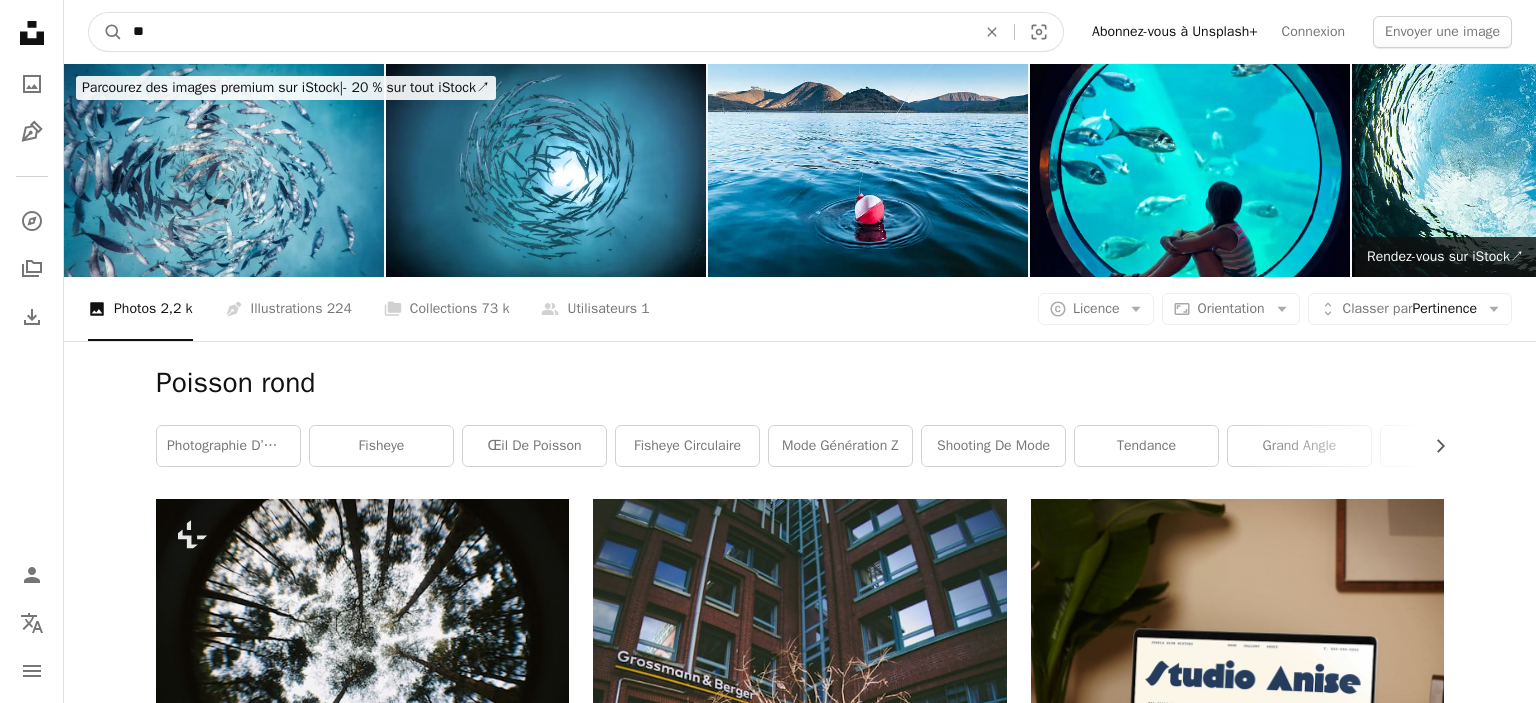 type on "*" 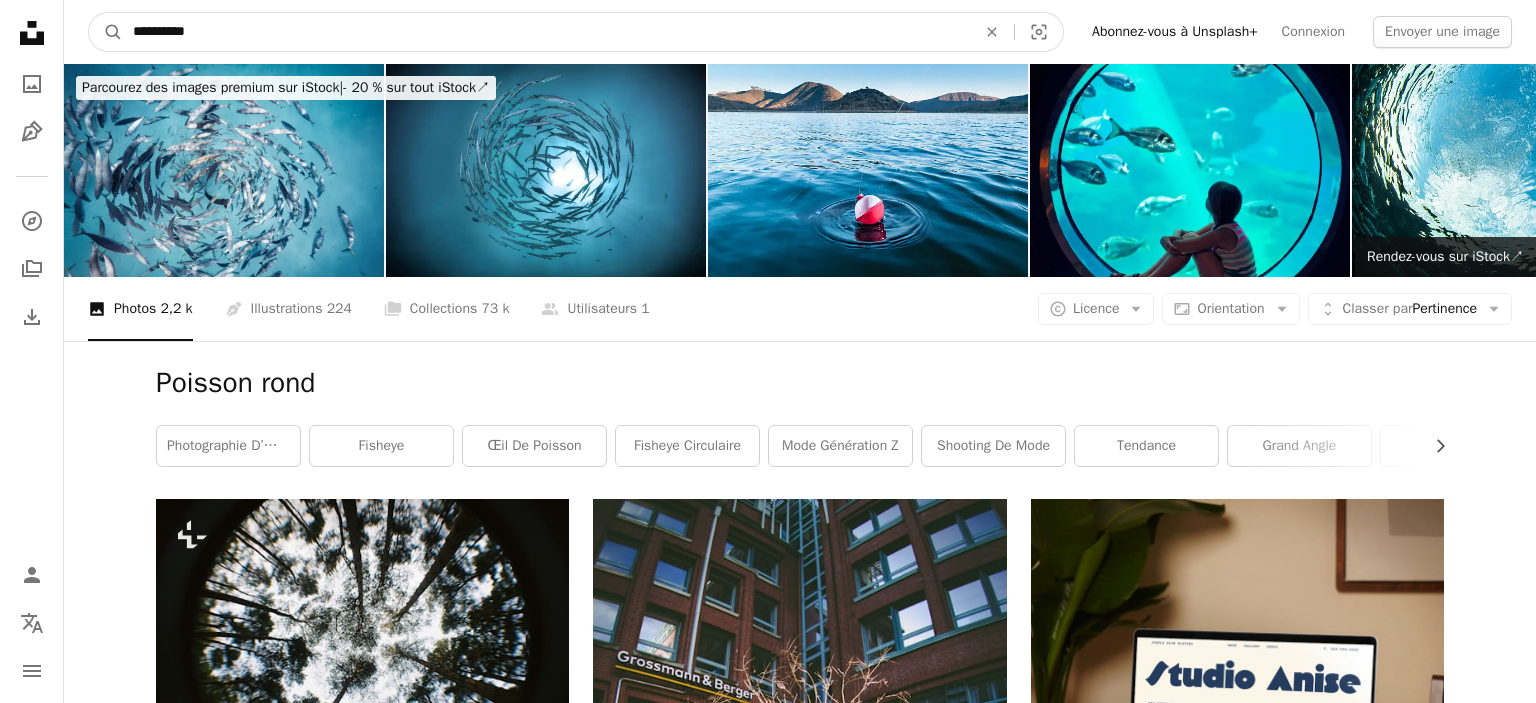 type on "**********" 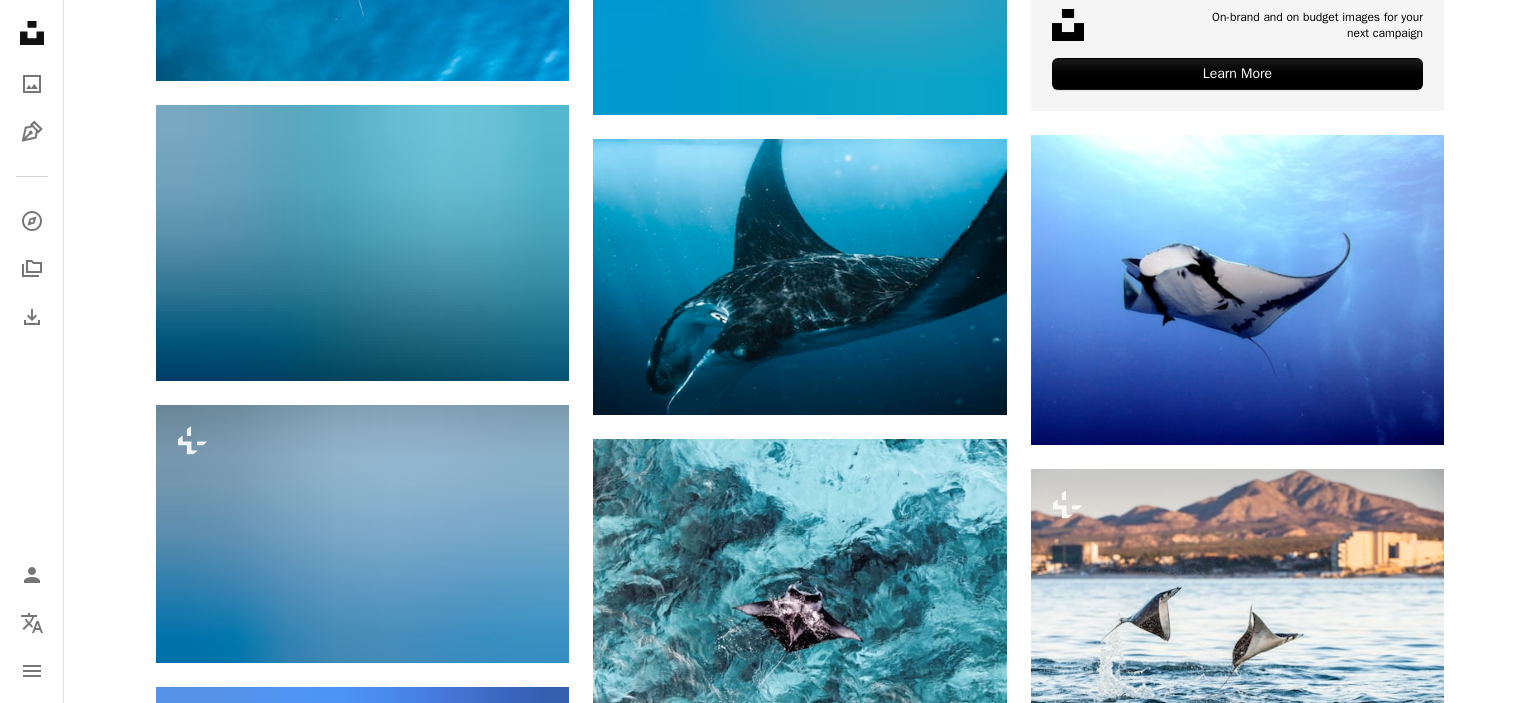scroll, scrollTop: 930, scrollLeft: 0, axis: vertical 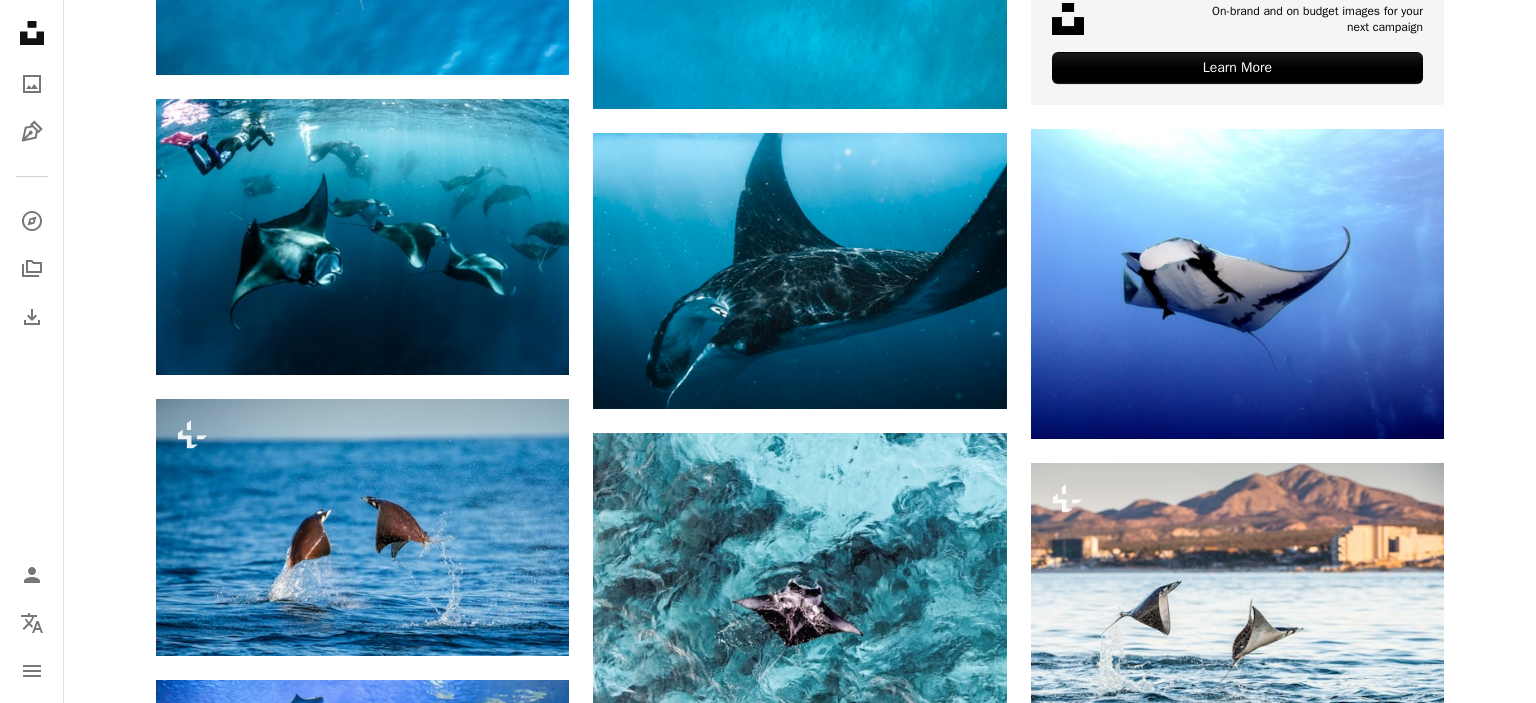 click on "Arrow pointing down" at bounding box center (1404, 1247) 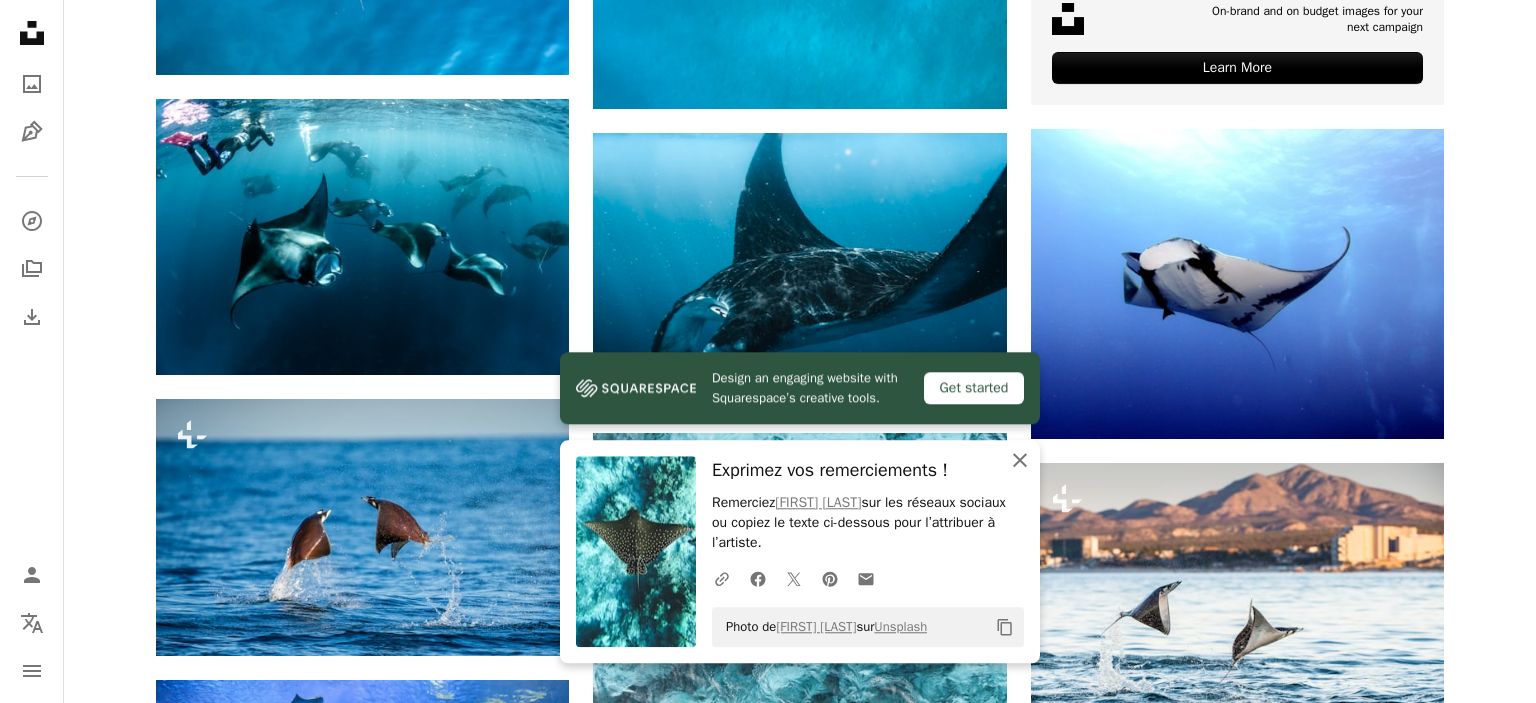 click 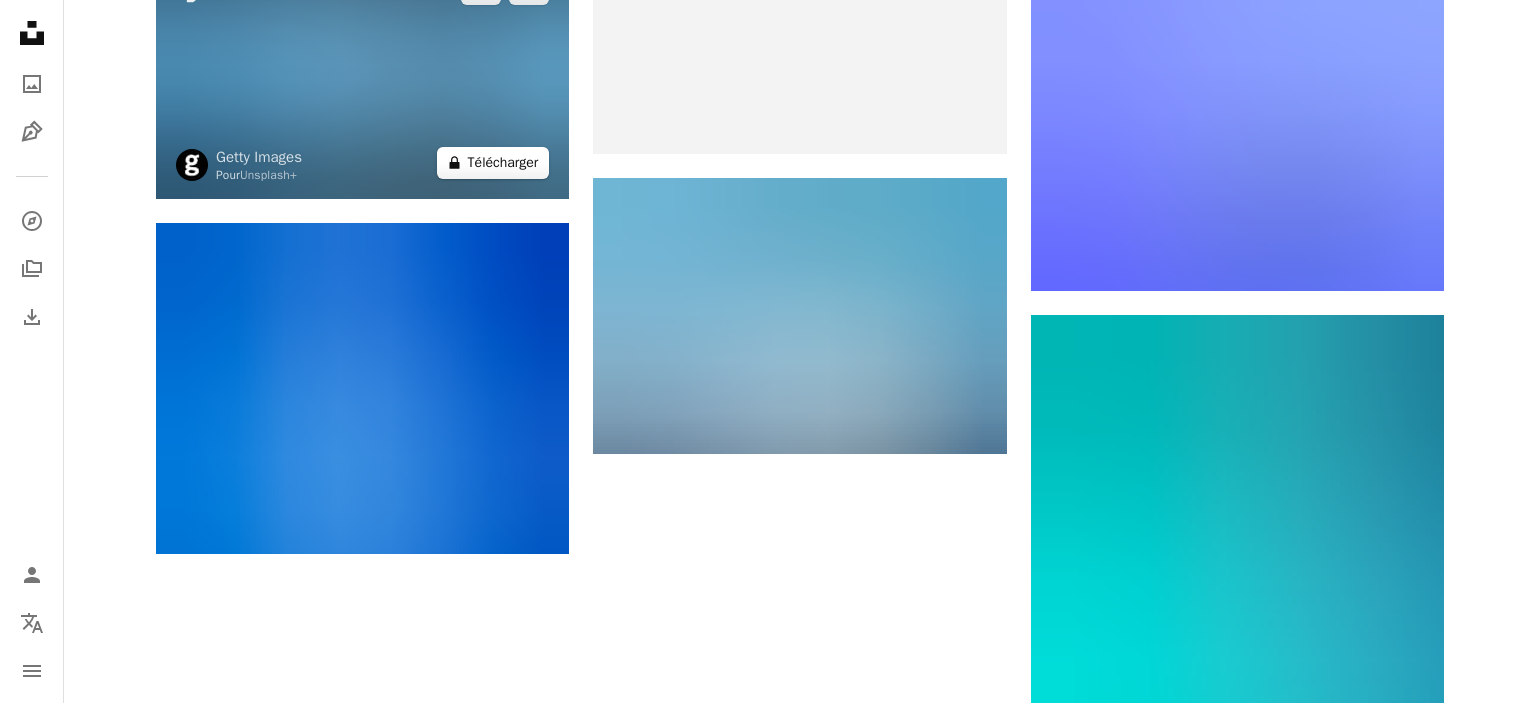 scroll, scrollTop: 2284, scrollLeft: 0, axis: vertical 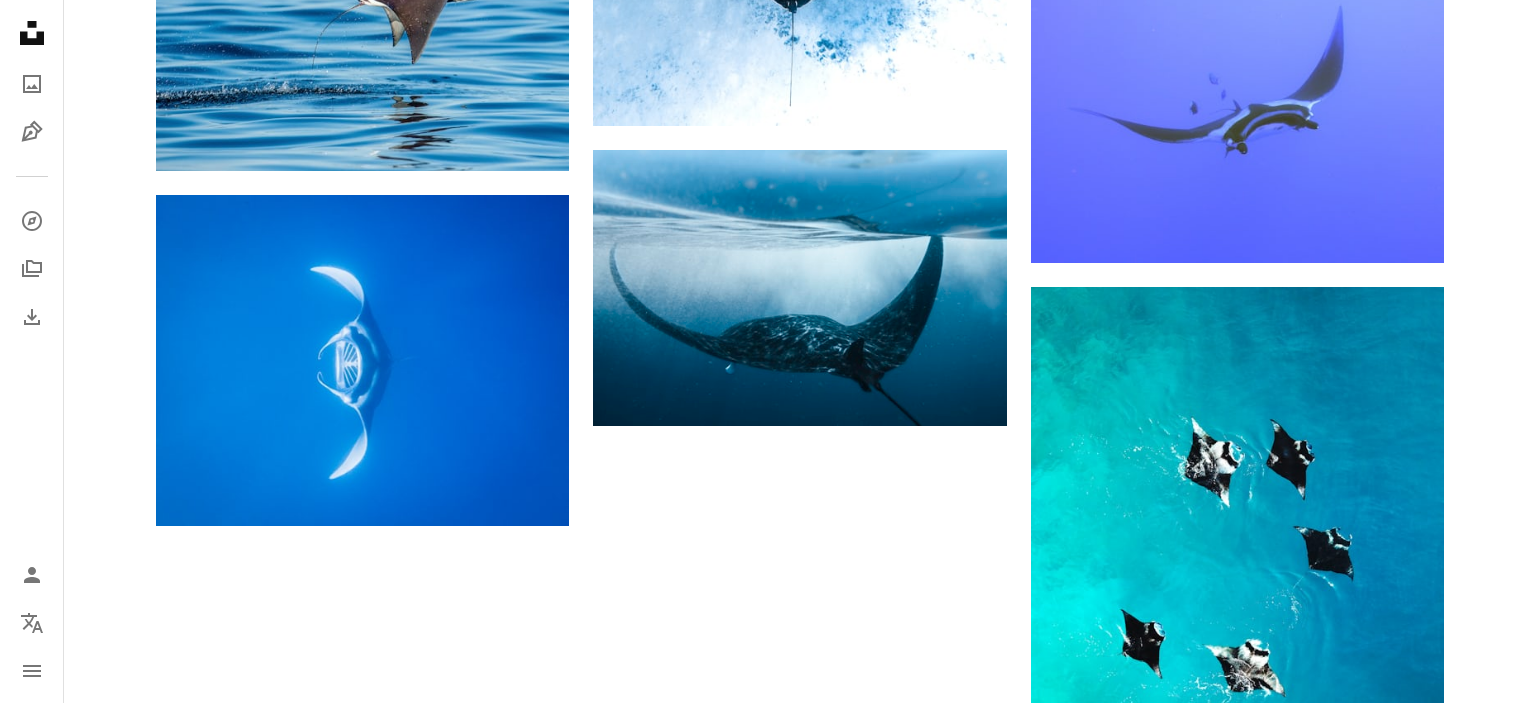 click on "Plus de résultats" at bounding box center [800, 1276] 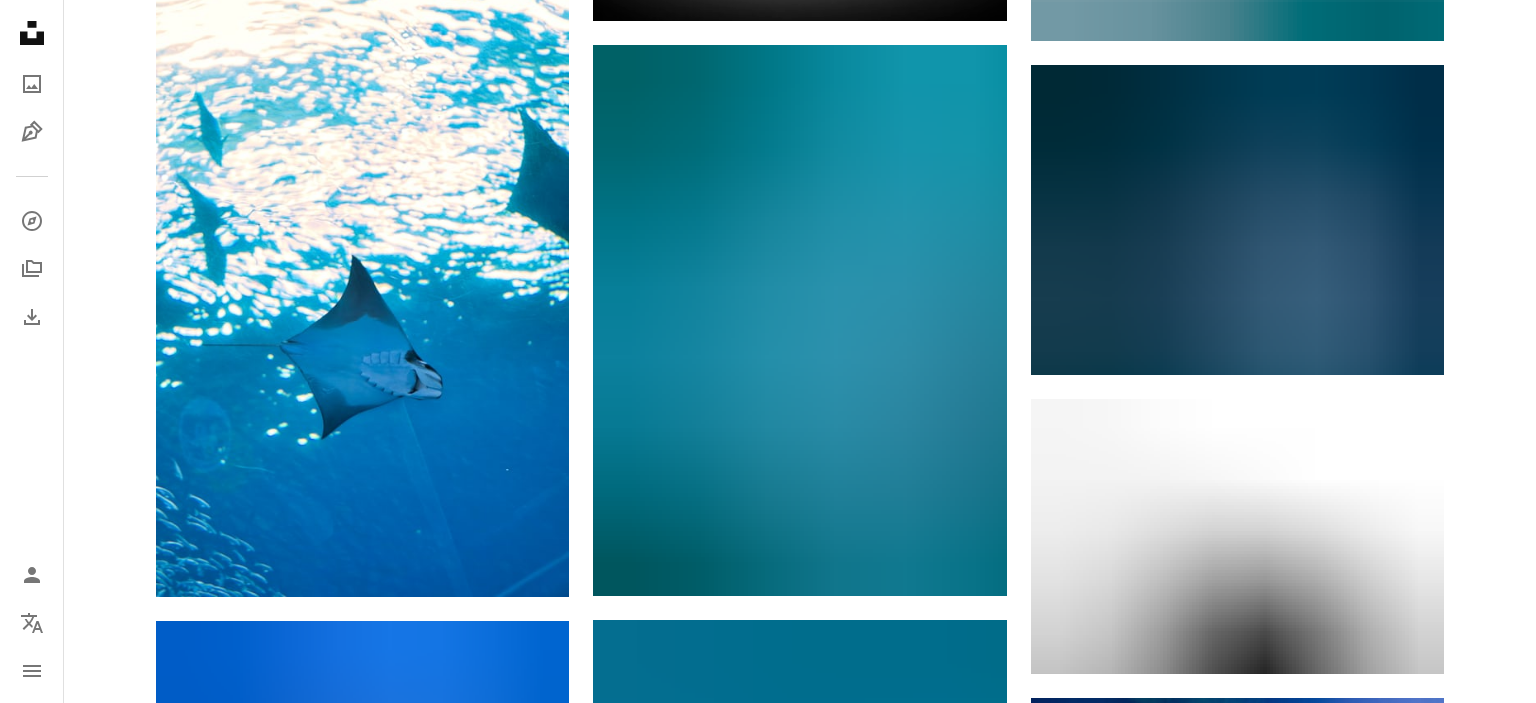 scroll, scrollTop: 5616, scrollLeft: 0, axis: vertical 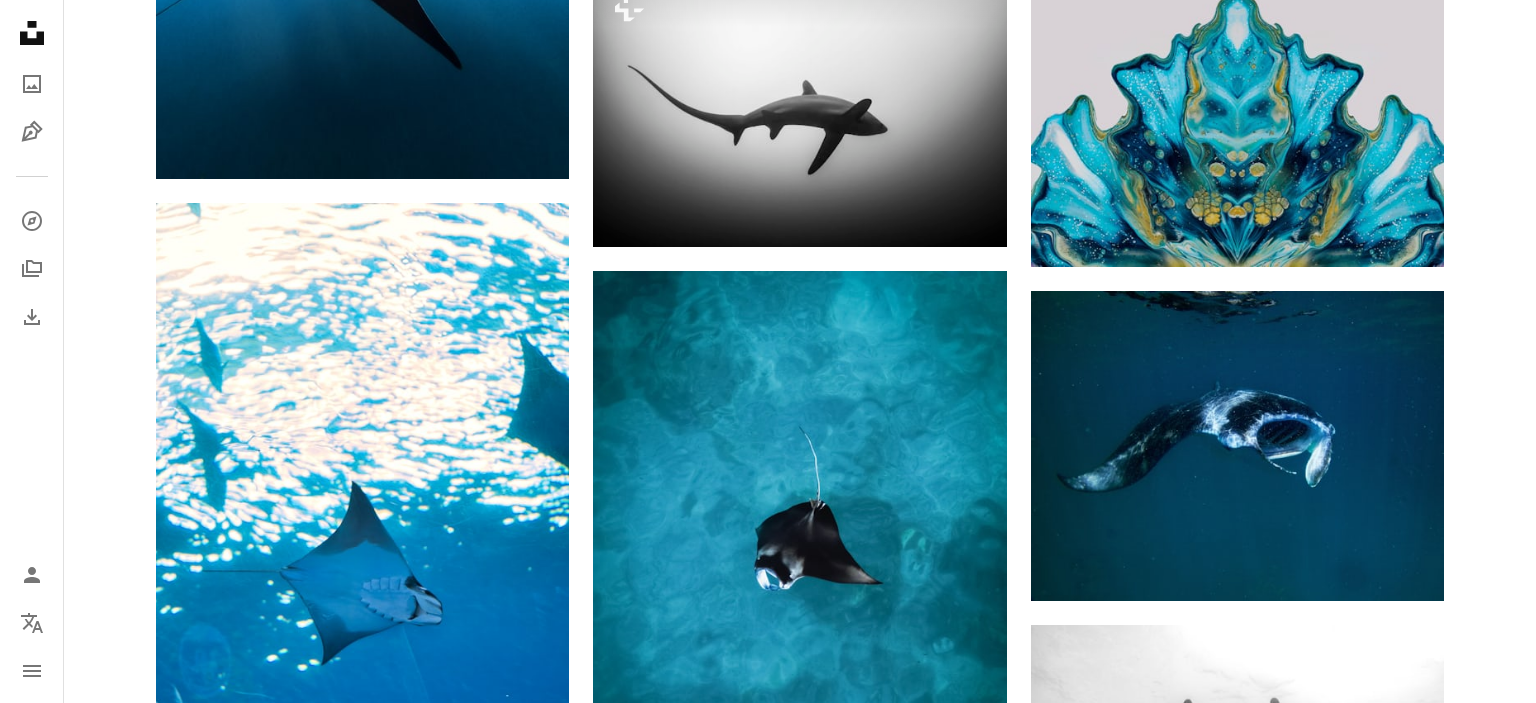 click 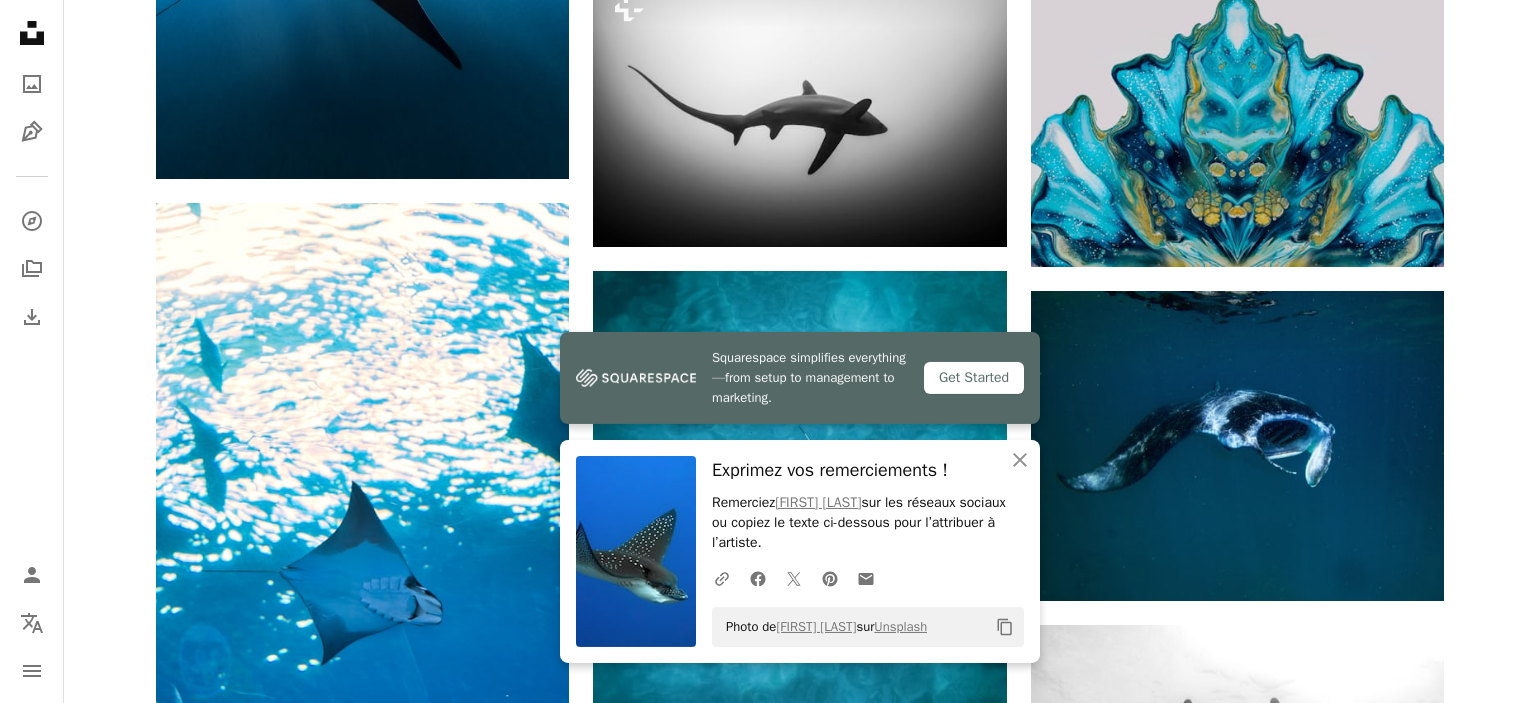 click on "Arrow pointing down" 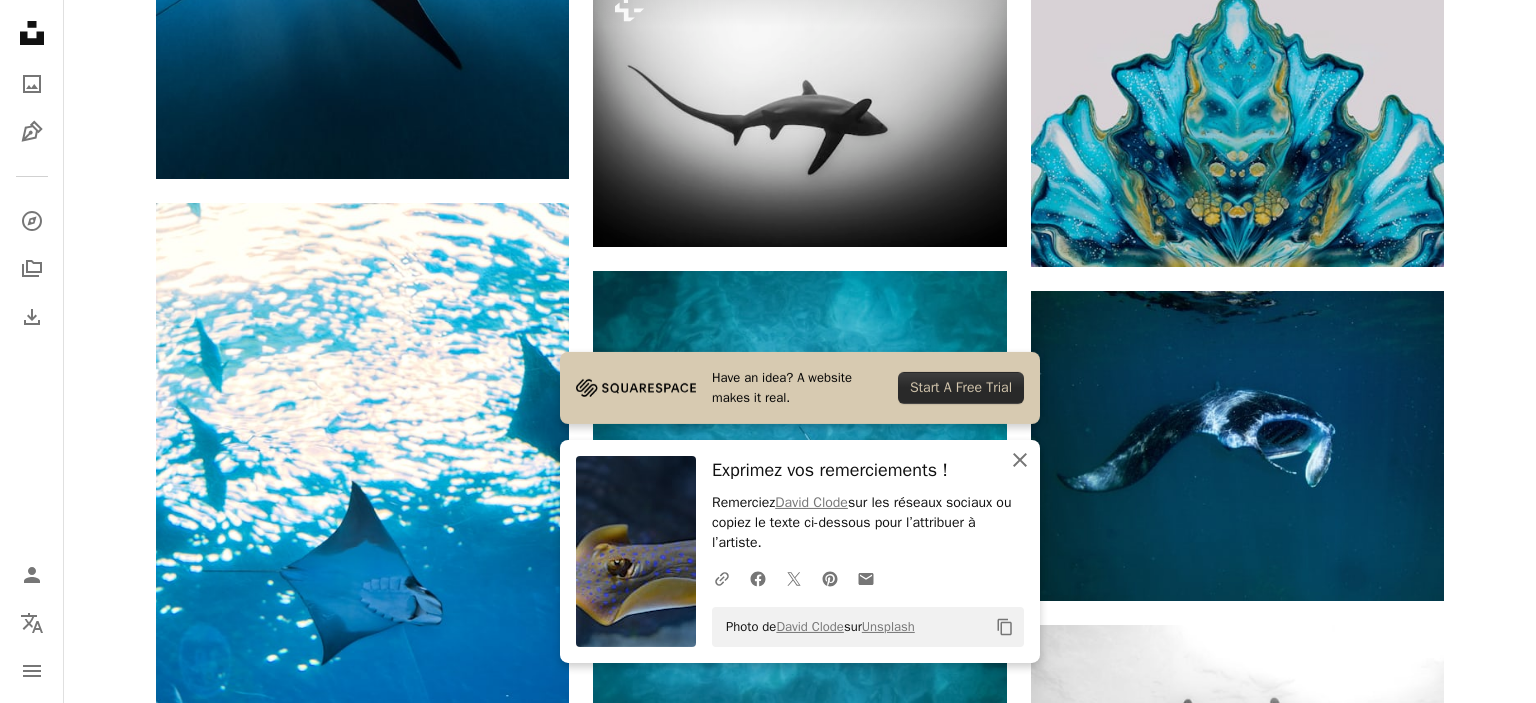 click on "An X shape" 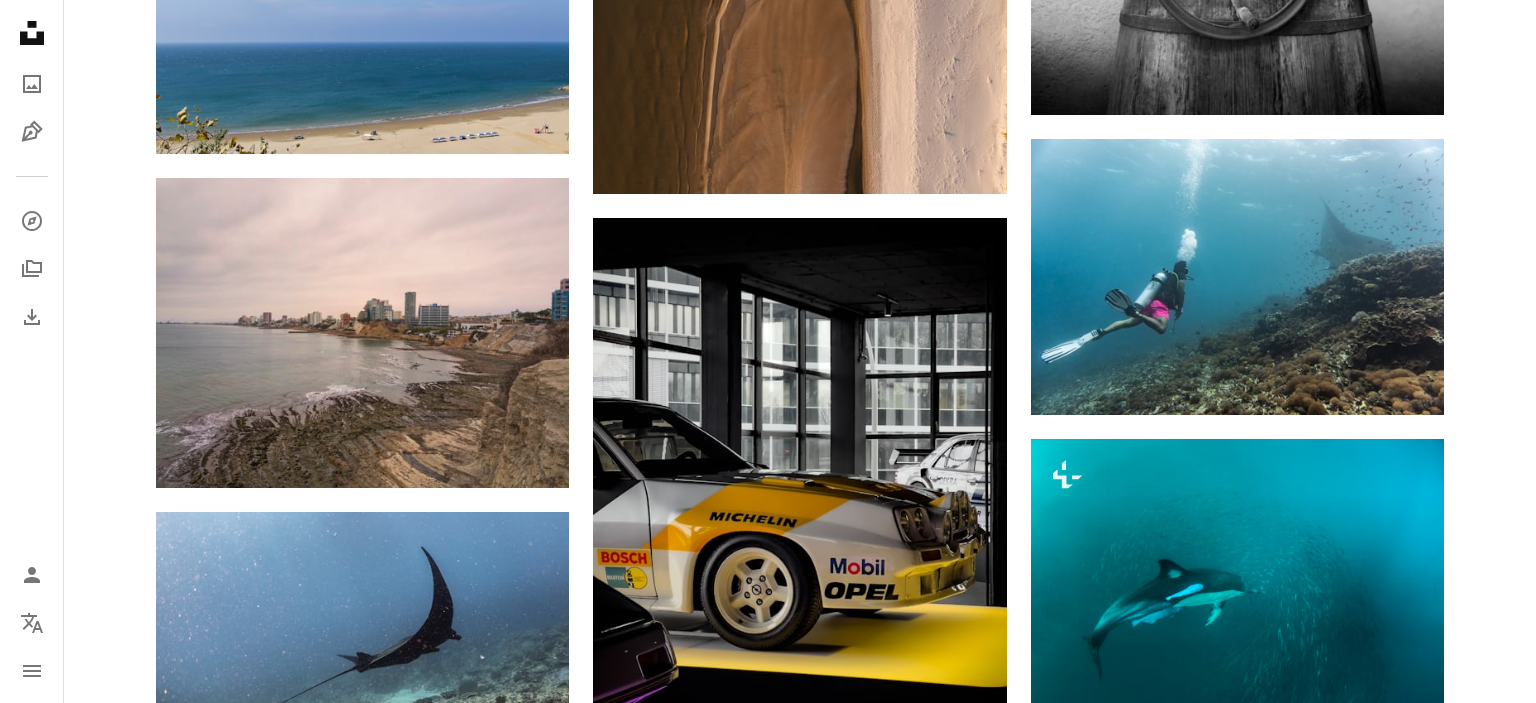 scroll, scrollTop: 11545, scrollLeft: 0, axis: vertical 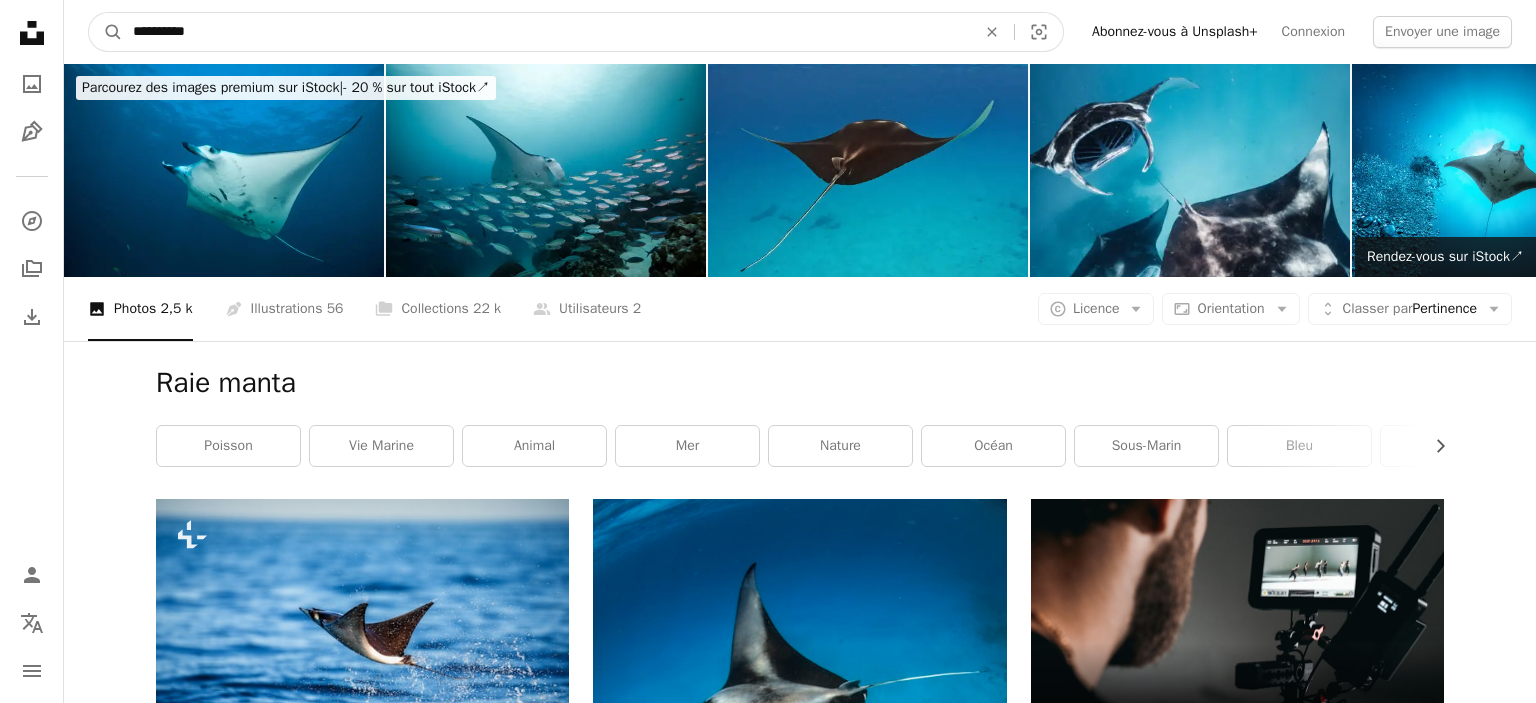 drag, startPoint x: 406, startPoint y: 24, endPoint x: 1, endPoint y: 47, distance: 405.65256 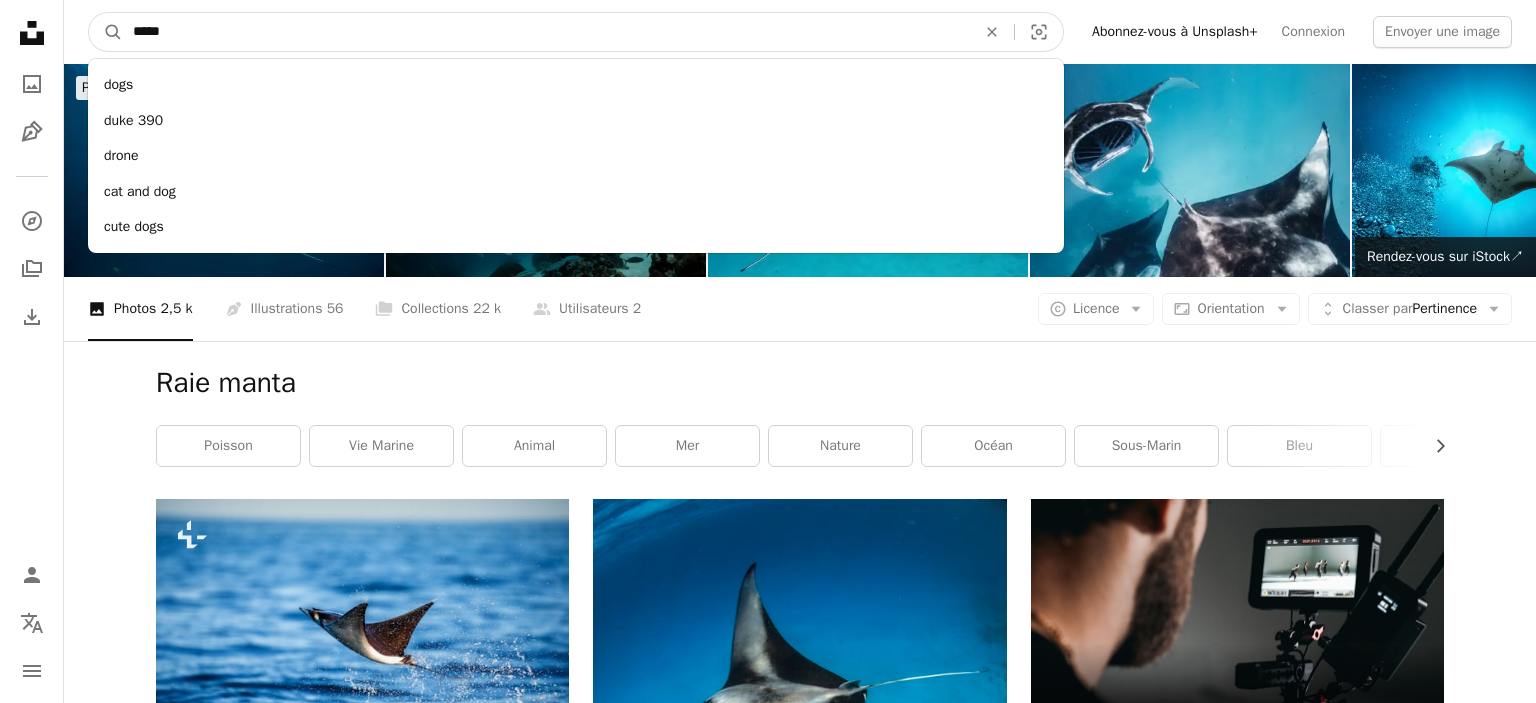 type on "******" 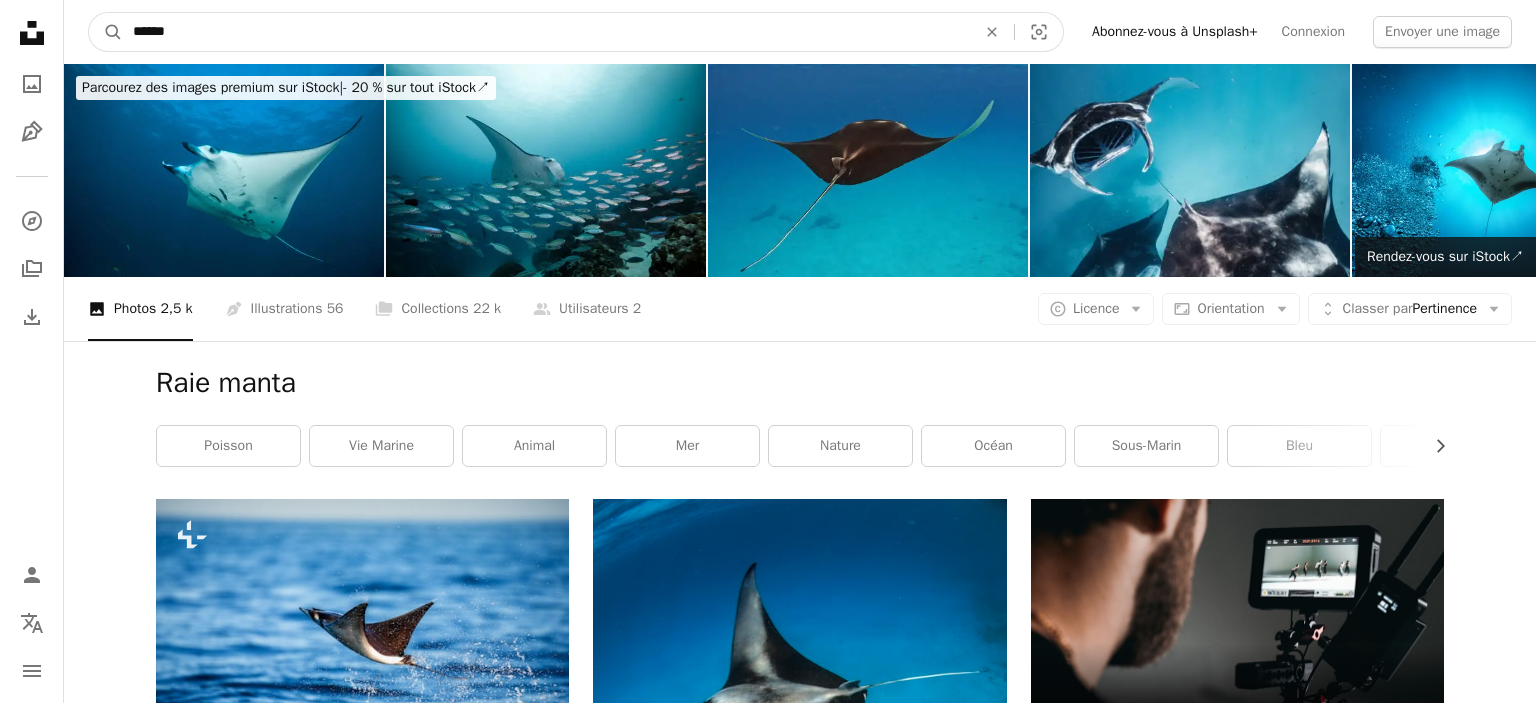 click on "A magnifying glass" at bounding box center [106, 32] 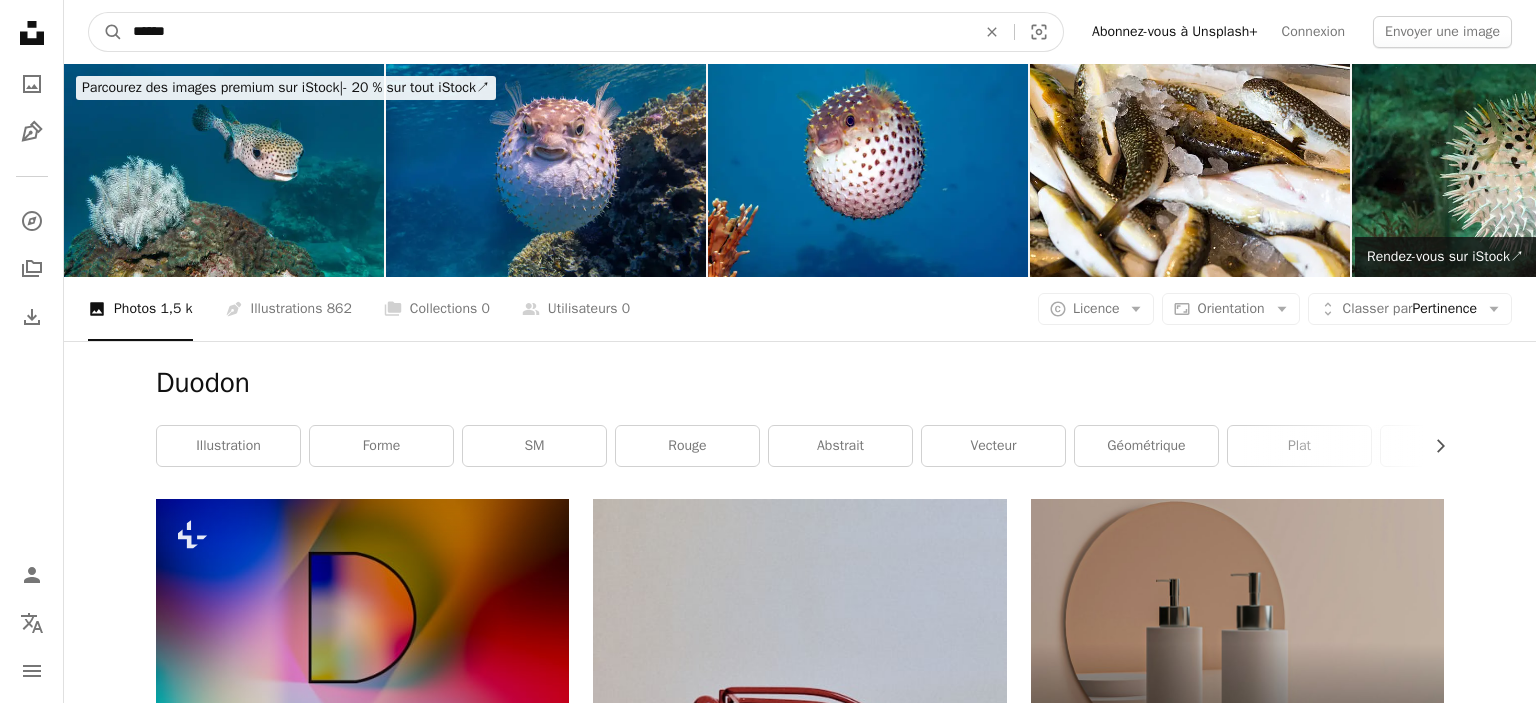 click on "******" at bounding box center [546, 32] 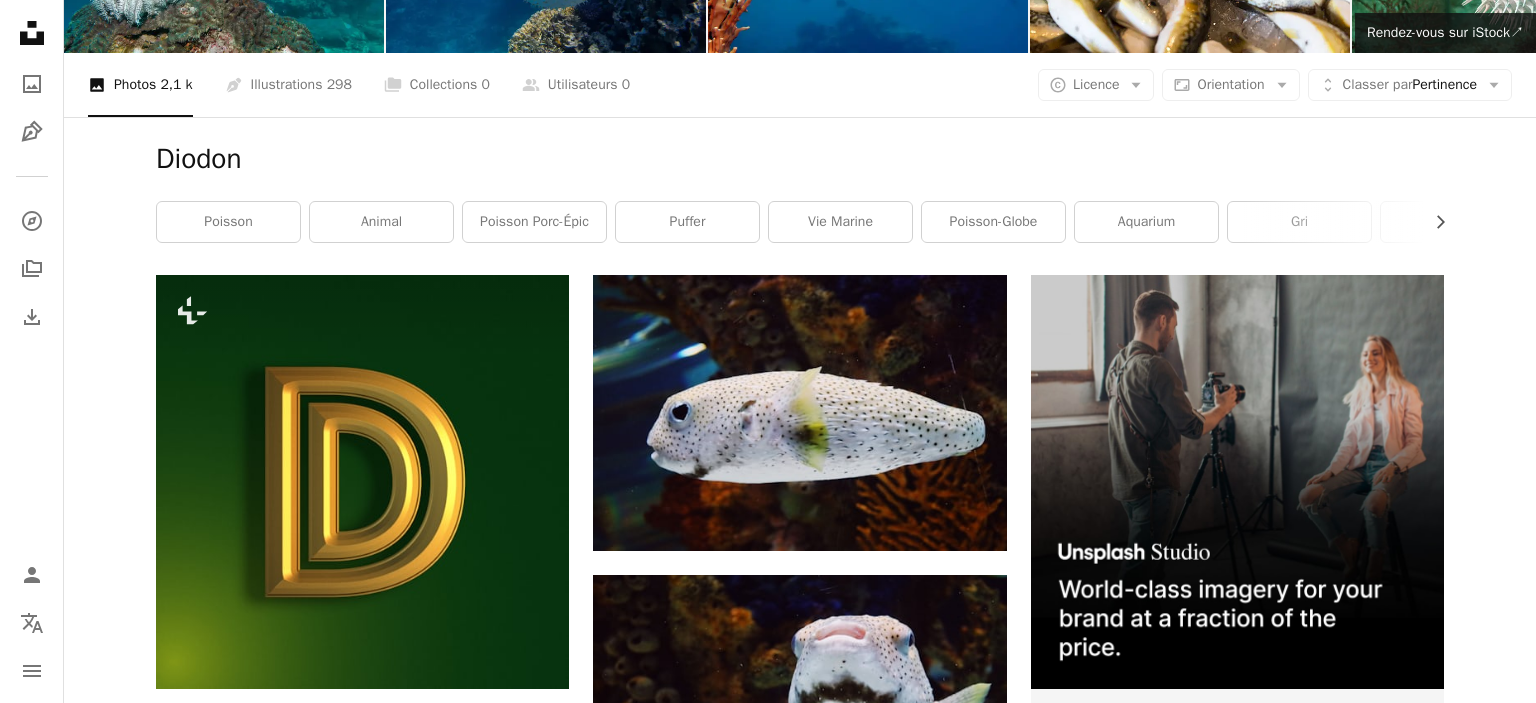 scroll, scrollTop: 0, scrollLeft: 0, axis: both 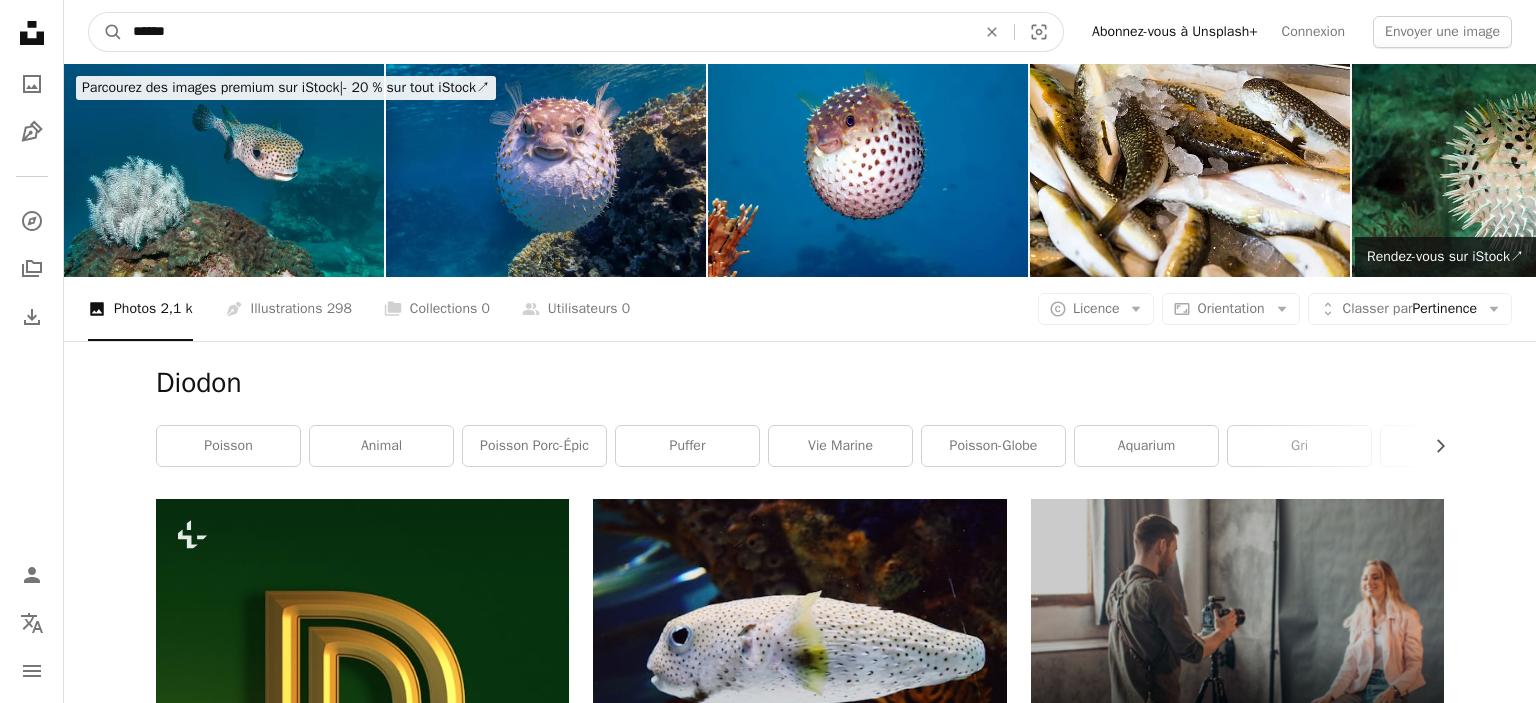 drag, startPoint x: 213, startPoint y: 24, endPoint x: 96, endPoint y: 35, distance: 117.51595 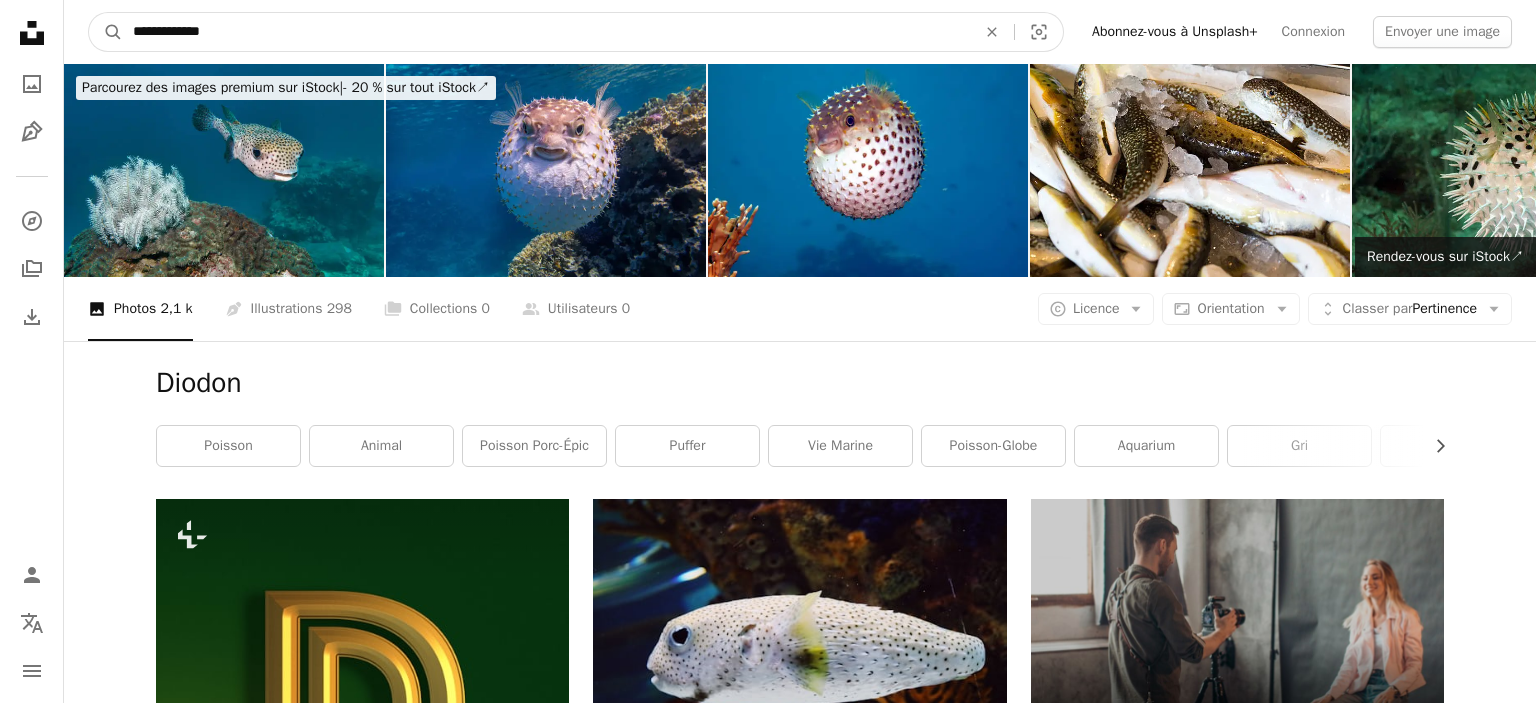 type on "**********" 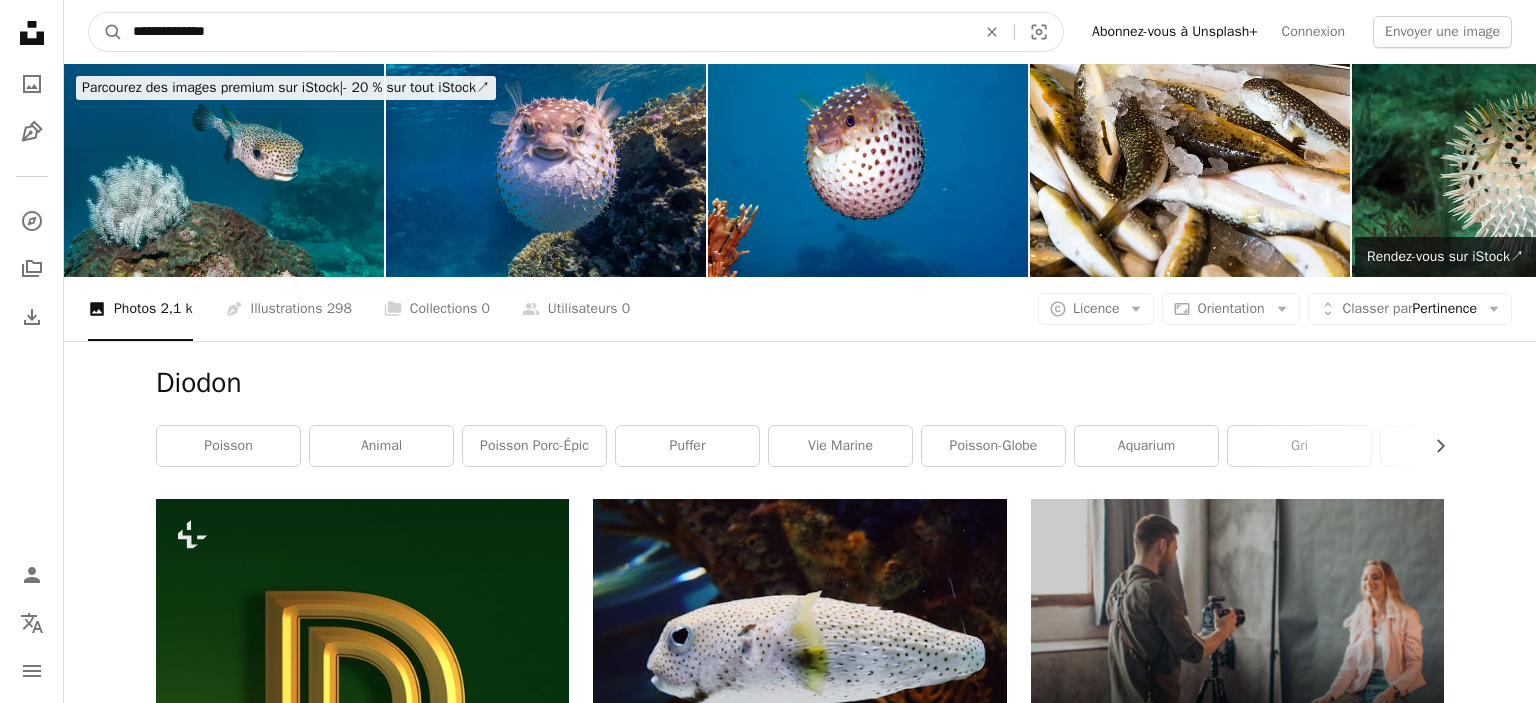 click on "A magnifying glass" at bounding box center [106, 32] 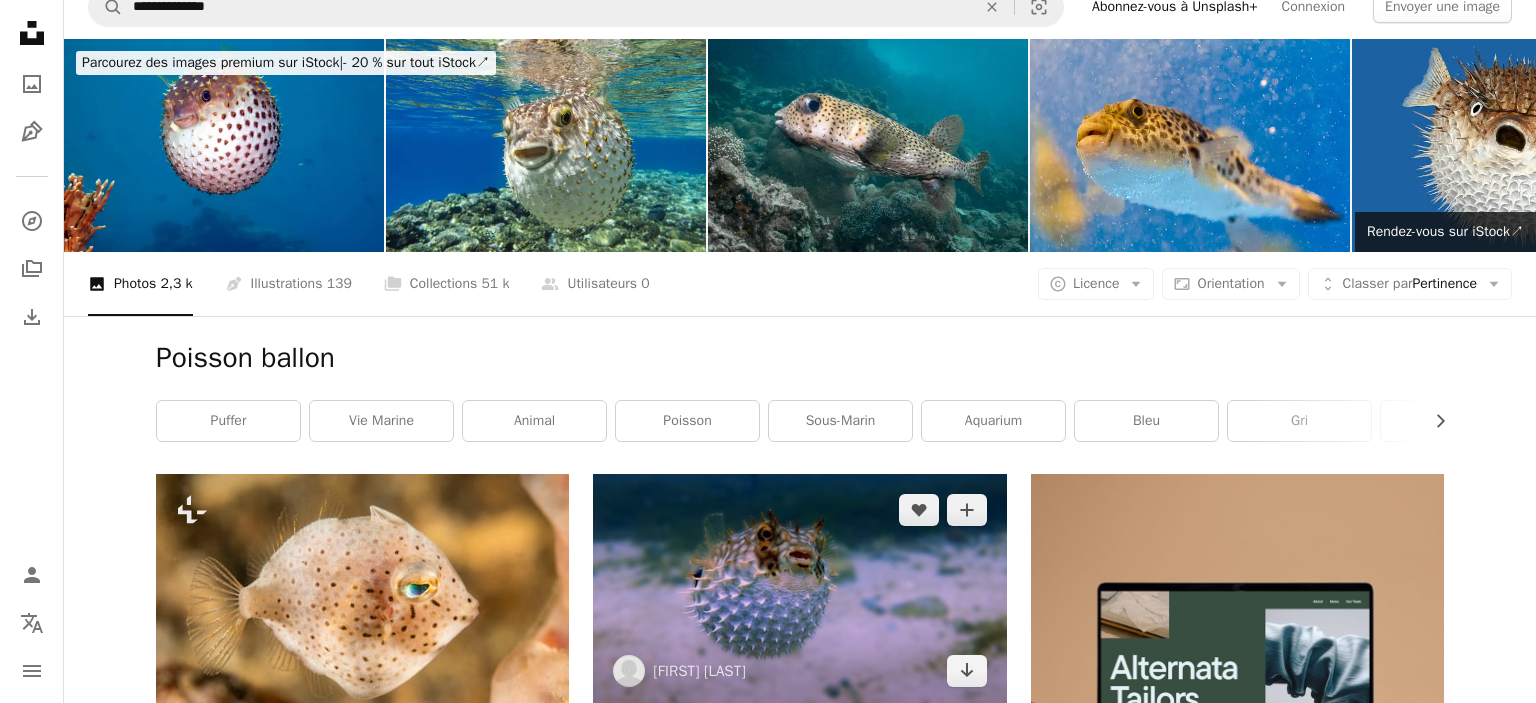 scroll, scrollTop: 0, scrollLeft: 0, axis: both 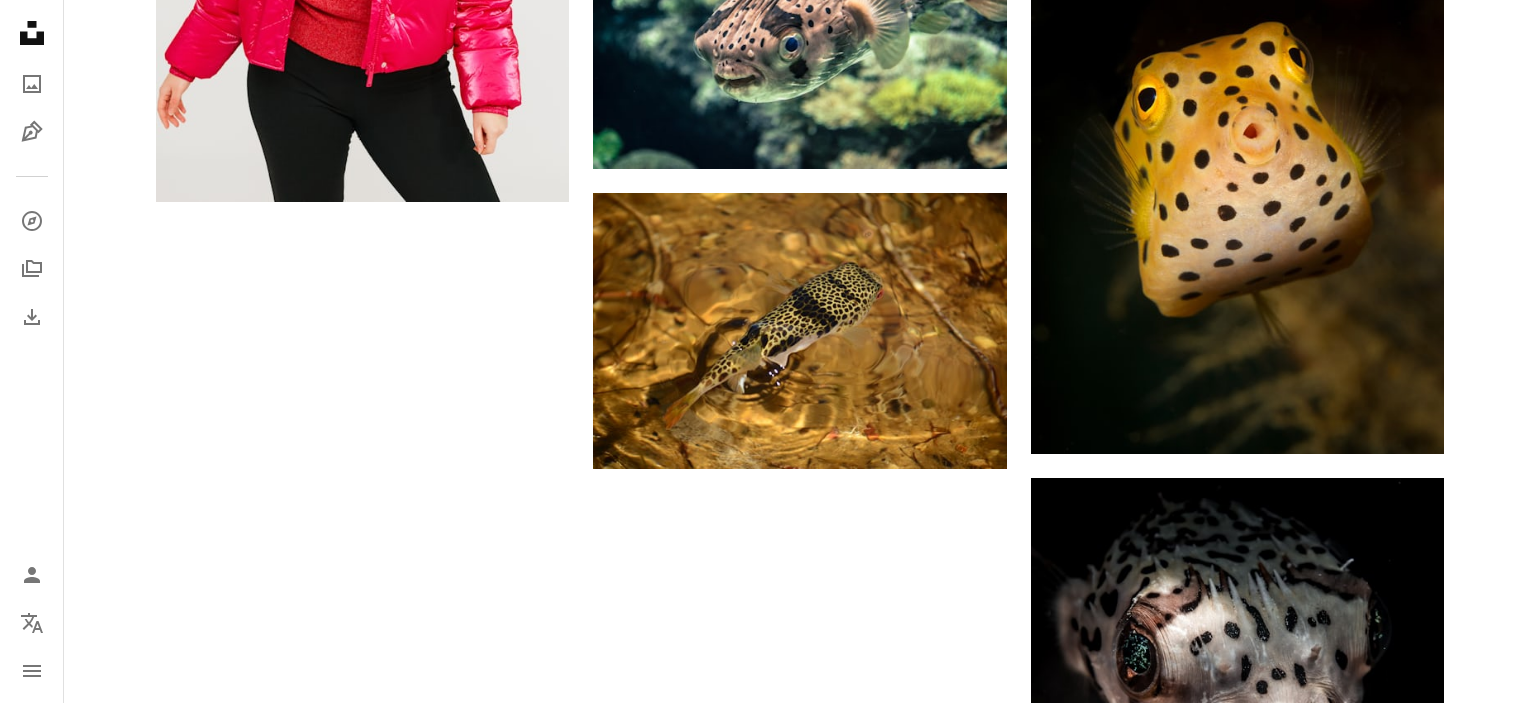 click on "Plus de résultats" at bounding box center [800, 868] 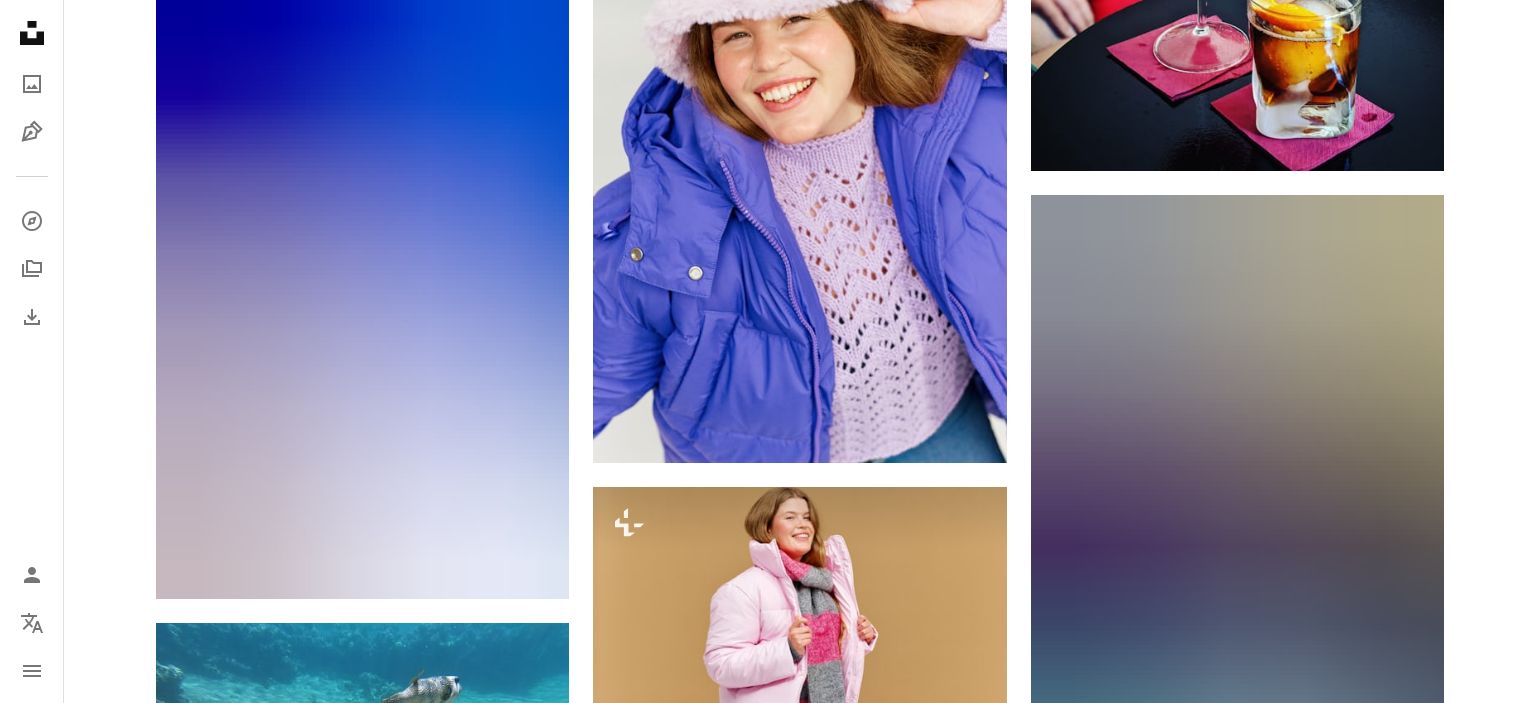 scroll, scrollTop: 5721, scrollLeft: 0, axis: vertical 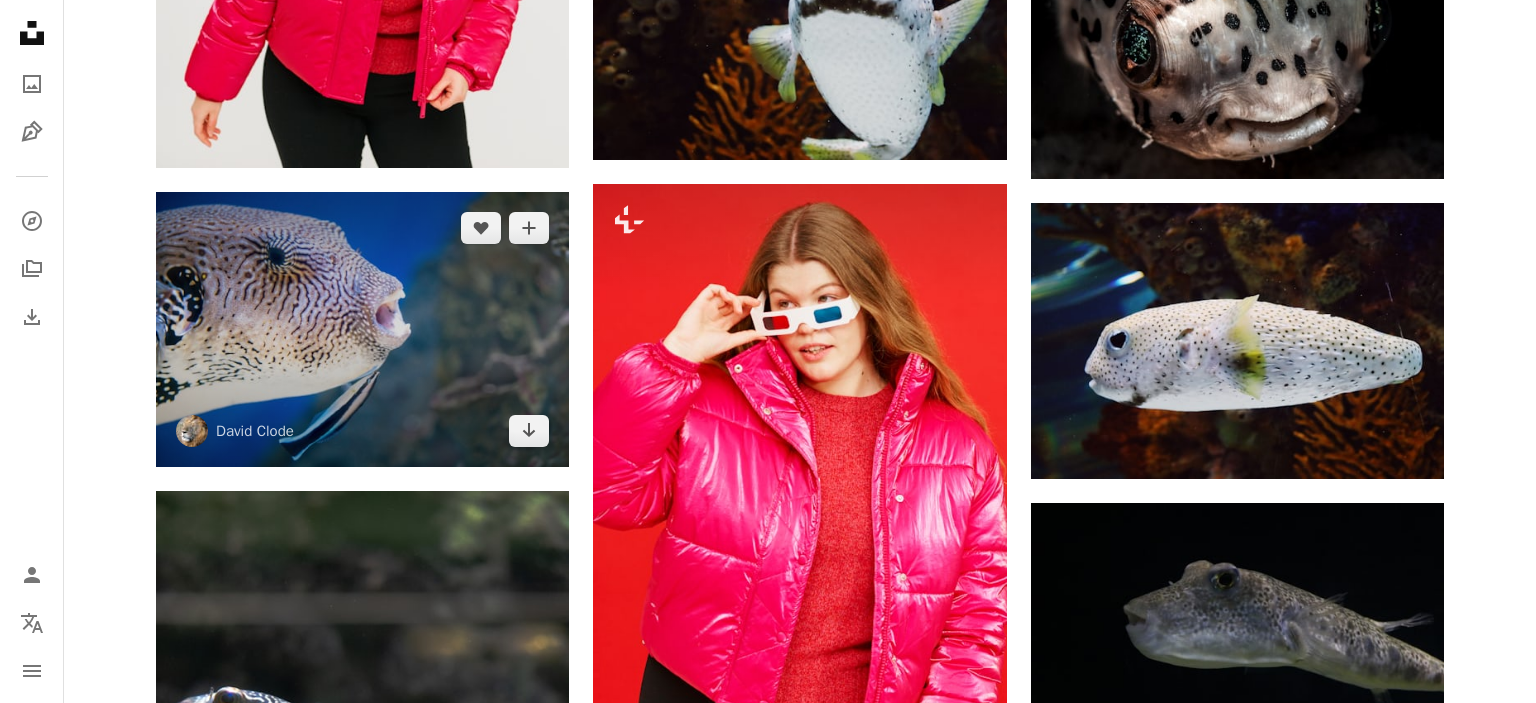 click at bounding box center (362, 329) 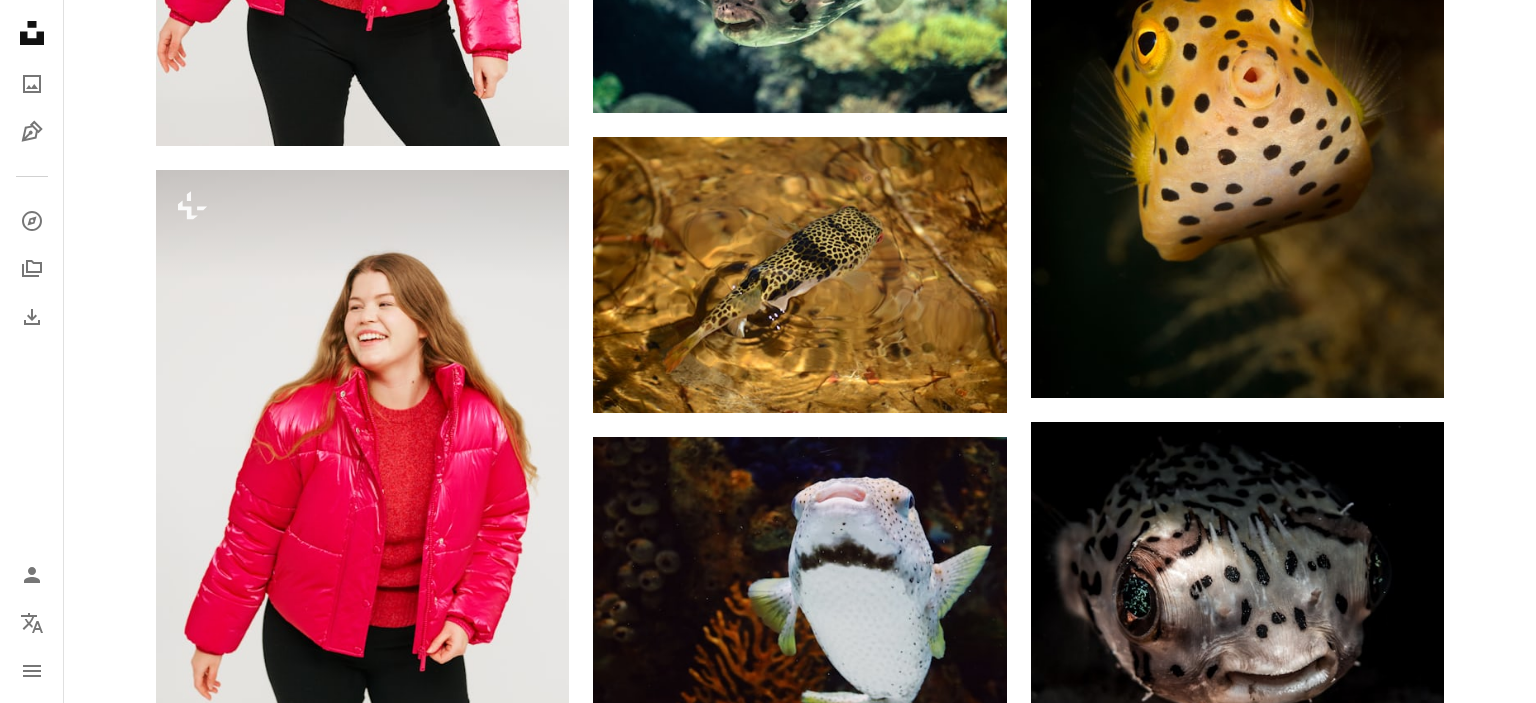scroll, scrollTop: 1698, scrollLeft: 0, axis: vertical 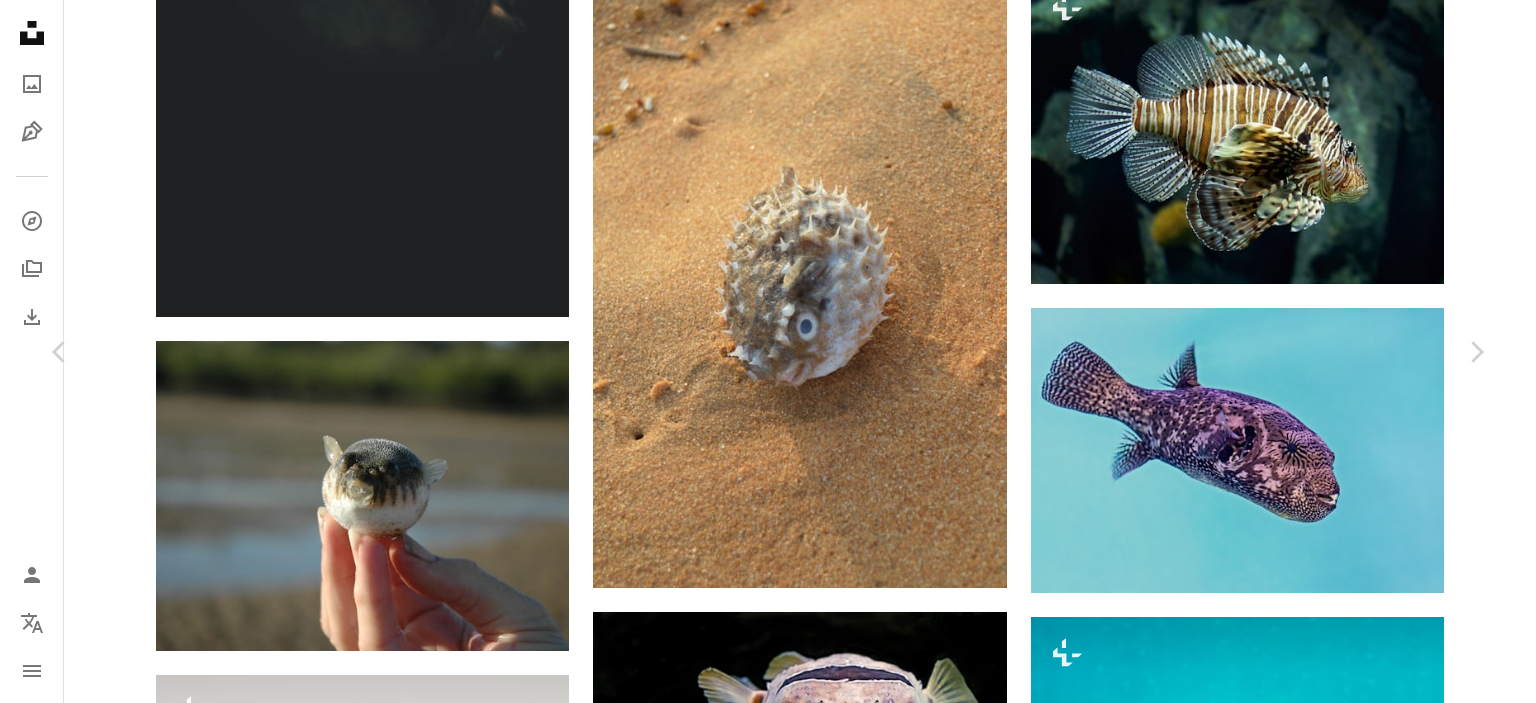 click on "An X shape Chevron left Chevron right [FIRST] [LAST] [FIRST] [LAST] A heart A plus sign Télécharger gratuitement Chevron down Zoom in Vues 239 319 Téléchargements 1 055 A forward-right arrow Partager Info icon Infos More Actions A map marker [PLACE NAME], [STREET], [CITY] [STATE], [COUNTRY] Calendar outlined Publiée le  7 janvier 2021 Camera NIKON CORPORATION, NIKON D780 Safety Utilisation gratuite sous la  Licence Unsplash poisson Australie sous-marin aquarium Vie marine poisson-globe [FIRST] [LAST] poisson-globe Vie sous-marine Aquarium de Cairns animal gris Vie marine Vie océanique Angelfish Puffer Images Creative Commons Parcourez des images premium sur iStock  |  - 20 % avec le code UNSPLASH20 Rendez-vous sur iStock  ↗ Images associées A heart A plus sign [FIRST] [LAST] Arrow pointing down A heart A plus sign [FIRST] [LAST] Disponible à l’embauche A checkmark inside of a circle Arrow pointing down Plus sign for Unsplash+ A heart A plus sign [FIRST] [LAST] Pour  Unsplash+ A lock A heart" at bounding box center [768, 8907] 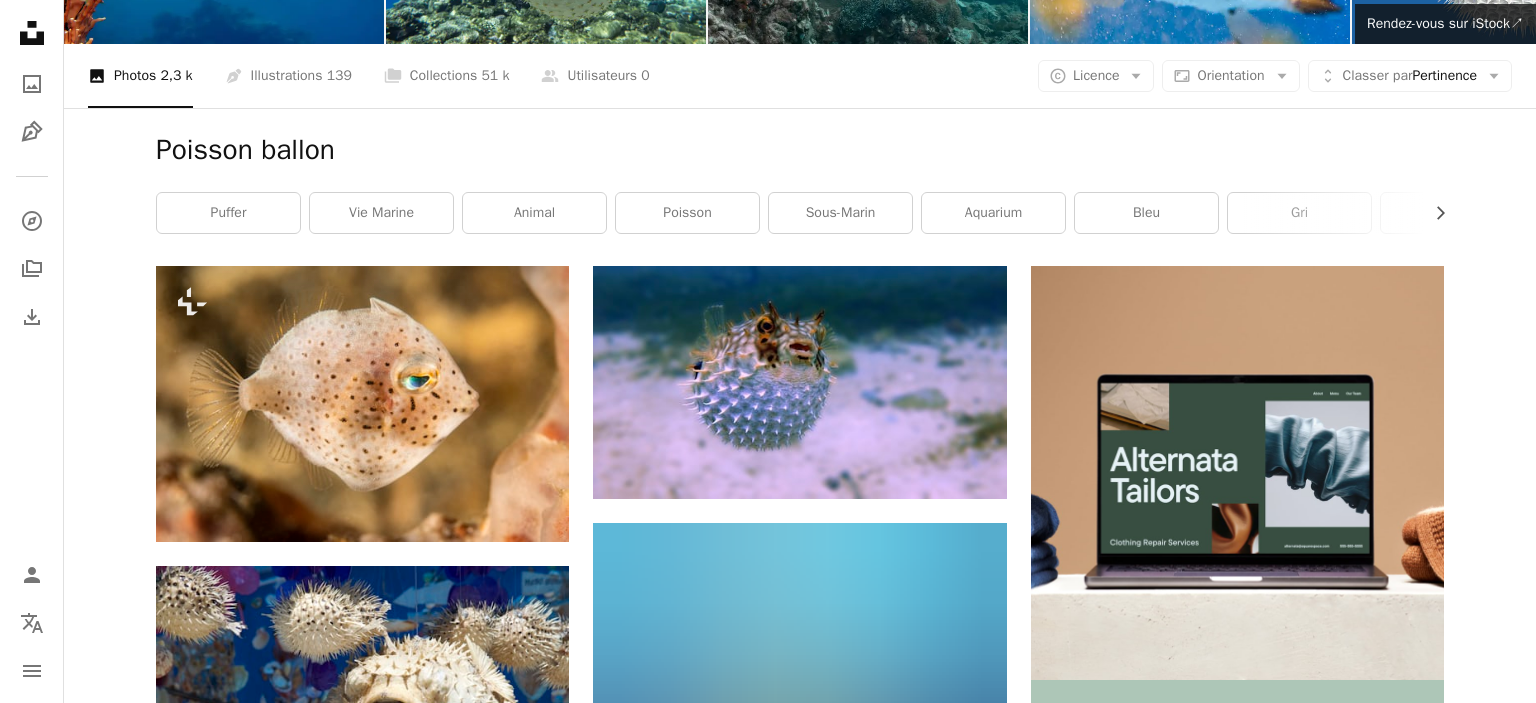 scroll, scrollTop: 0, scrollLeft: 0, axis: both 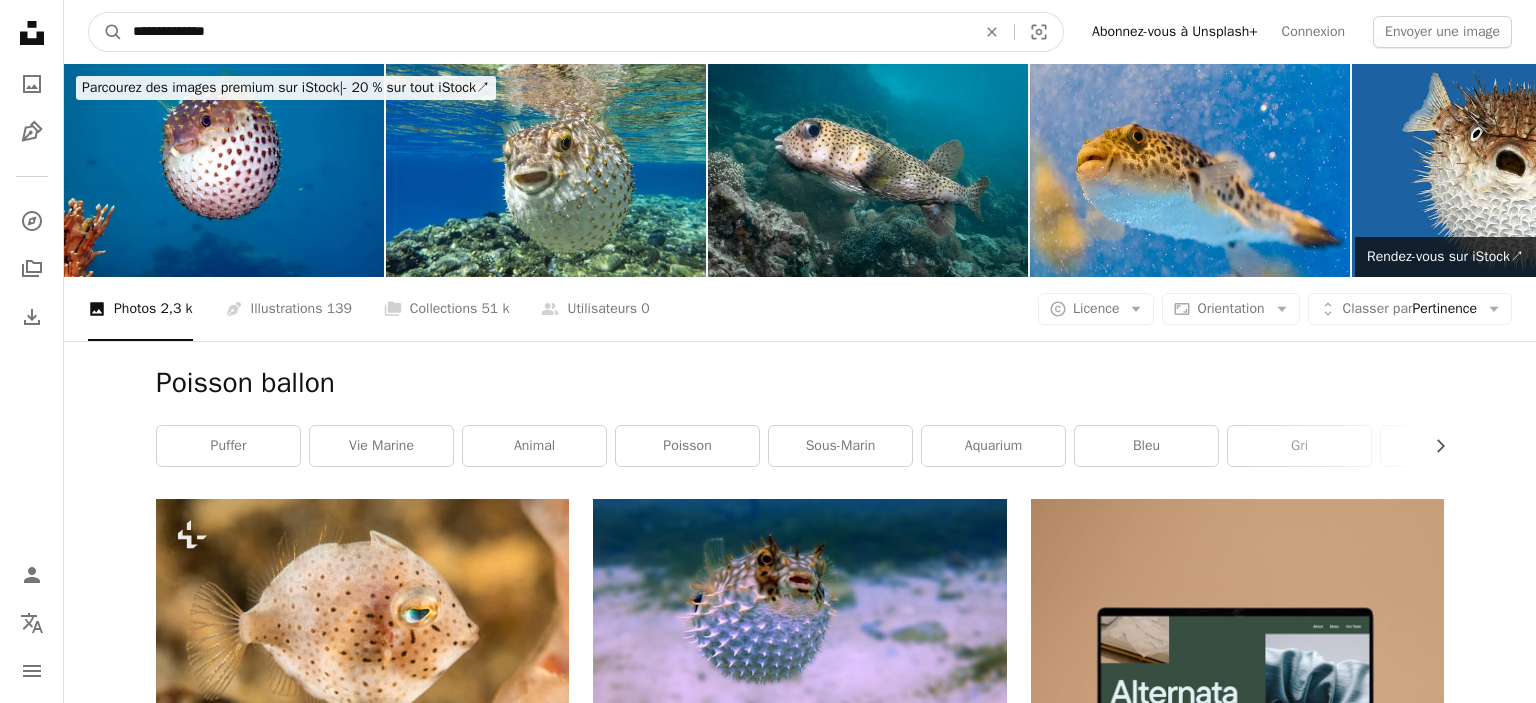 drag, startPoint x: 378, startPoint y: 29, endPoint x: 9, endPoint y: 48, distance: 369.48883 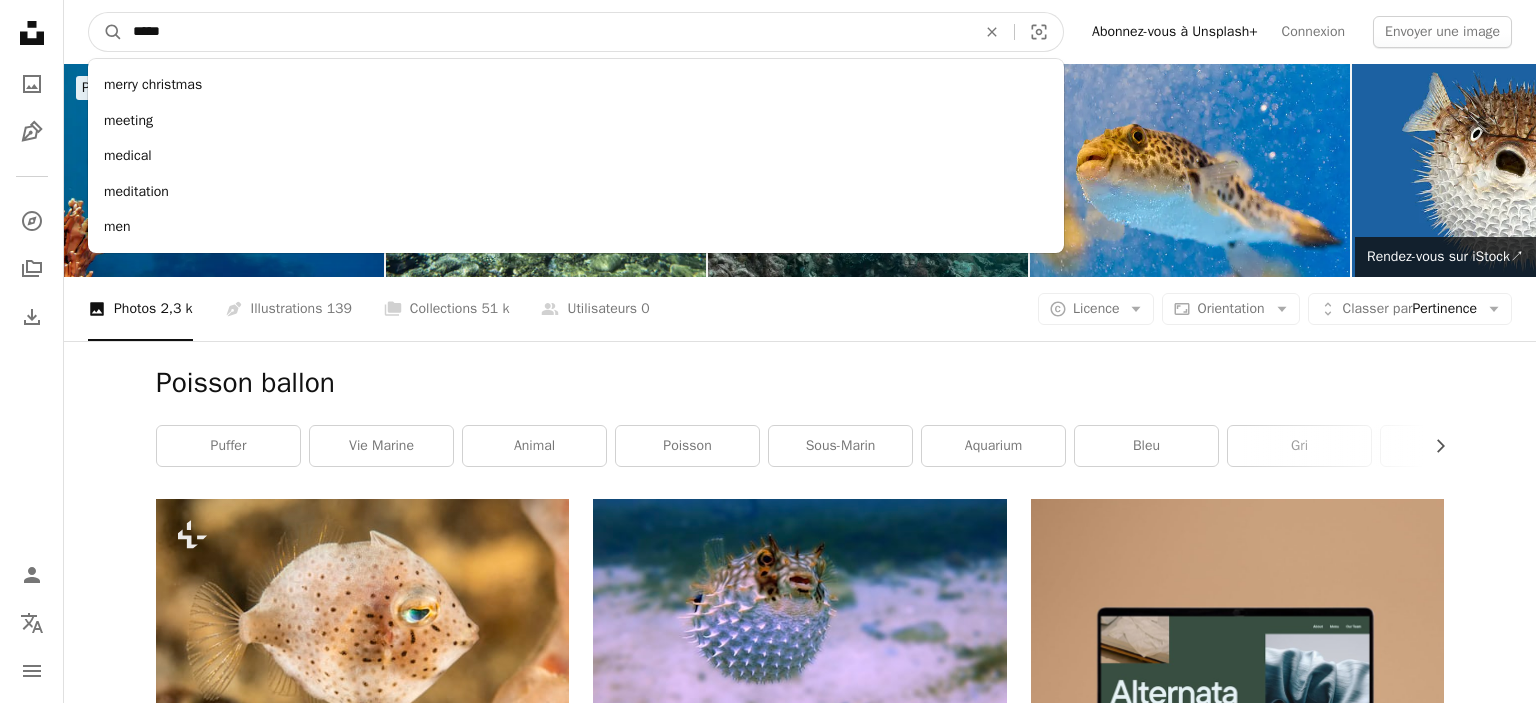 type on "******" 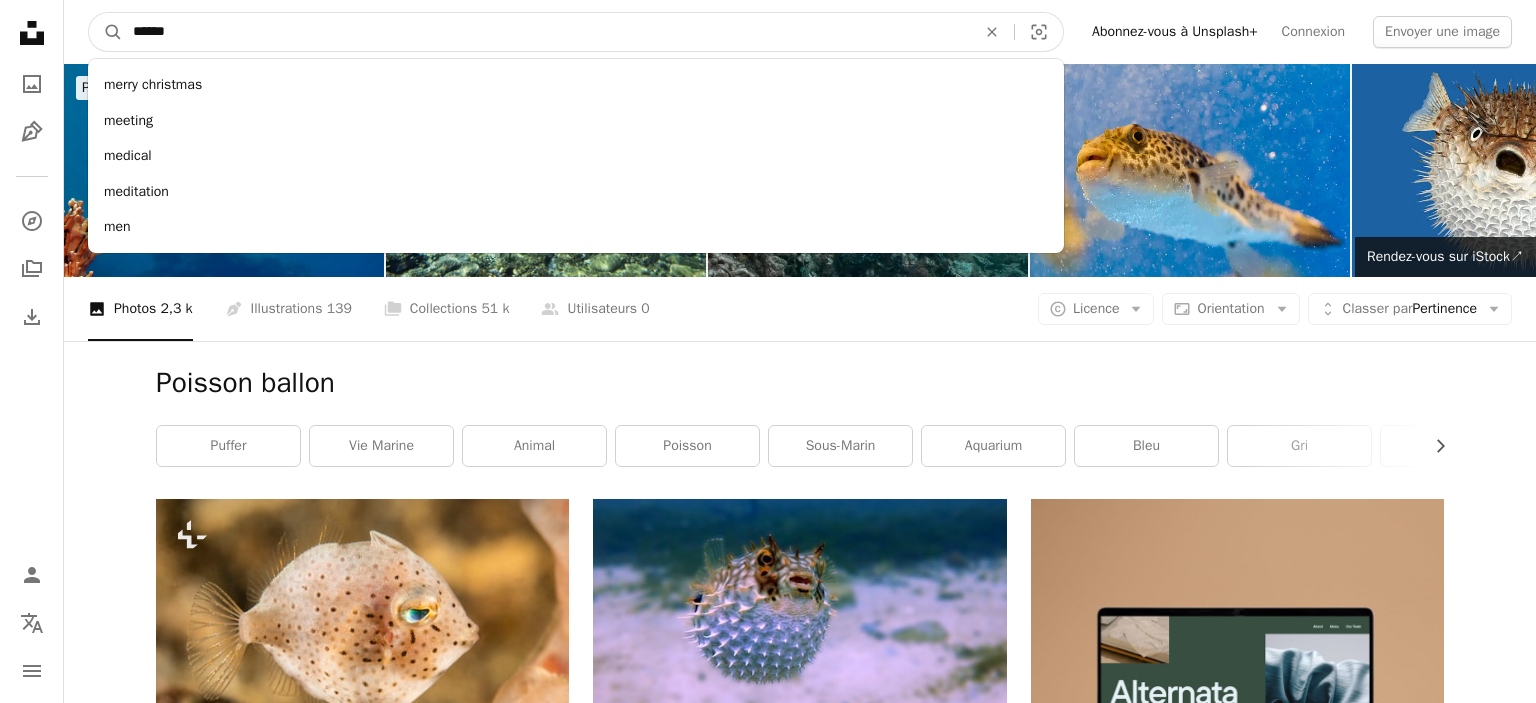 click on "A magnifying glass" at bounding box center [106, 32] 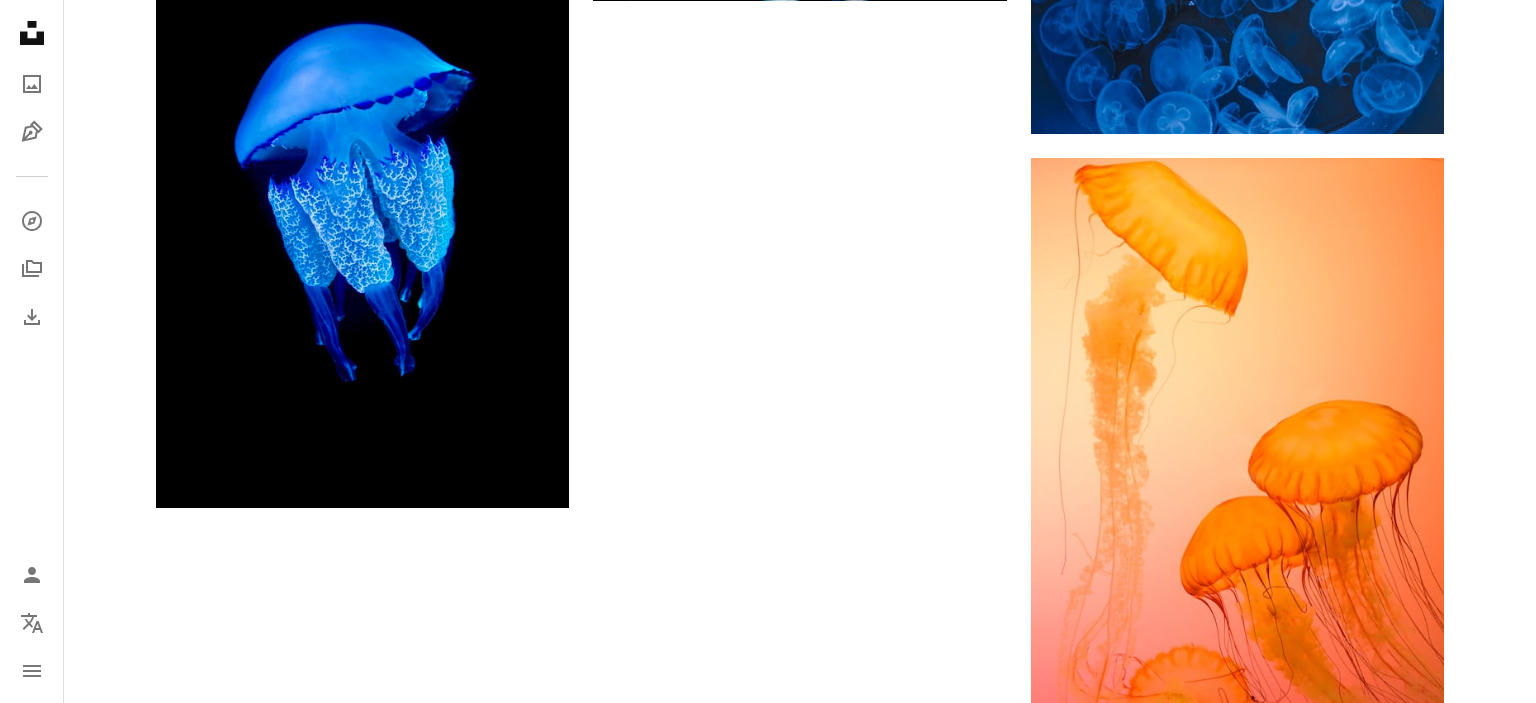 scroll, scrollTop: 3746, scrollLeft: 0, axis: vertical 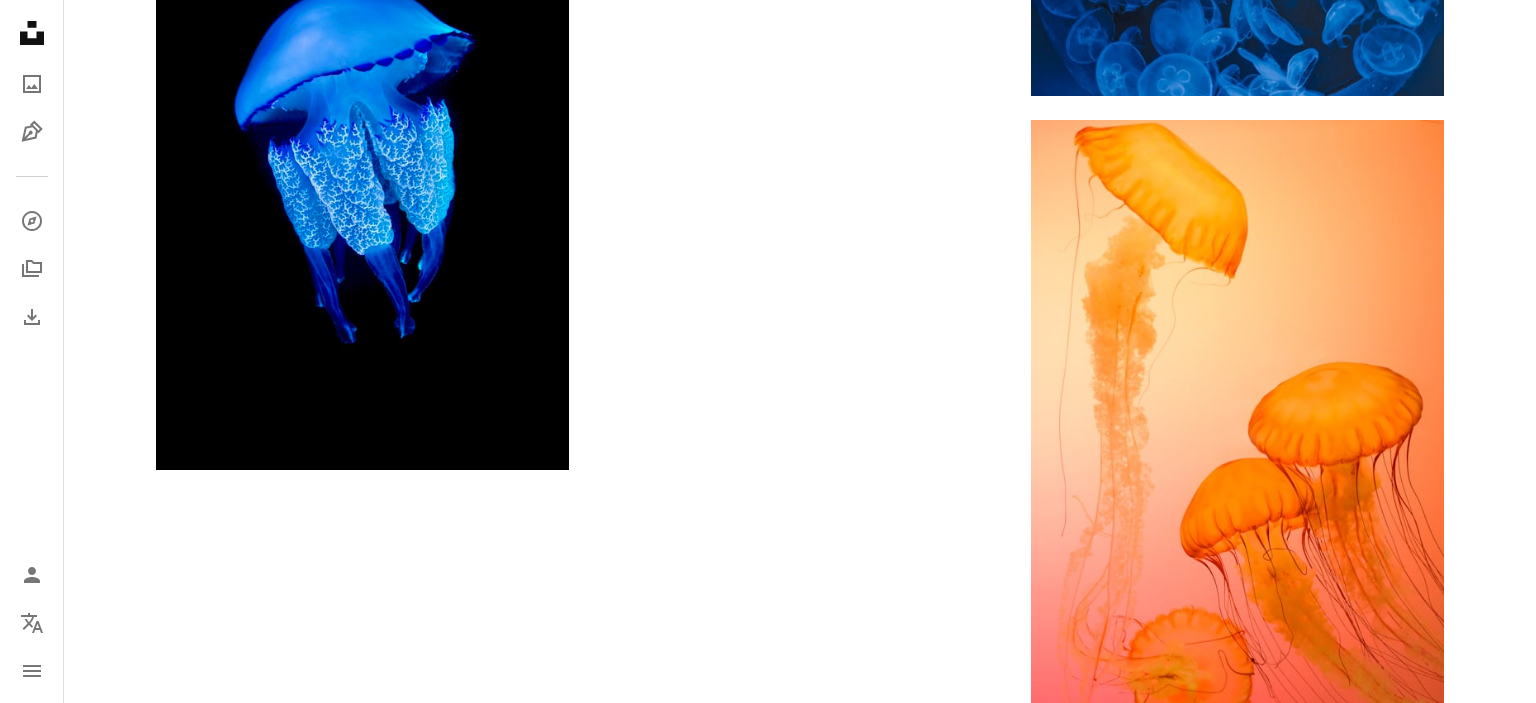 click on "Plus de résultats" at bounding box center (800, 823) 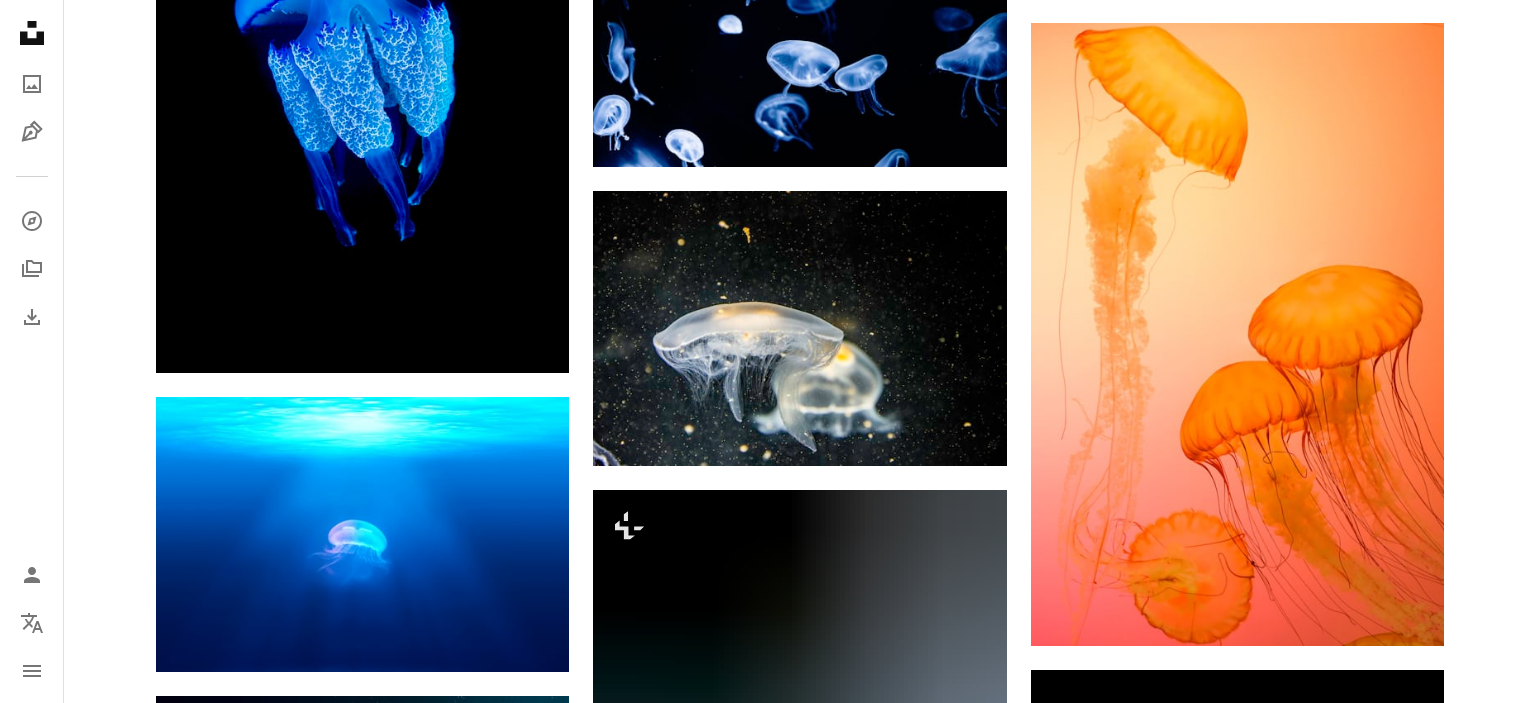 scroll, scrollTop: 3845, scrollLeft: 0, axis: vertical 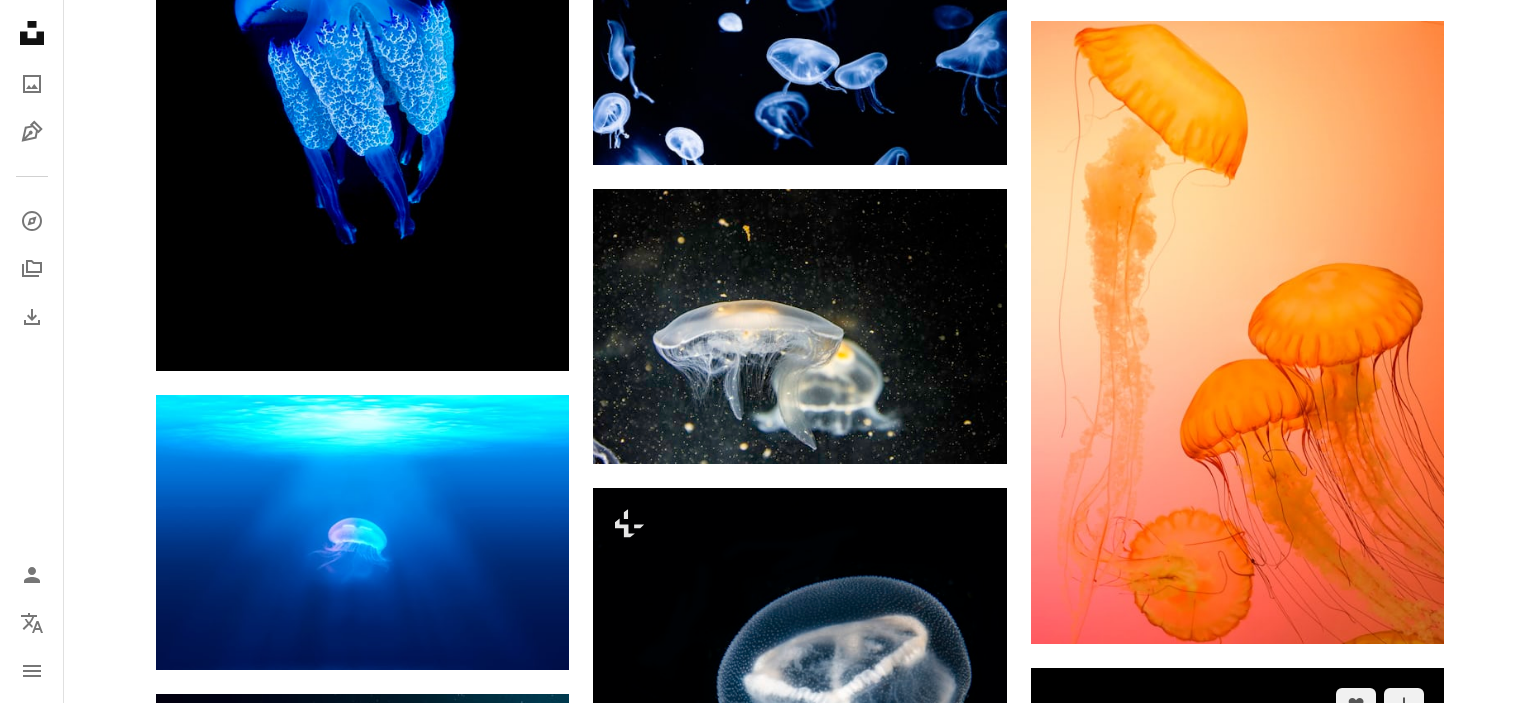 click on "Arrow pointing down" 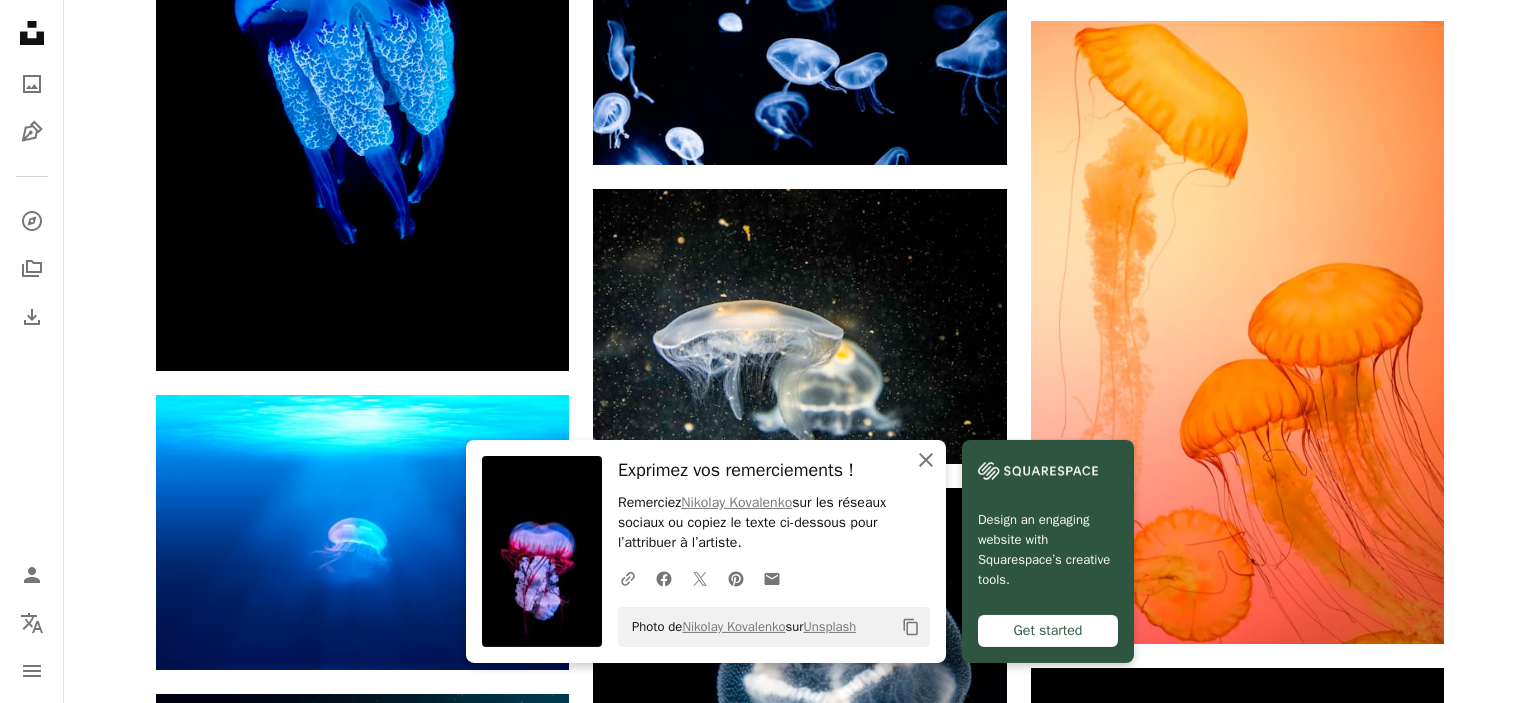 click on "An X shape" 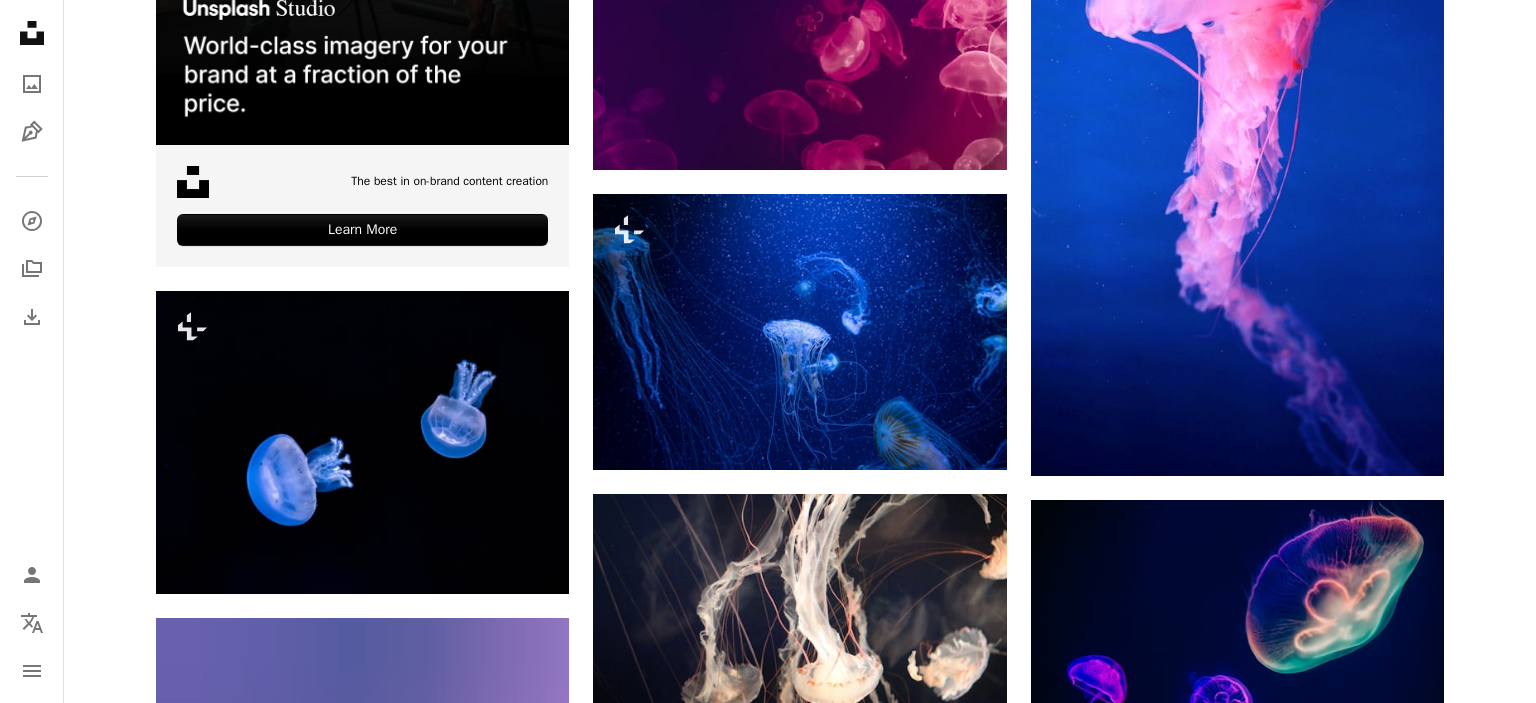scroll, scrollTop: 5416, scrollLeft: 0, axis: vertical 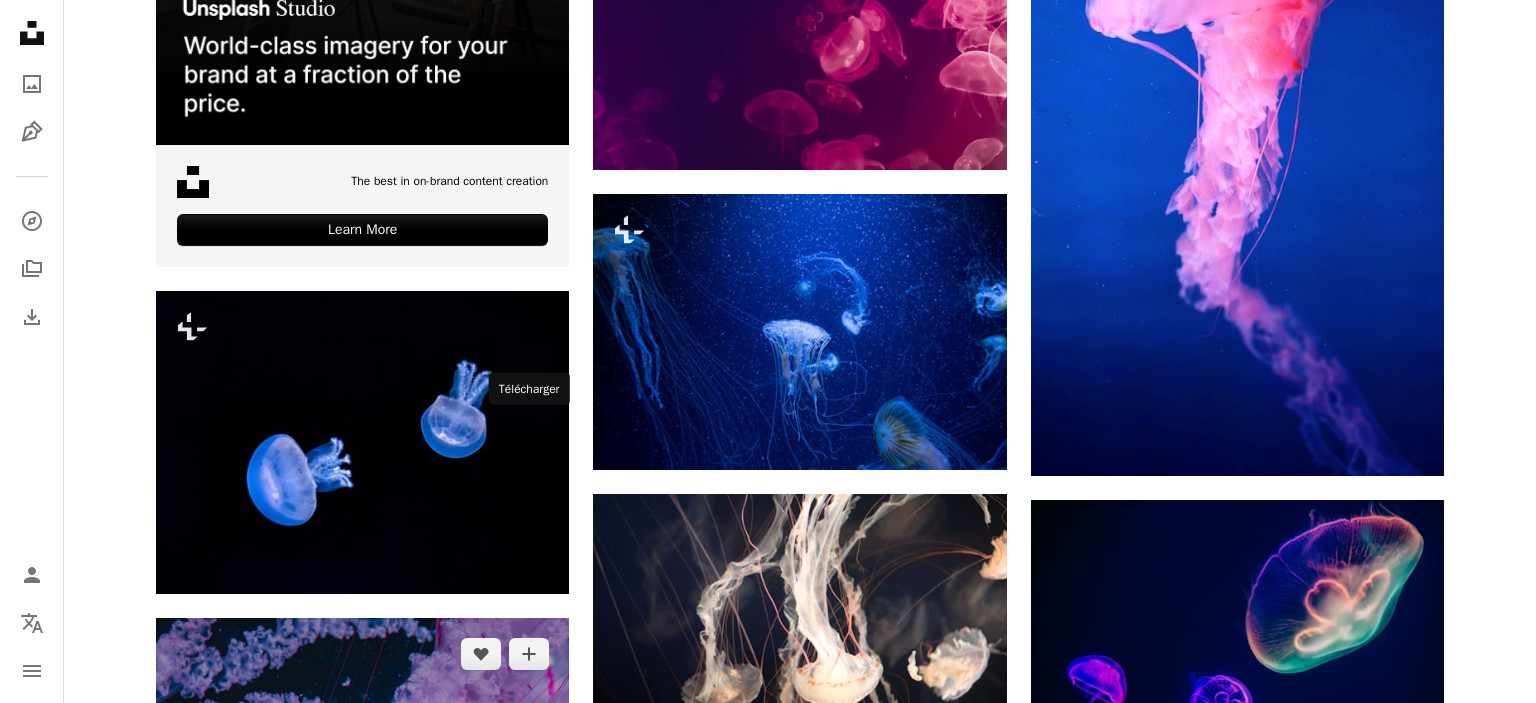 click on "Arrow pointing down" 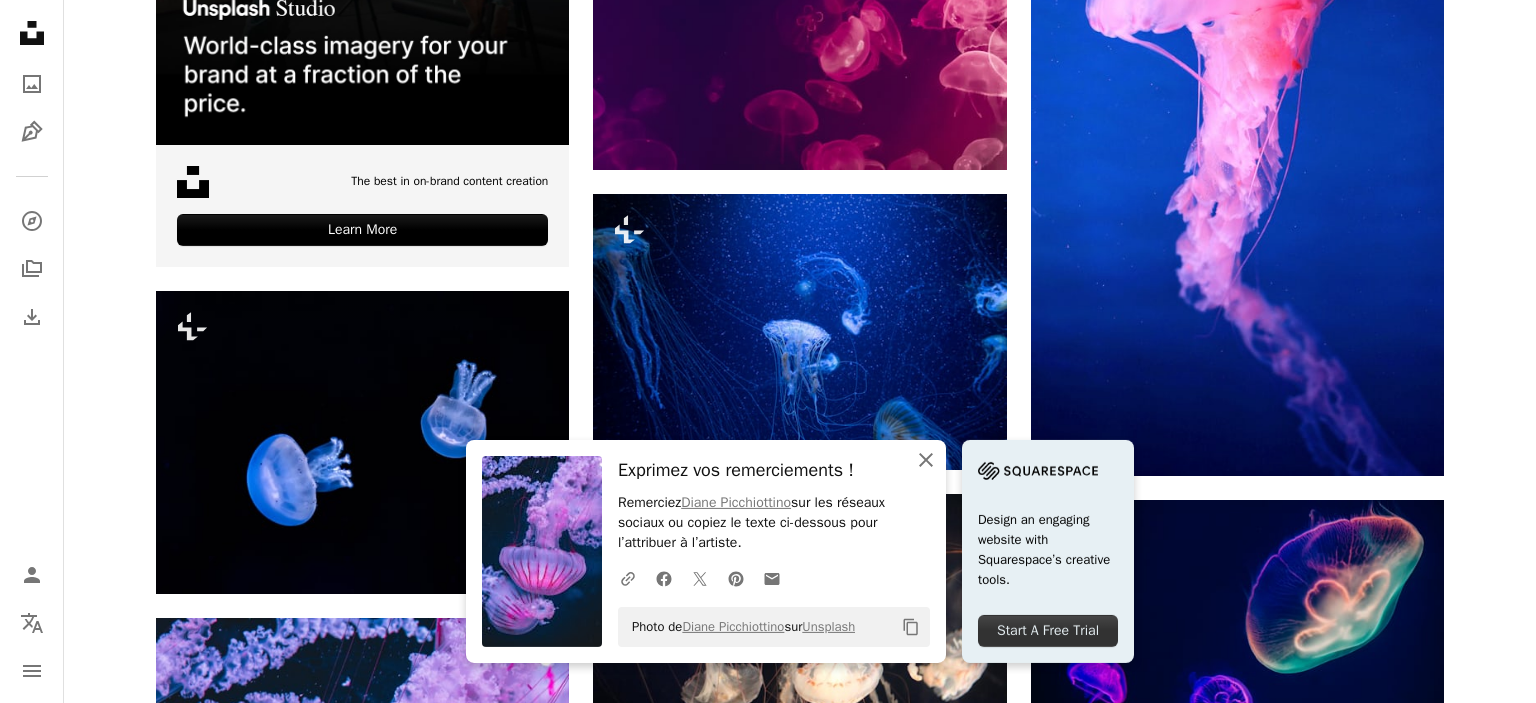 click on "An X shape" 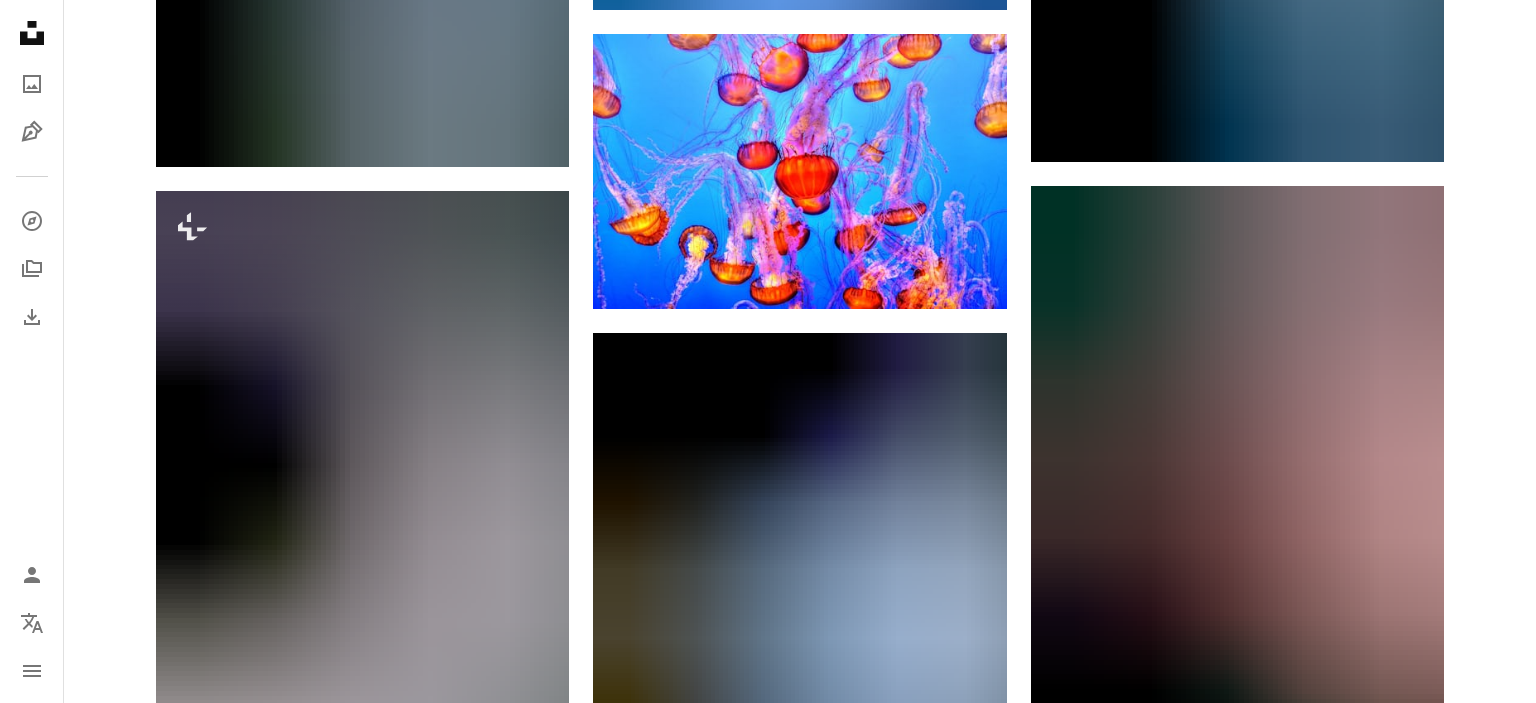 scroll, scrollTop: 7421, scrollLeft: 0, axis: vertical 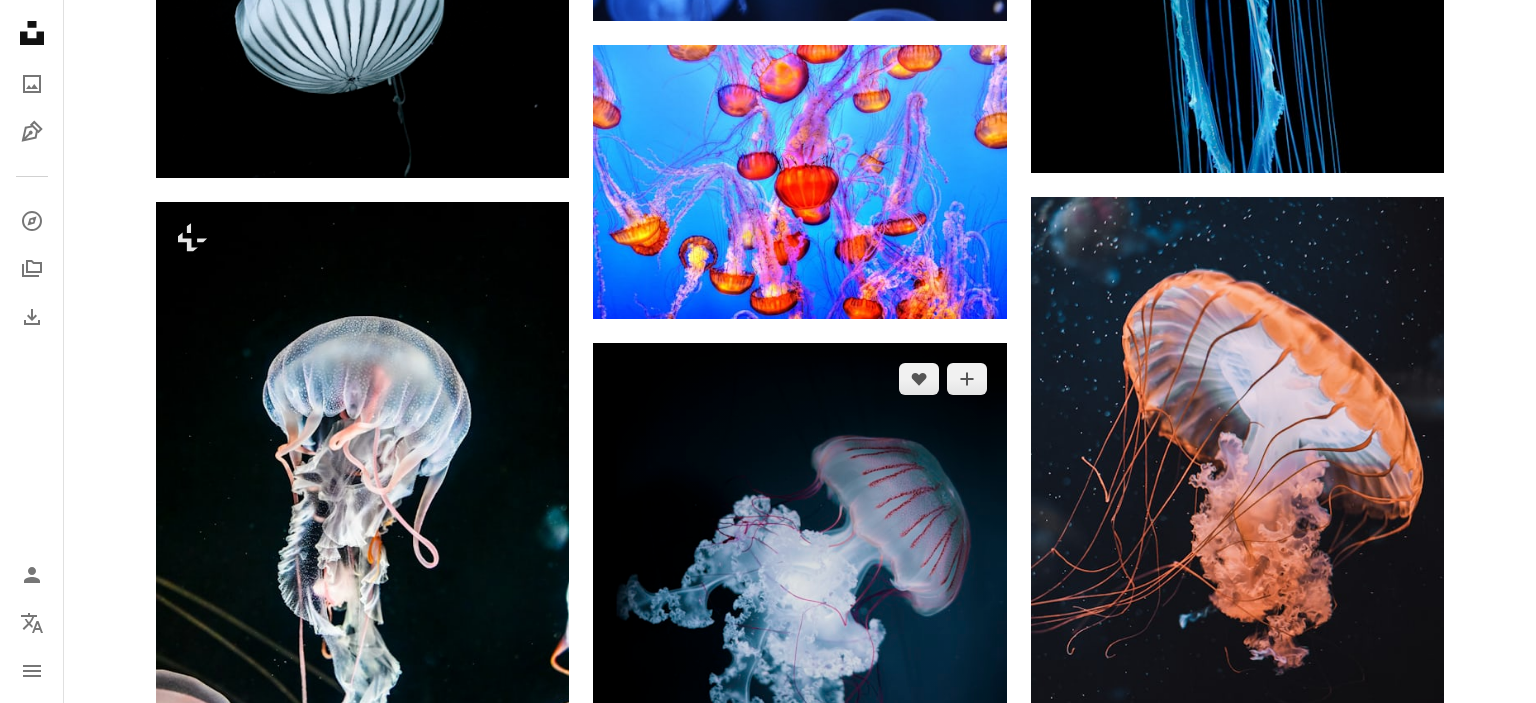 click on "Arrow pointing down" 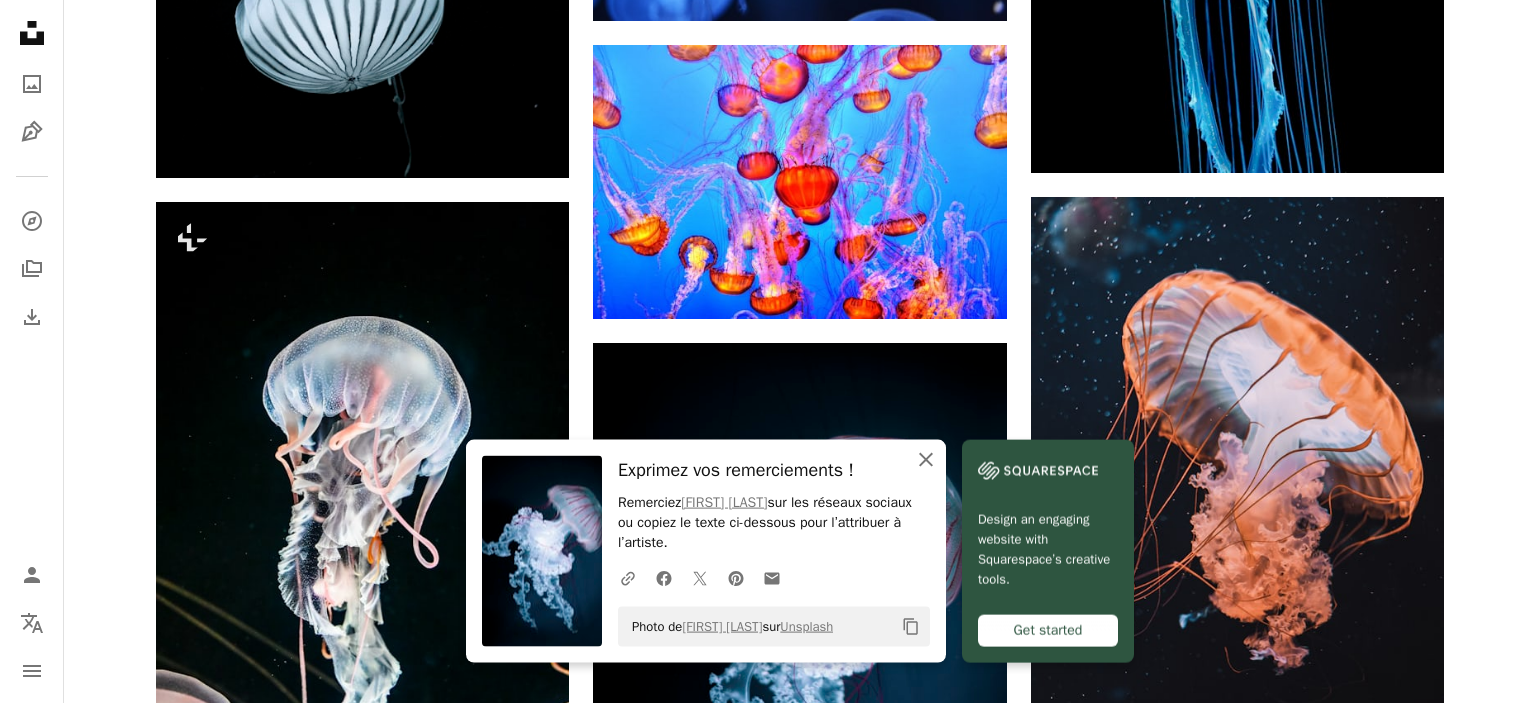 click on "An X shape" 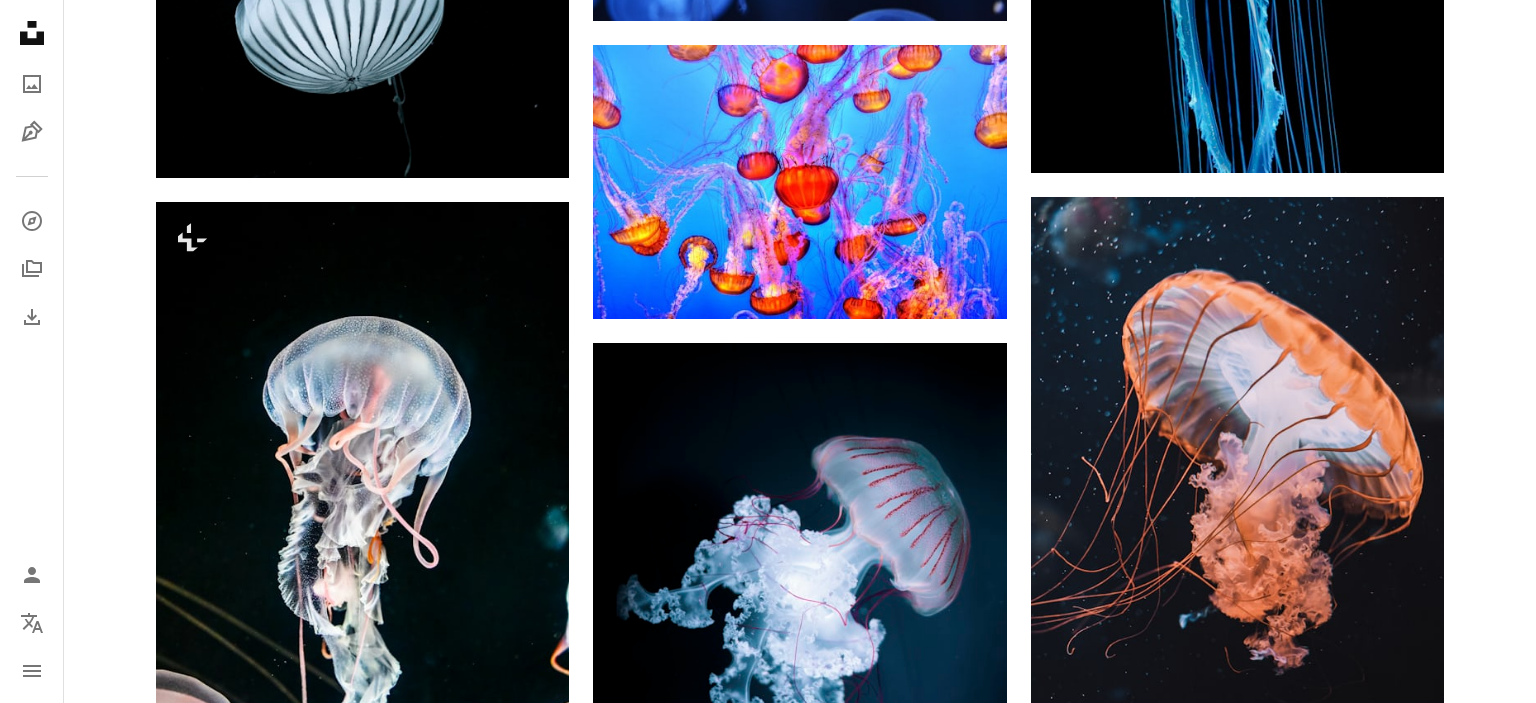 click on "Plus sign for Unsplash+ A heart A plus sign [FIRST] [LAST] Pour  Unsplash+ A lock Télécharger A heart A plus sign [FIRST] [LAST] Arrow pointing down Plus sign for Unsplash+ A heart A plus sign [FIRST] [LAST] Pour  Unsplash+ A lock Télécharger A heart A plus sign [FIRST] [LAST] Disponible à l’embauche A checkmark inside of a circle Arrow pointing down A heart A plus sign [FIRST] [LAST] Disponible à l’embauche A checkmark inside of a circle Arrow pointing down A heart A plus sign [FIRST] [LAST] Arrow pointing down Plus sign for Unsplash+ A heart A plus sign [FIRST] [LAST] Pour  Unsplash+ A lock Télécharger A heart A plus sign [FIRST] [LAST] Disponible à l’embauche A checkmark inside of a circle Arrow pointing down A heart A plus sign [FIRST] [LAST] Arrow pointing down A heart A plus sign [FIRST] [LAST] Arrow pointing down –– ––– –––  –– ––– –  ––– –––  ––––  –   – –– –––  – – ––– –– –– –––– –– A heart" at bounding box center [800, -1601] 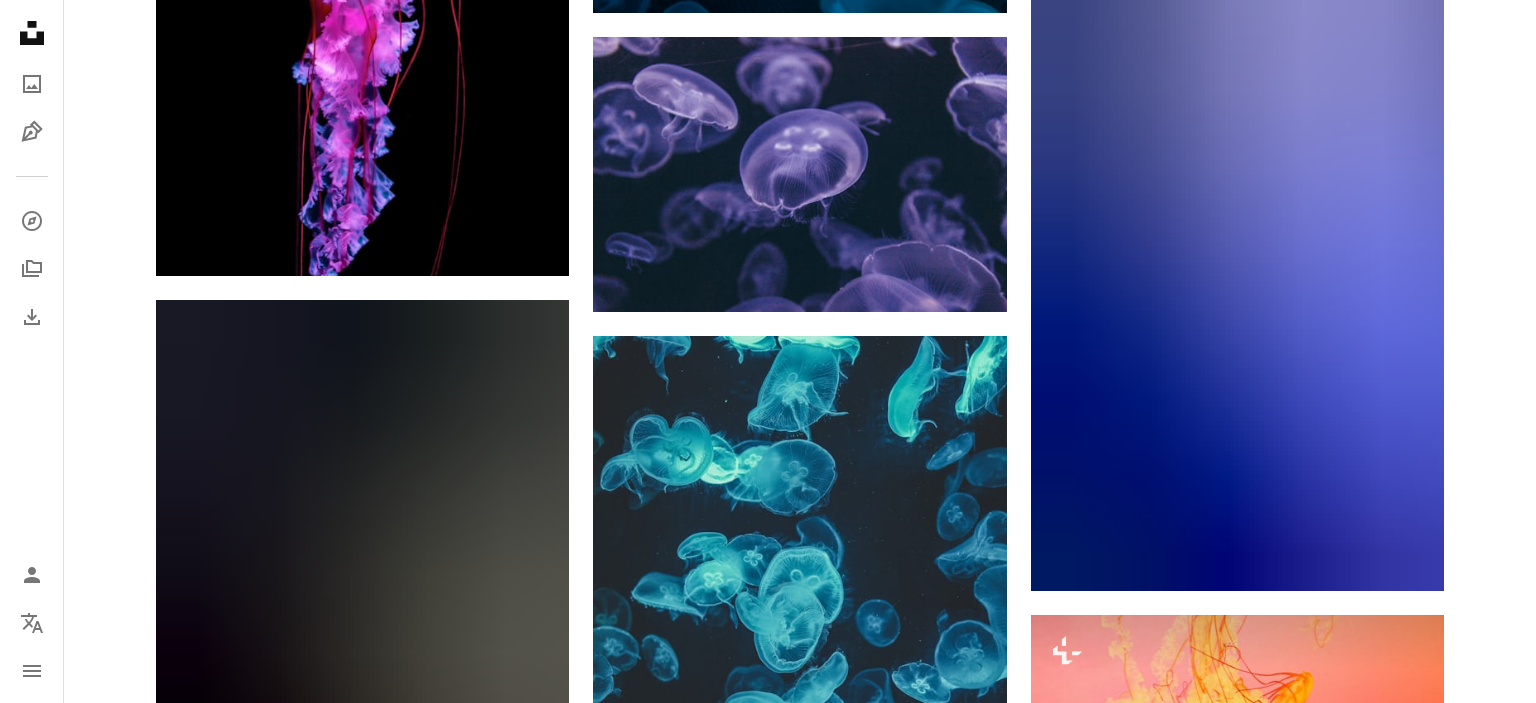 scroll, scrollTop: 8935, scrollLeft: 0, axis: vertical 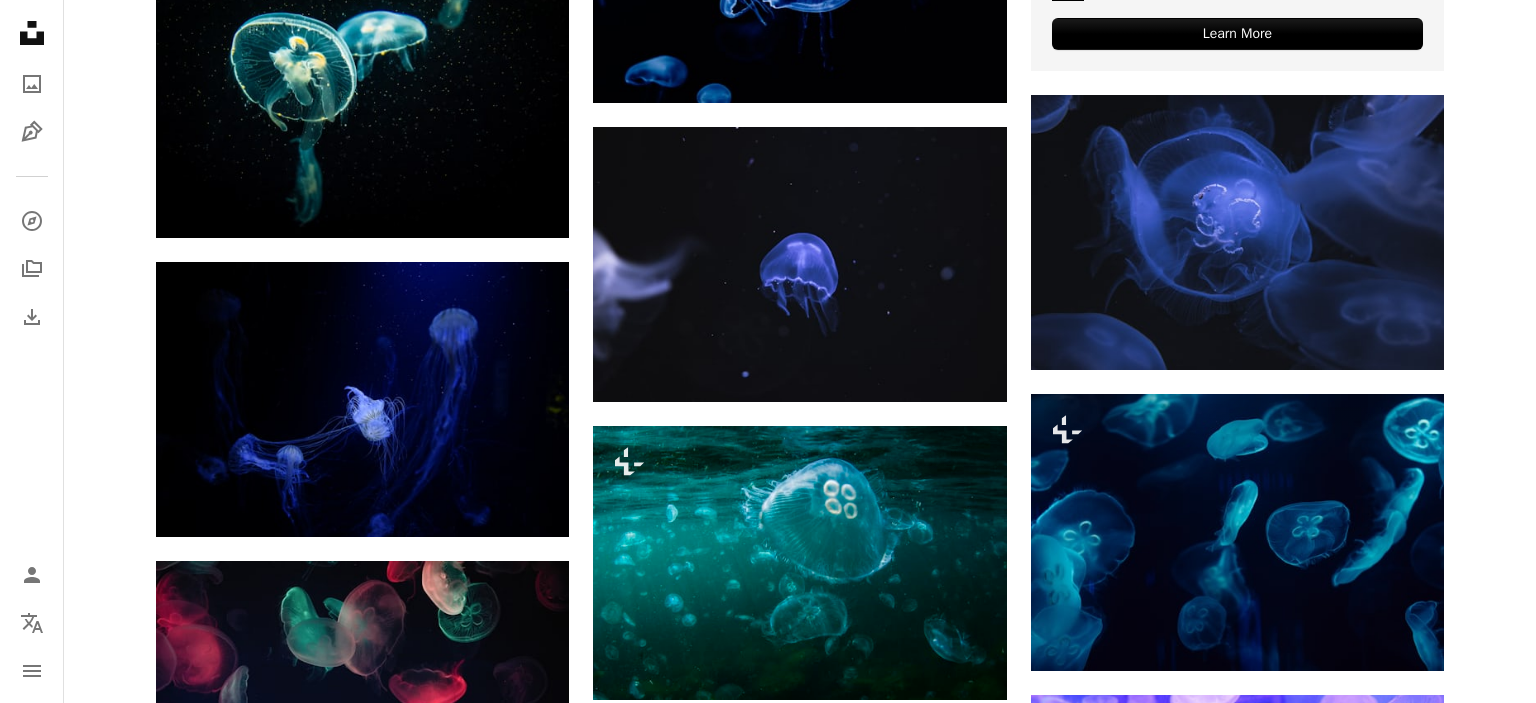 click on "Arrow pointing down" 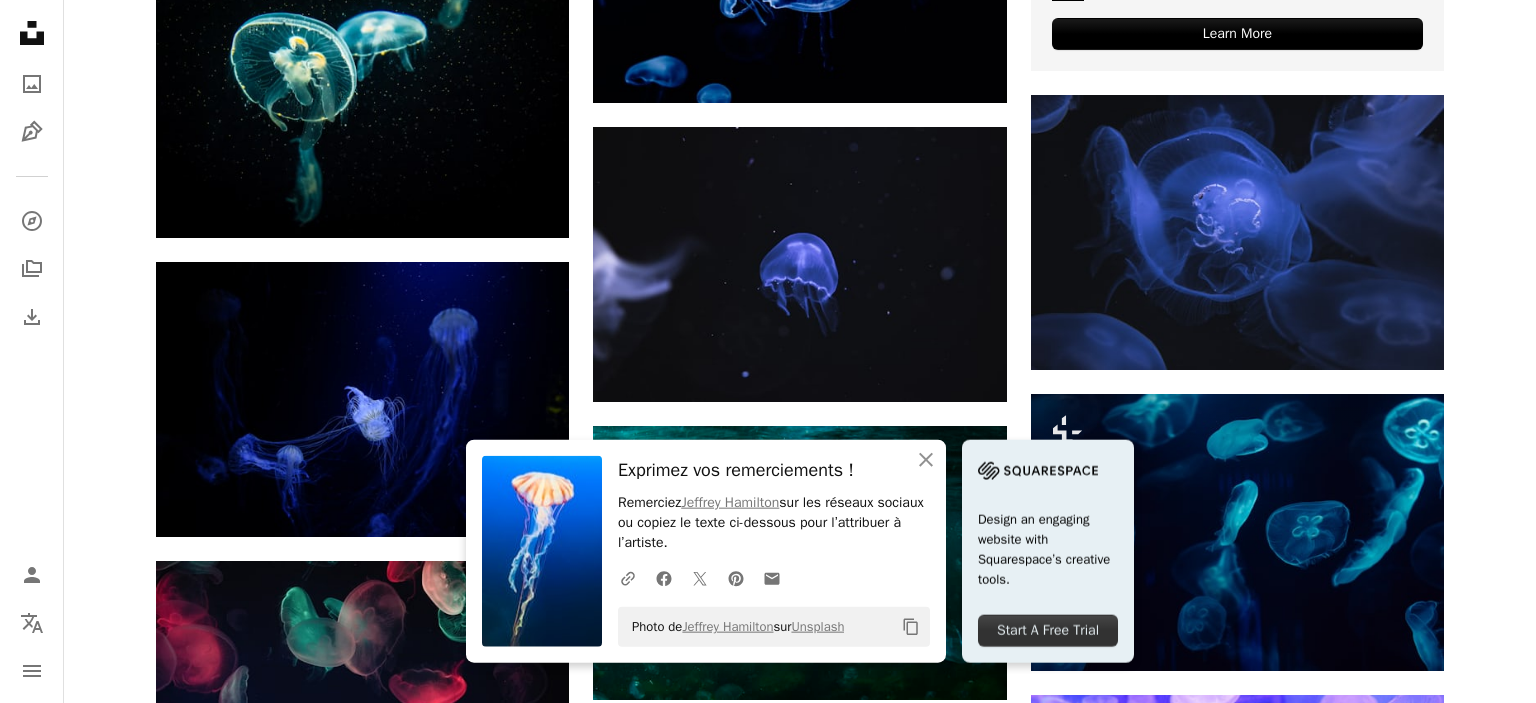 click on "Arrow pointing down" 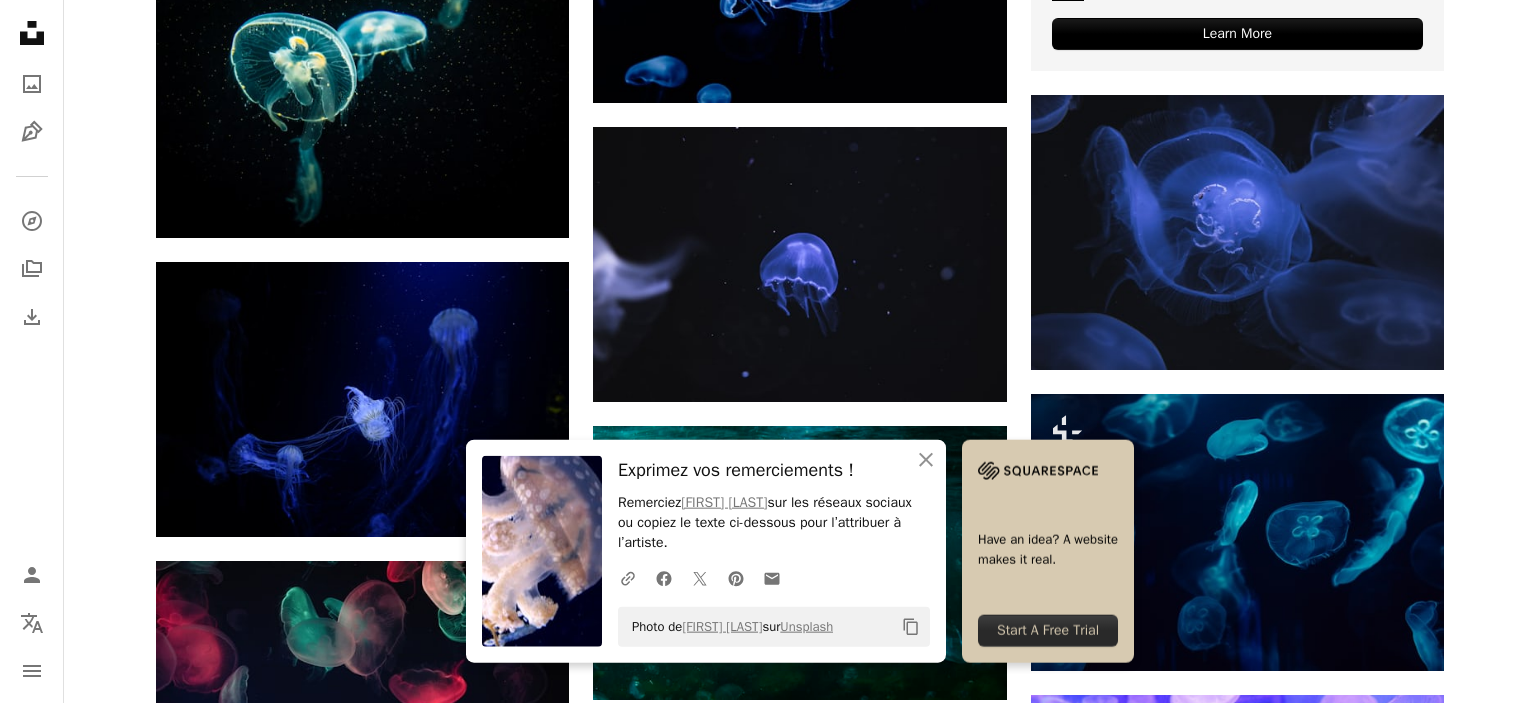 click on "Plus sign for Unsplash+ A heart A plus sign [FIRST] [LAST] Pour  Unsplash+ A lock Télécharger A heart A plus sign [FIRST] [LAST] Arrow pointing down Plus sign for Unsplash+ A heart A plus sign [FIRST] [LAST] Pour  Unsplash+ A lock Télécharger A heart A plus sign [FIRST] [LAST] Disponible à l’embauche A checkmark inside of a circle Arrow pointing down A heart A plus sign [FIRST] [LAST] Disponible à l’embauche A checkmark inside of a circle Arrow pointing down A heart A plus sign [FIRST] [LAST] Arrow pointing down Plus sign for Unsplash+ A heart A plus sign [FIRST] [LAST] Pour  Unsplash+ A lock Télécharger A heart A plus sign [FIRST] [LAST] Disponible à l’embauche A checkmark inside of a circle Arrow pointing down A heart A plus sign [FIRST] [LAST] Arrow pointing down A heart A plus sign [FIRST] [LAST] Arrow pointing down –– ––– –––  –– ––– –  ––– –––  ––––  –   – –– –––  – – ––– –– –– –––– –– A heart" at bounding box center (800, -2689) 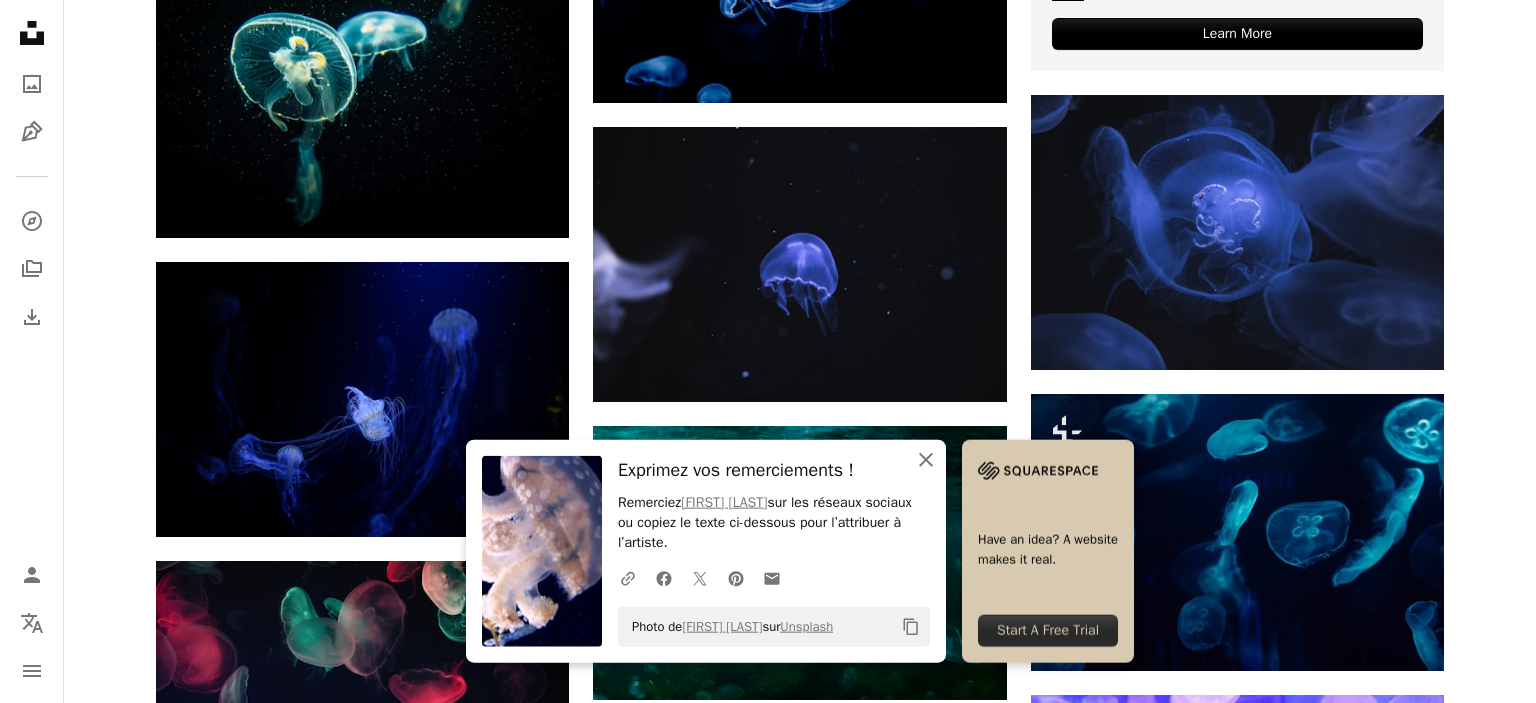 click 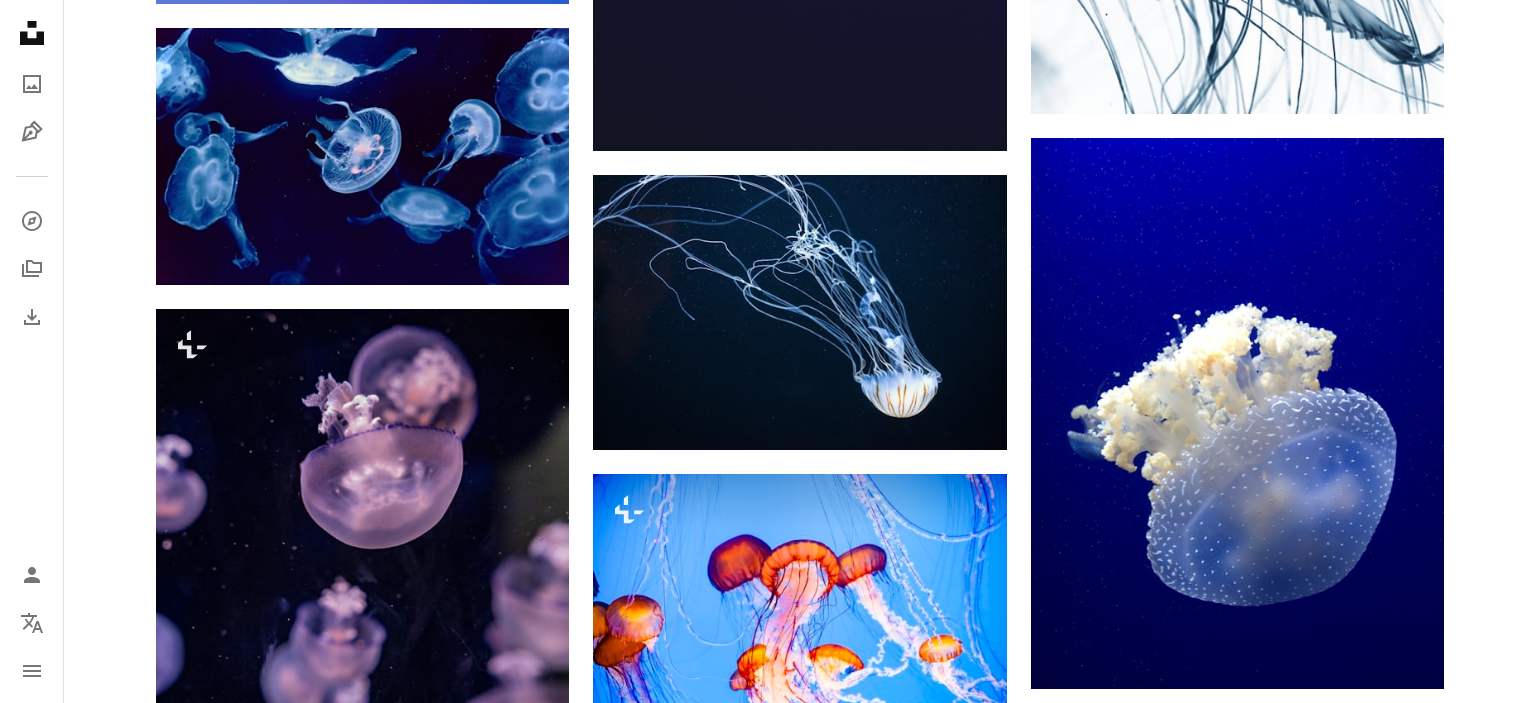 scroll, scrollTop: 17340, scrollLeft: 0, axis: vertical 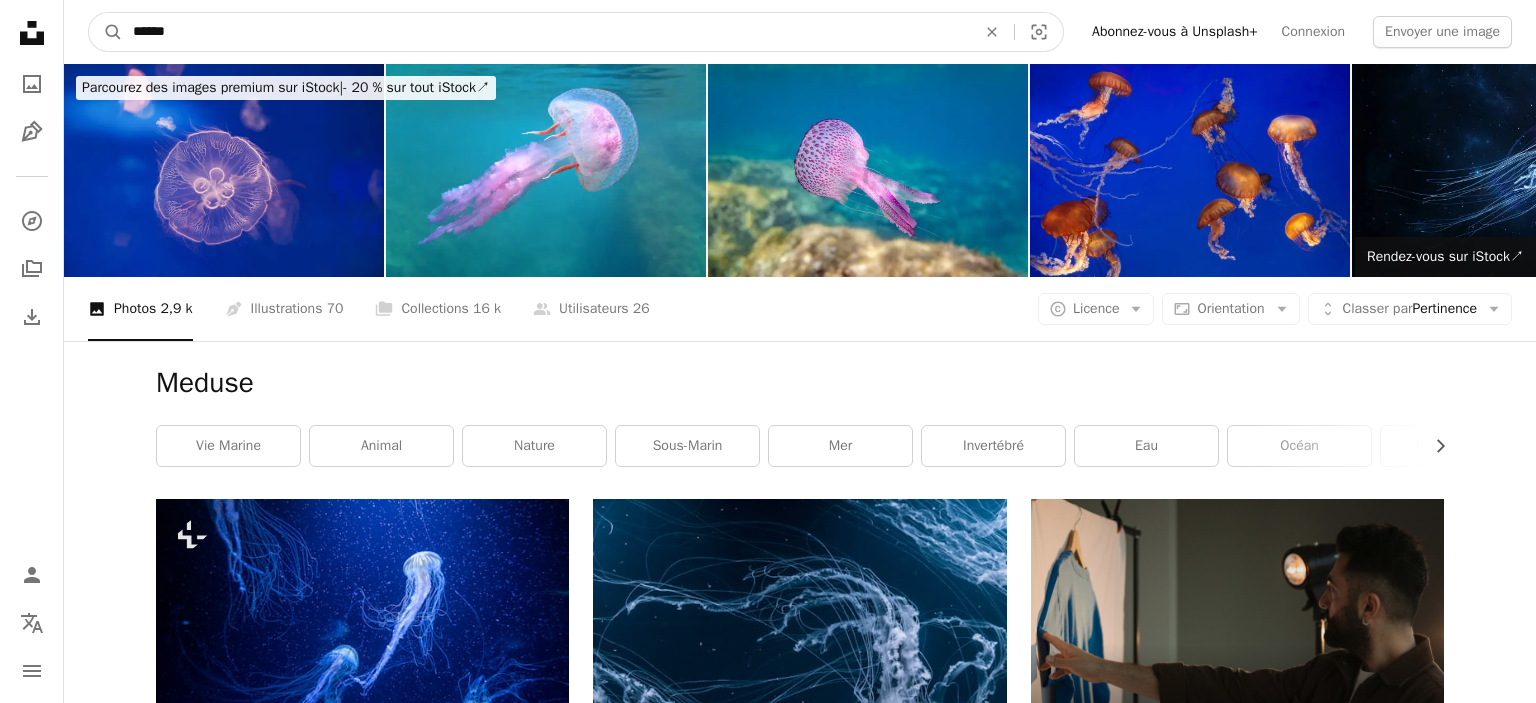 drag, startPoint x: 318, startPoint y: 43, endPoint x: 0, endPoint y: 63, distance: 318.6283 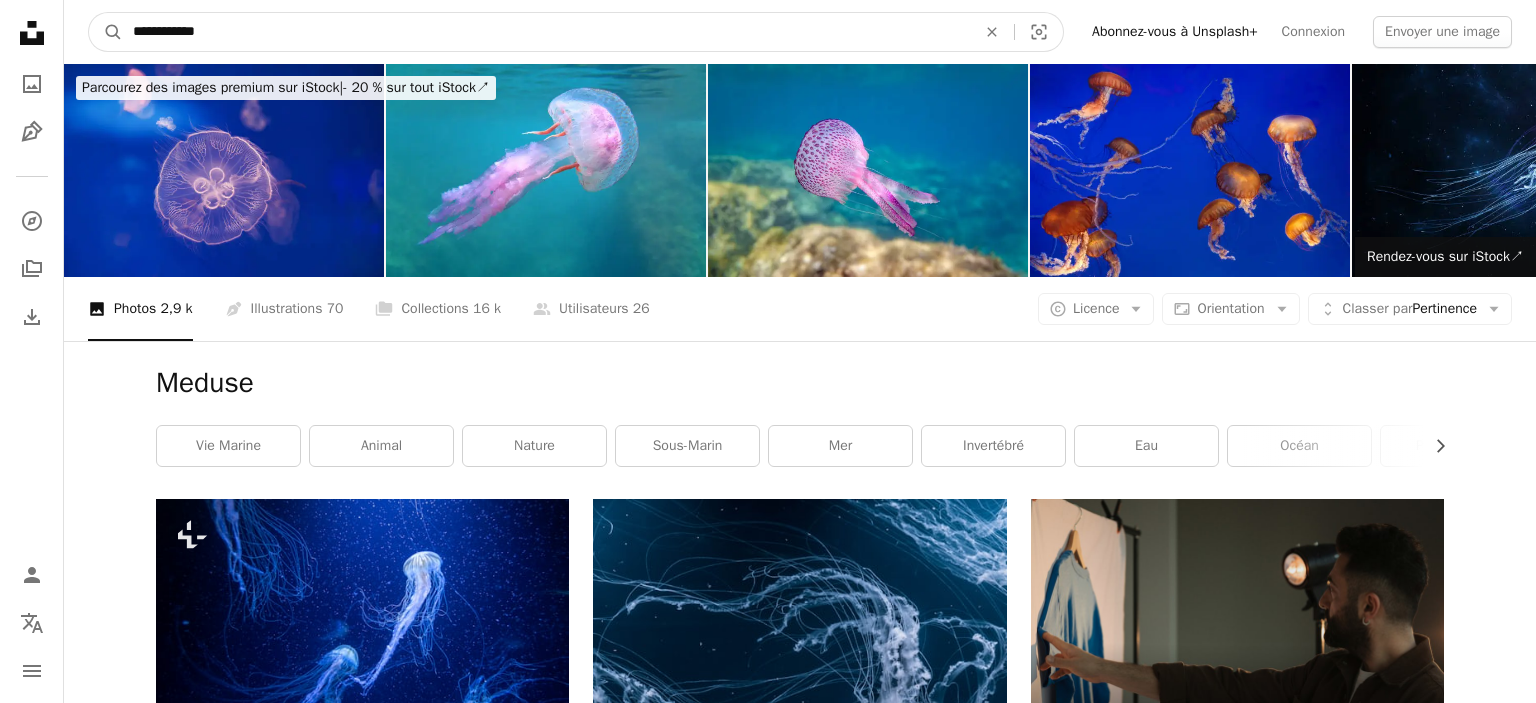 type on "**********" 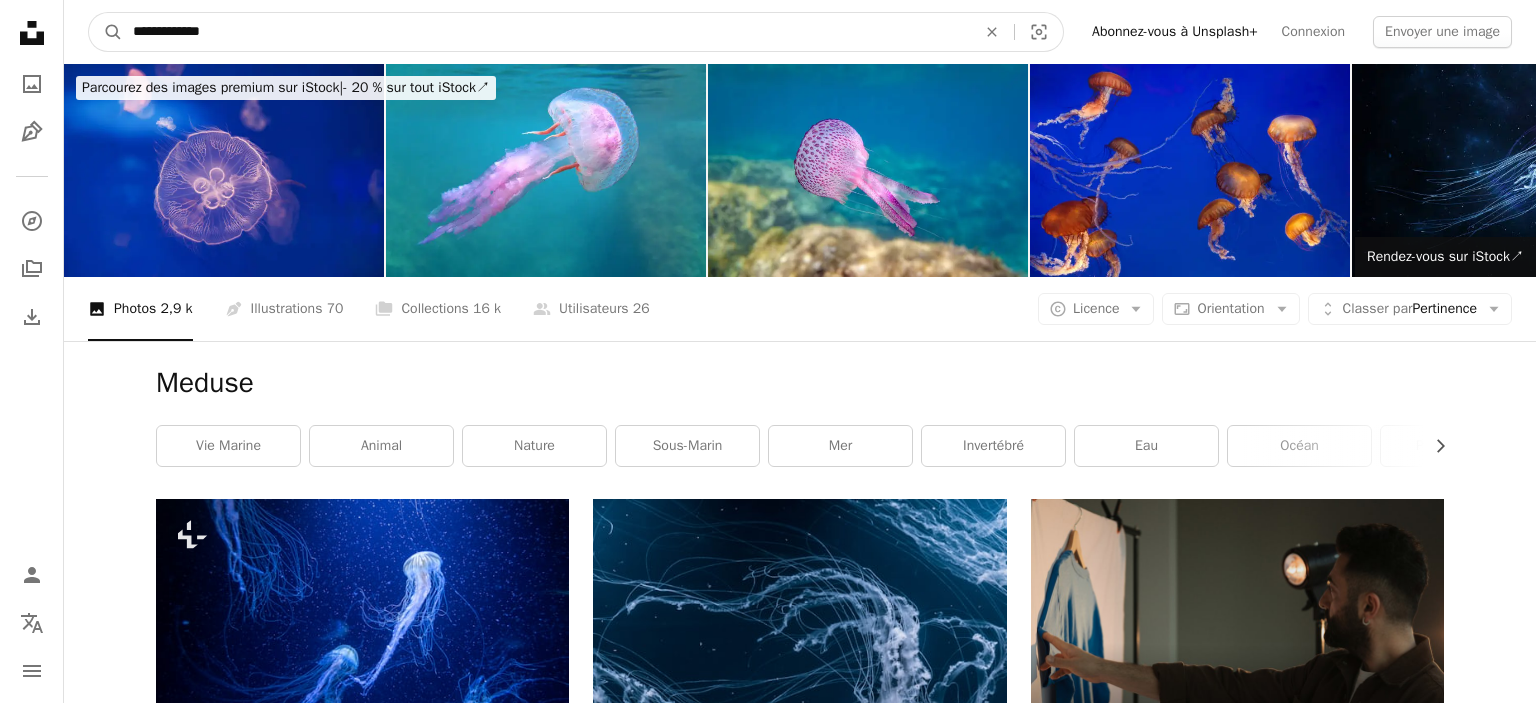 click on "A magnifying glass" at bounding box center [106, 32] 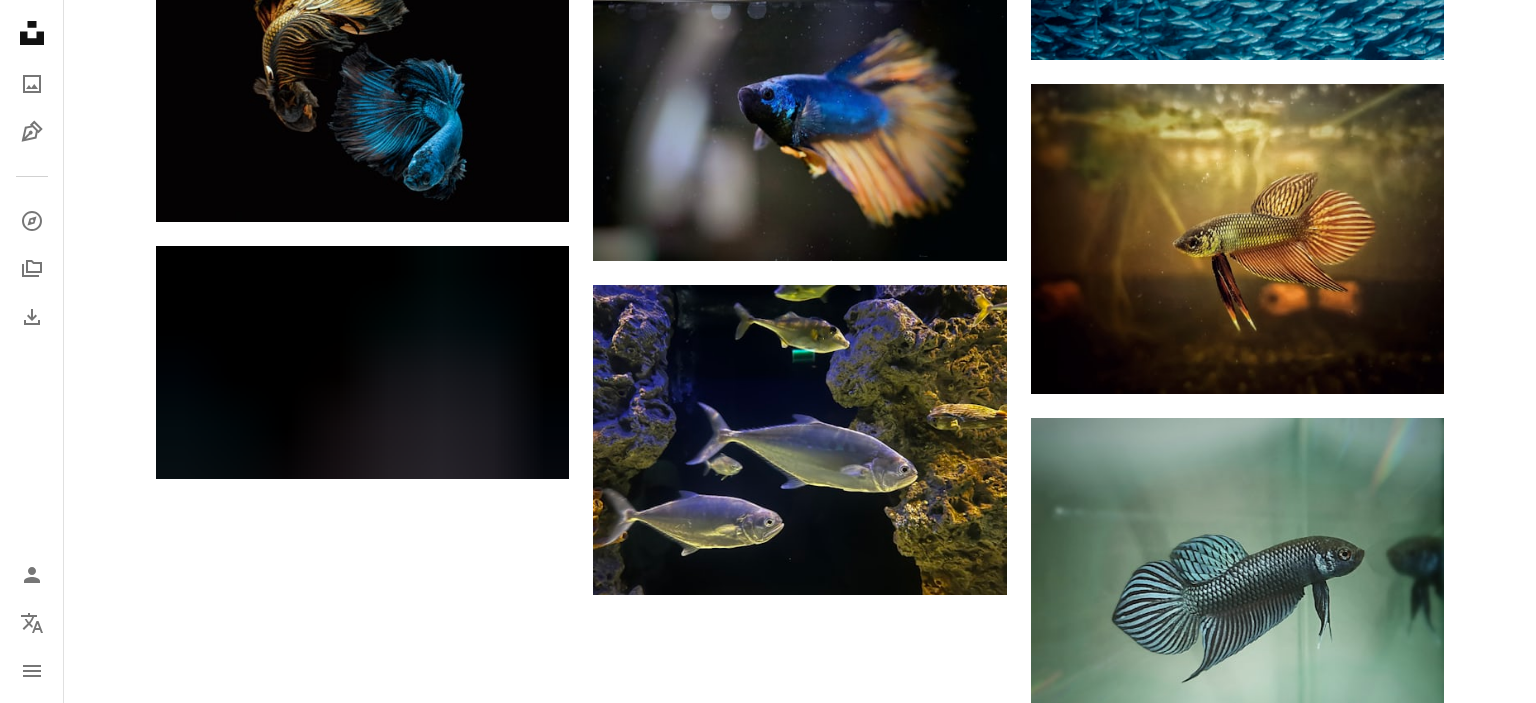 scroll, scrollTop: 2454, scrollLeft: 0, axis: vertical 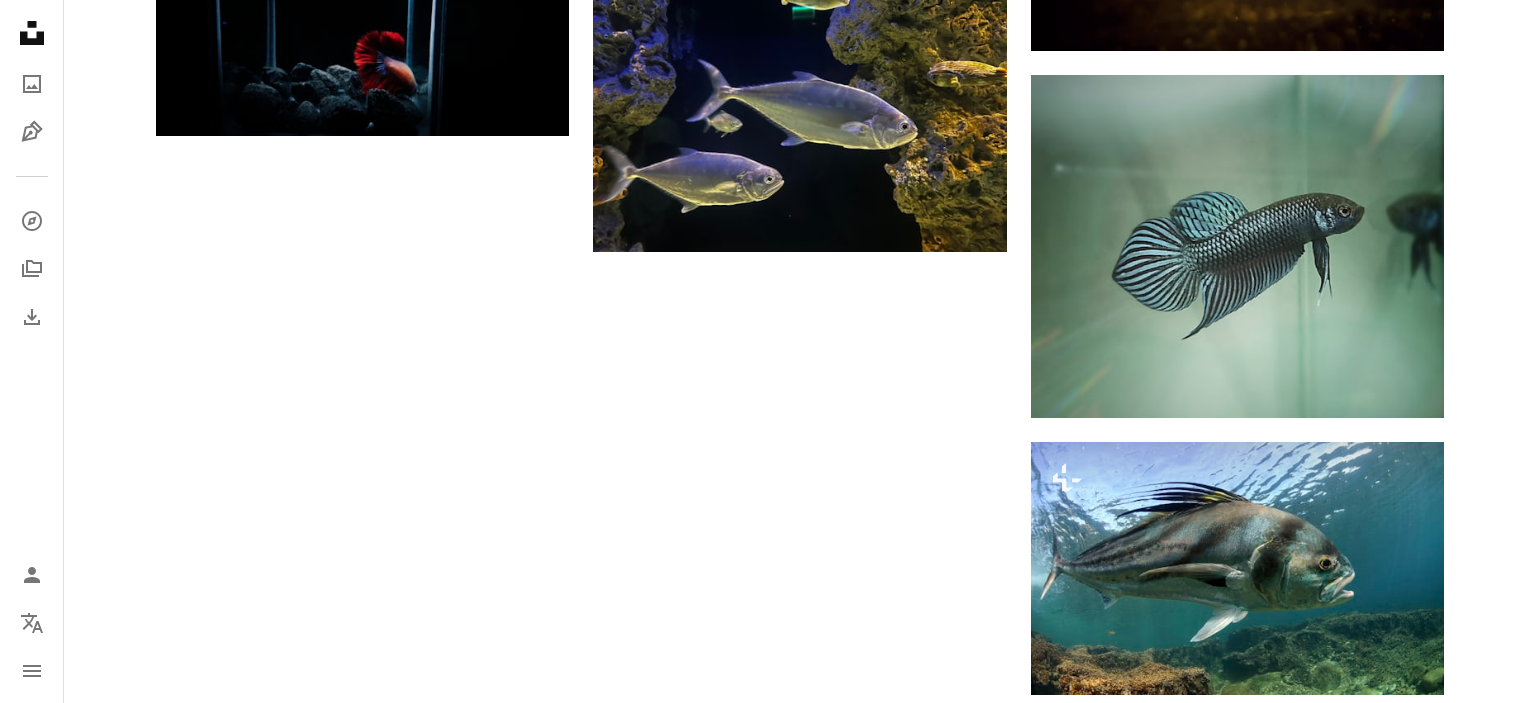 click on "Plus de résultats" at bounding box center (800, 1109) 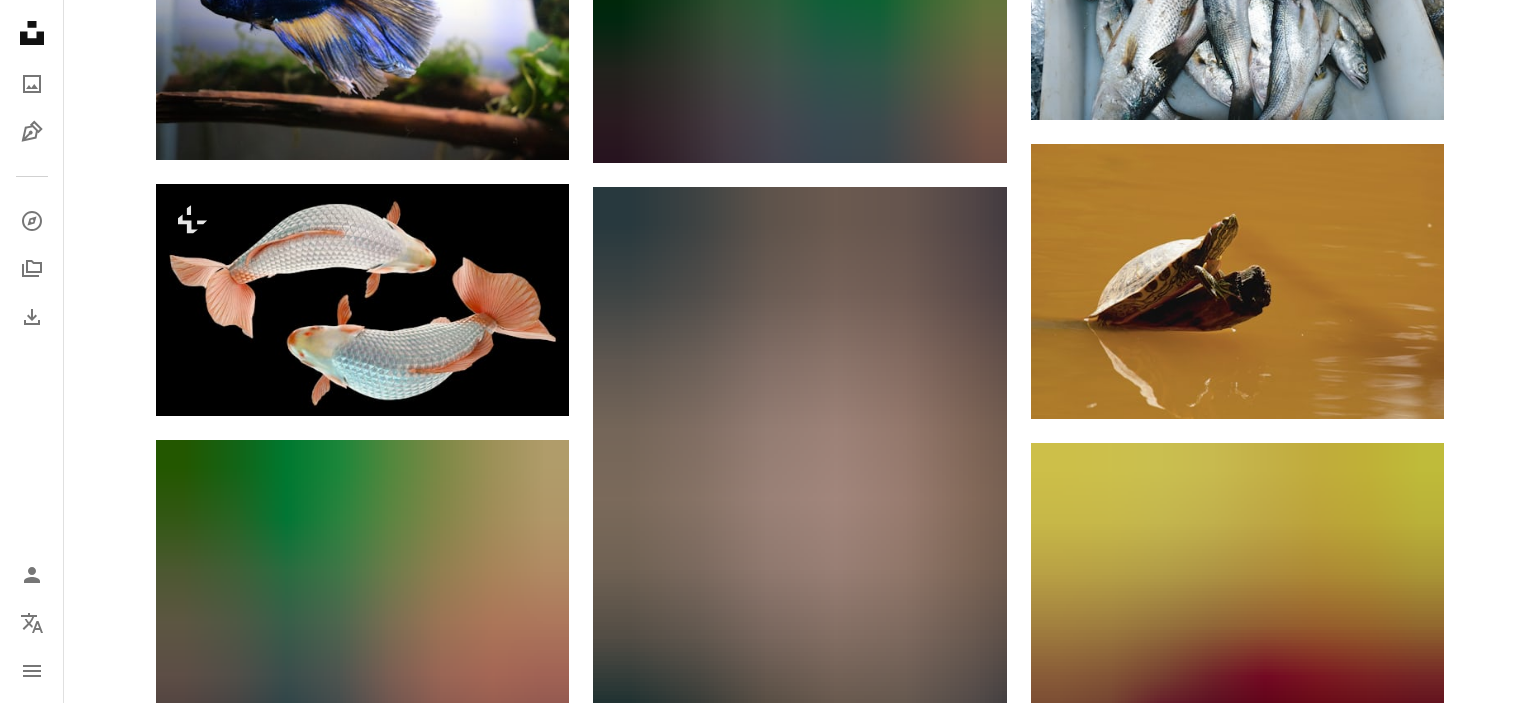 scroll, scrollTop: 5272, scrollLeft: 0, axis: vertical 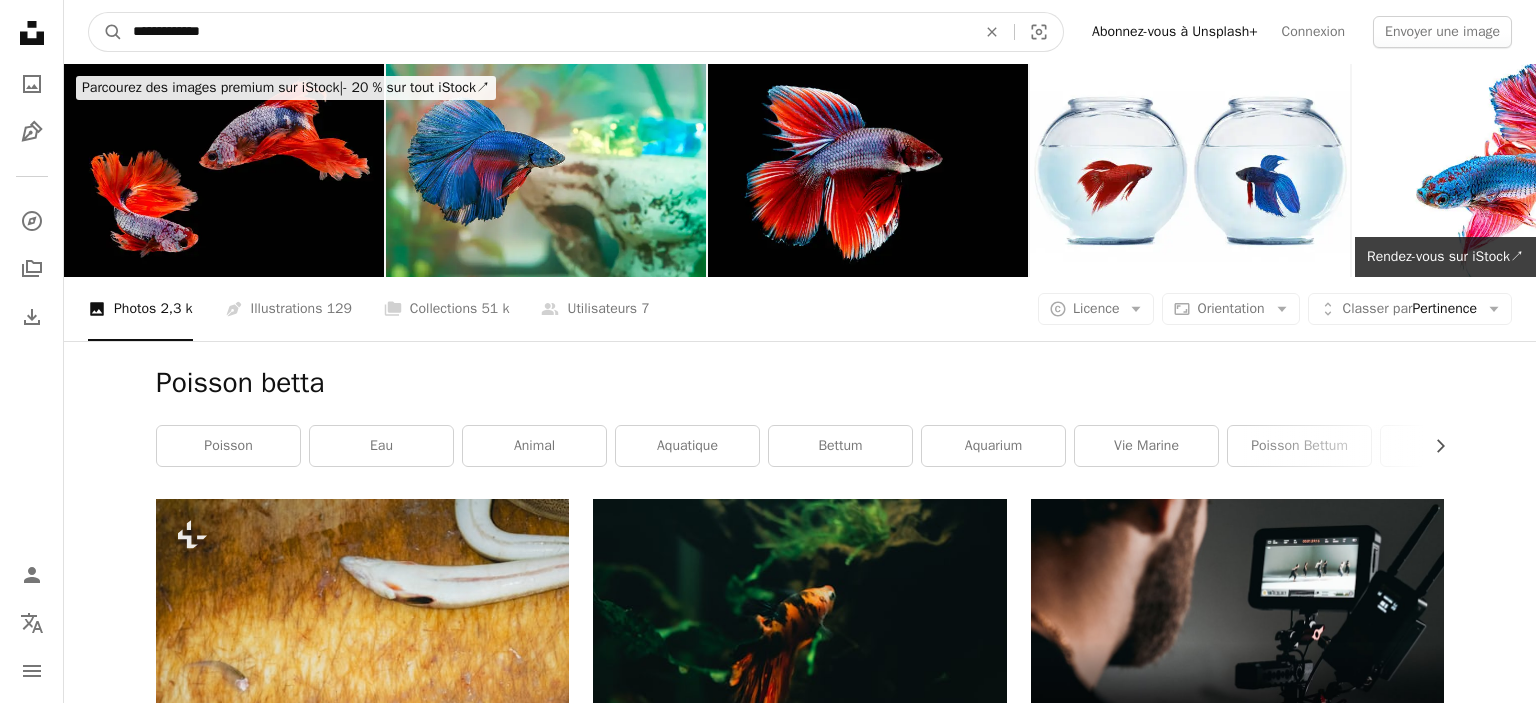 drag, startPoint x: 265, startPoint y: 42, endPoint x: 111, endPoint y: 36, distance: 154.11684 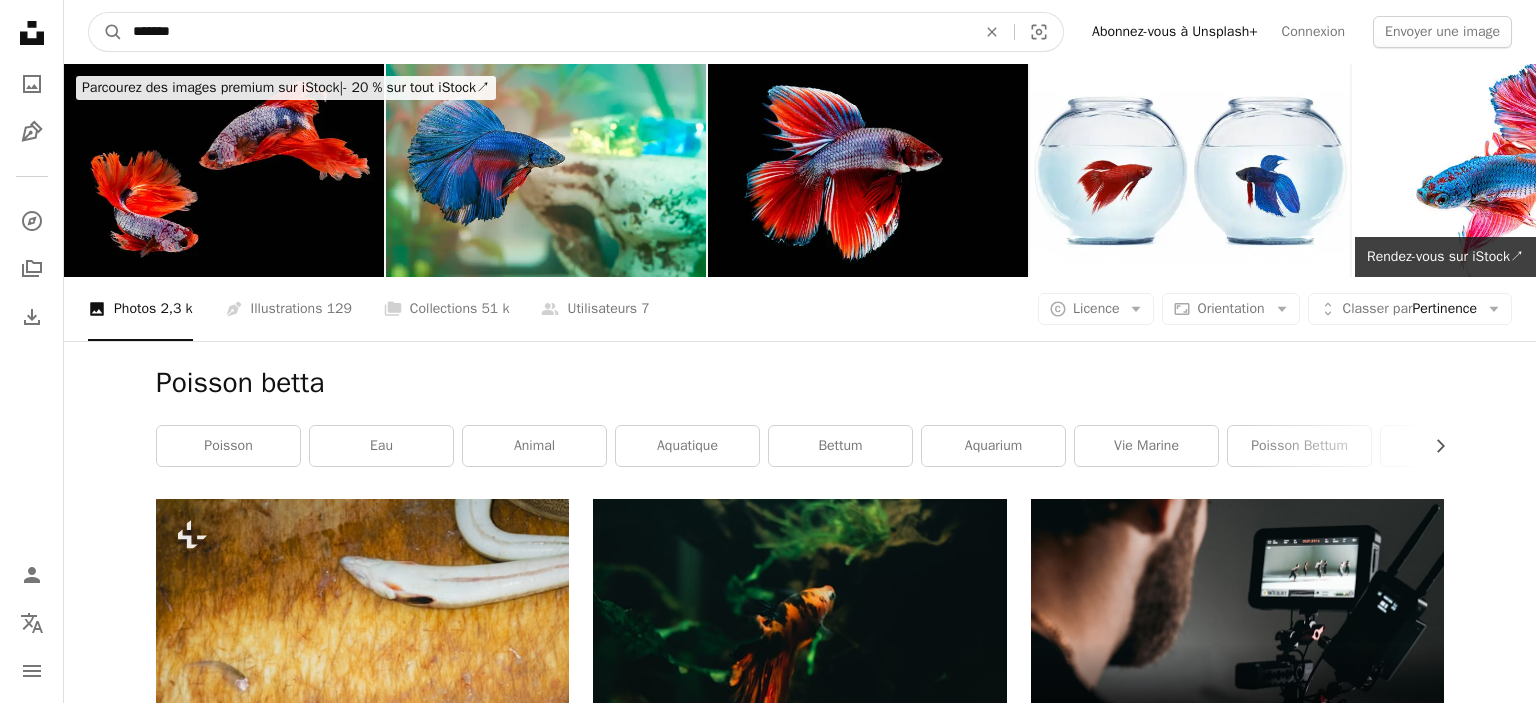 type on "*******" 